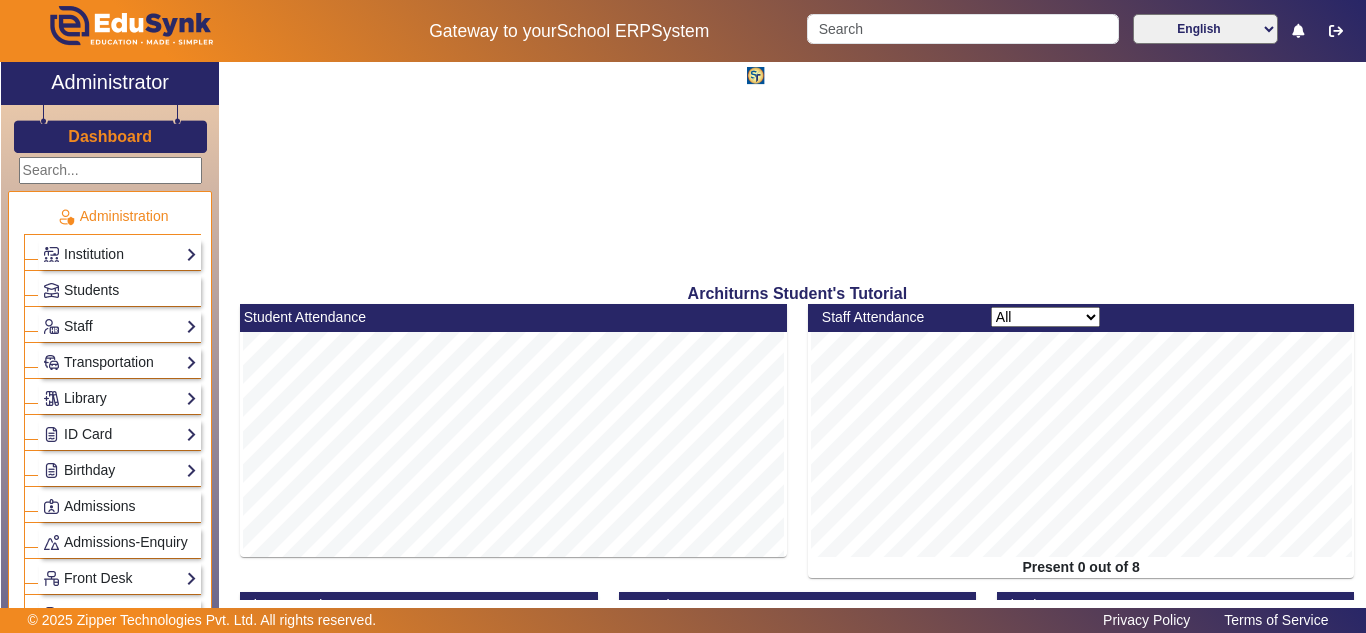 scroll, scrollTop: 0, scrollLeft: 0, axis: both 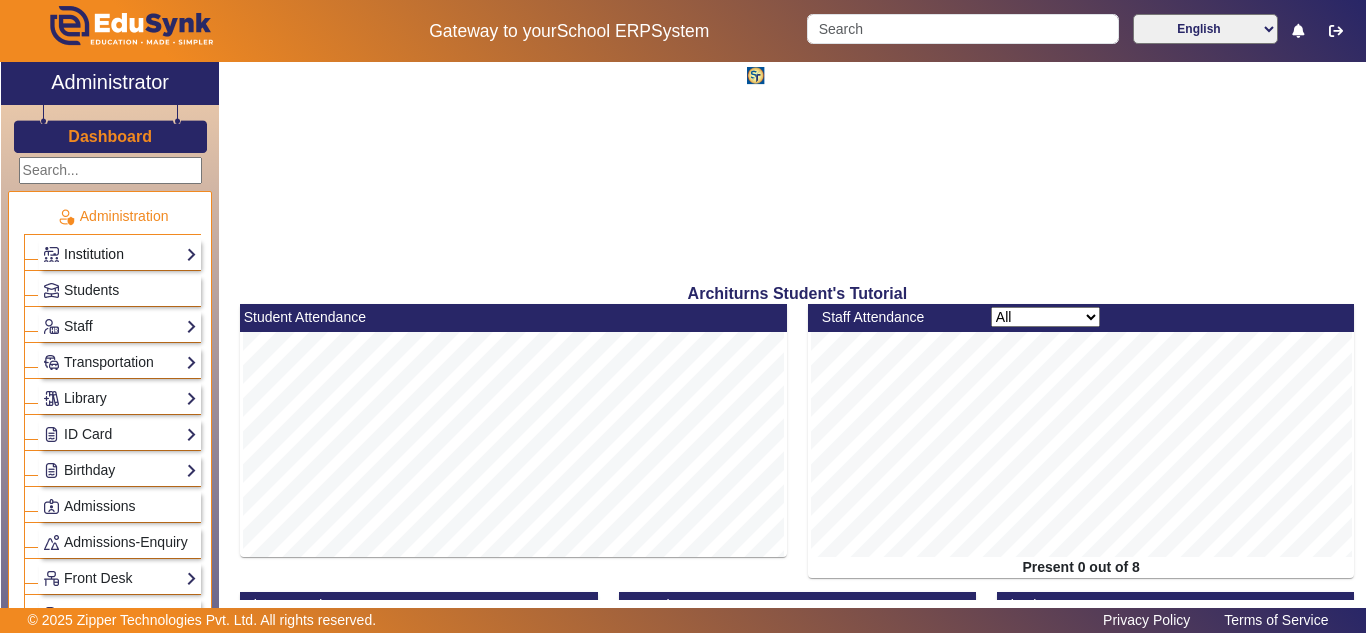 click on "Institution" 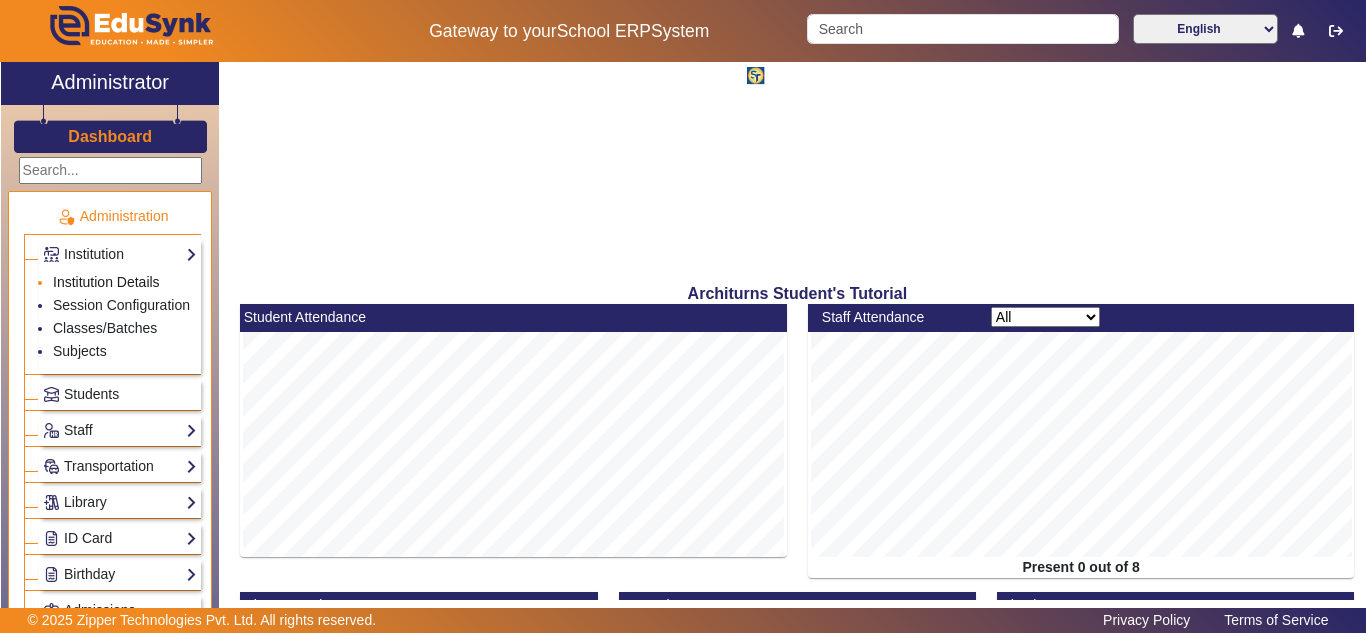 click on "Institution Details" 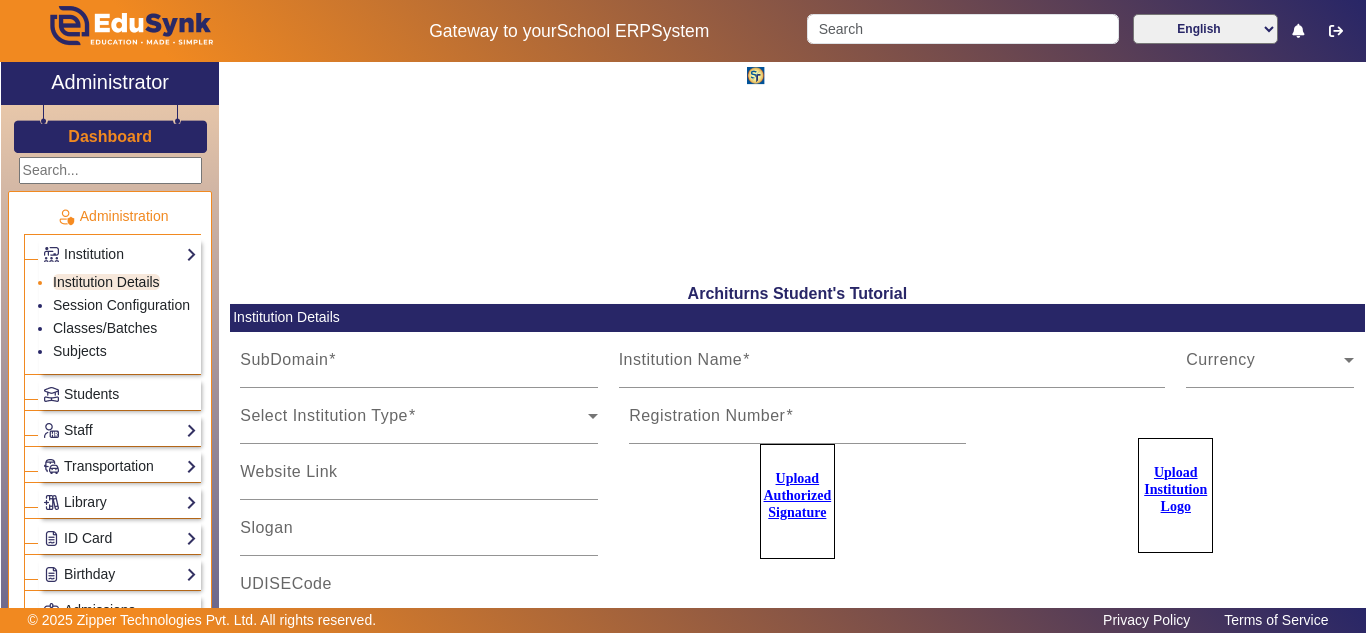 type on "architurns" 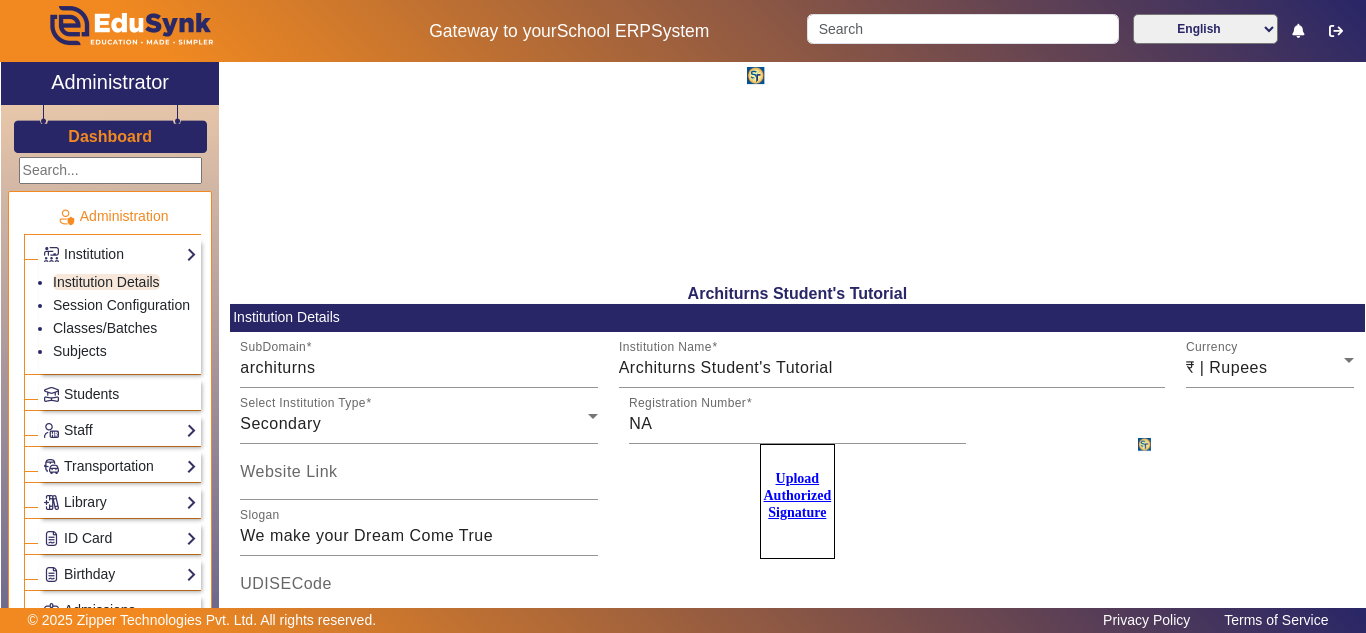 click 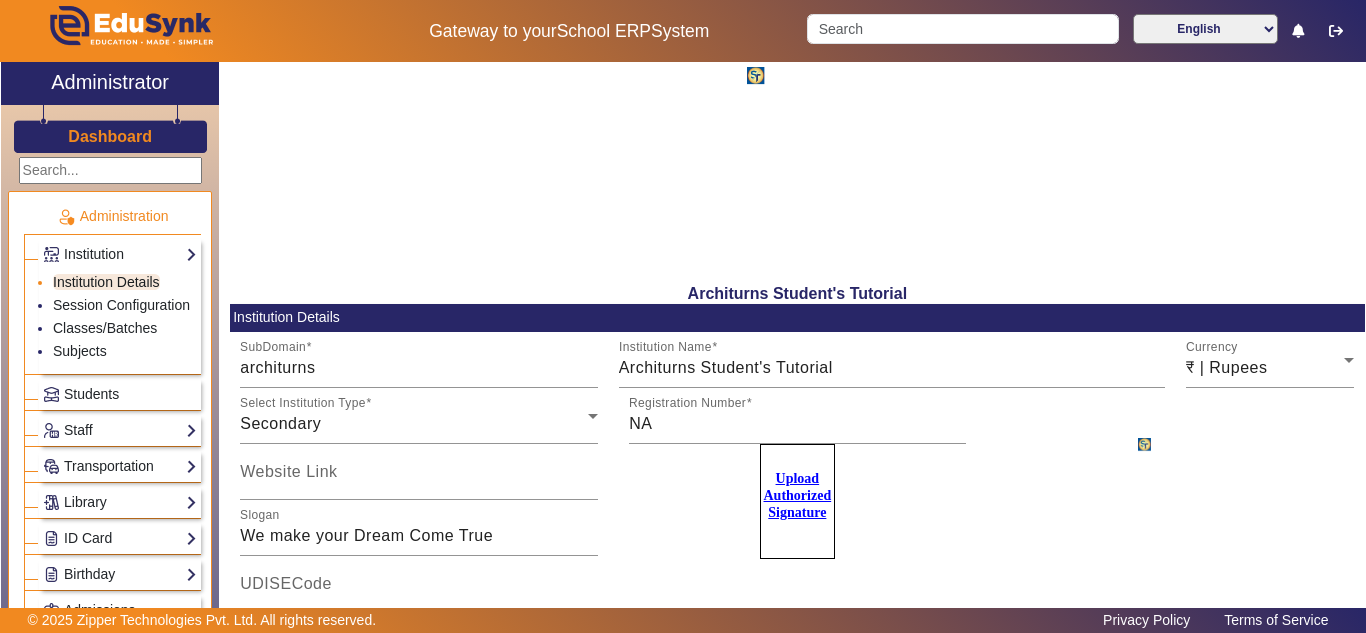 click on "Institution Details" 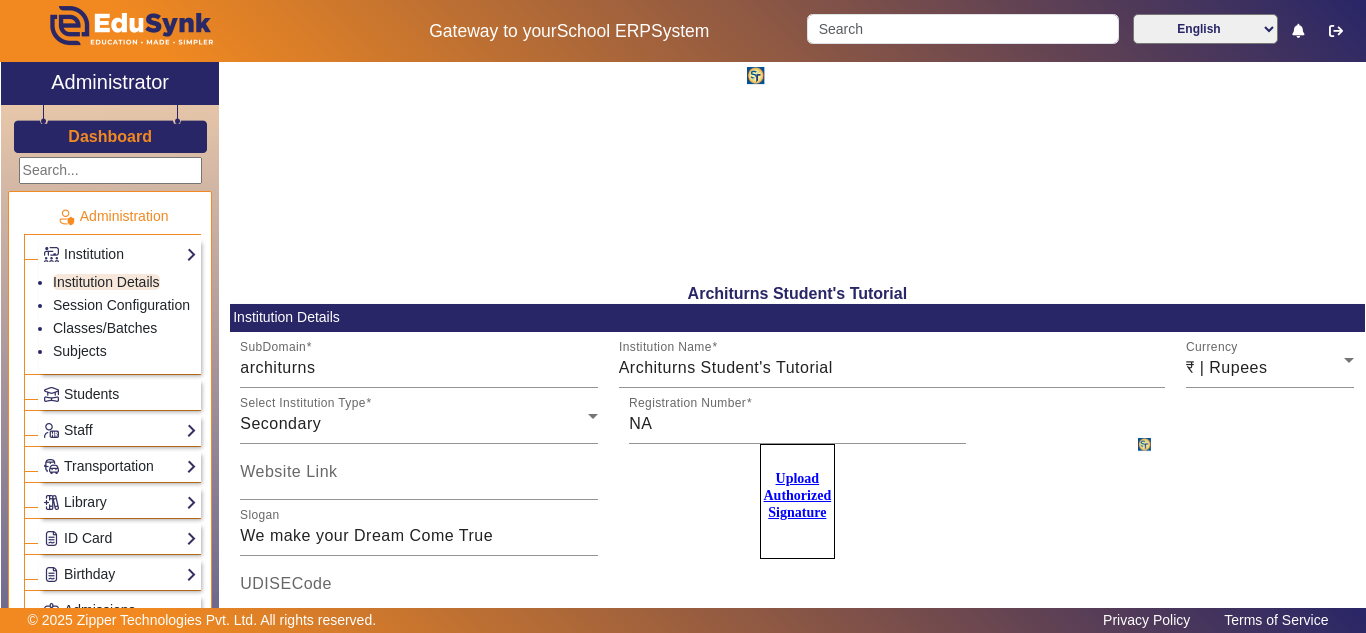 click 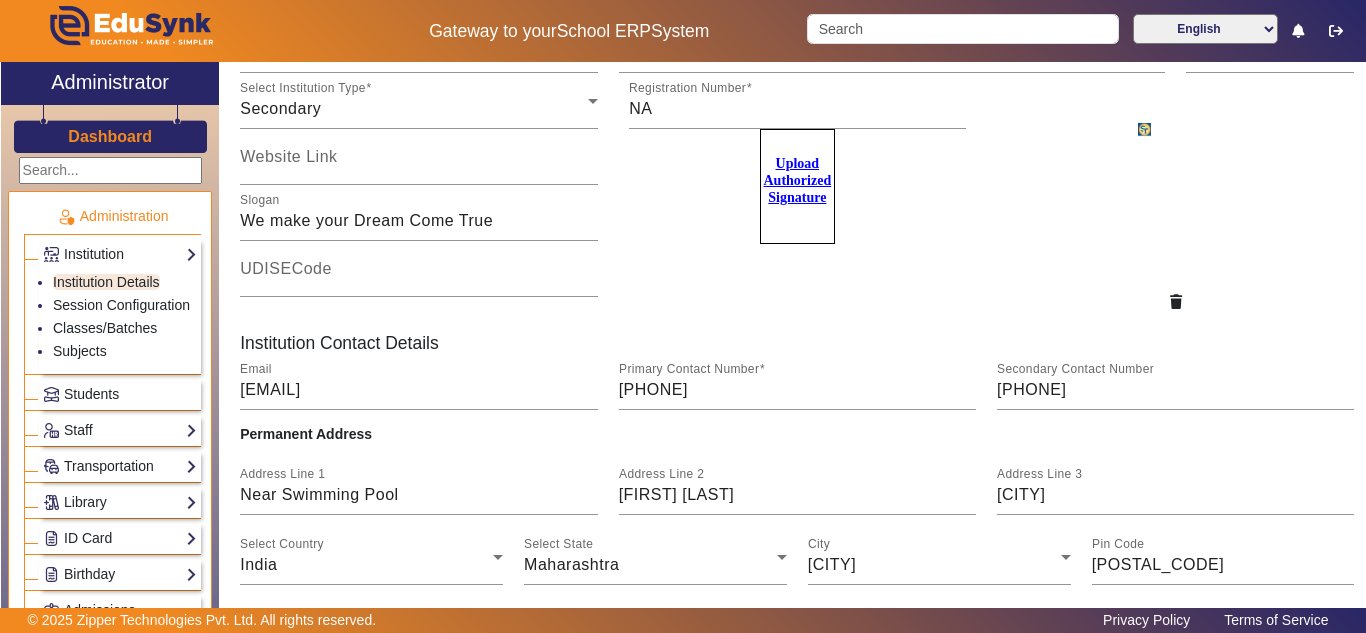 scroll, scrollTop: 333, scrollLeft: 0, axis: vertical 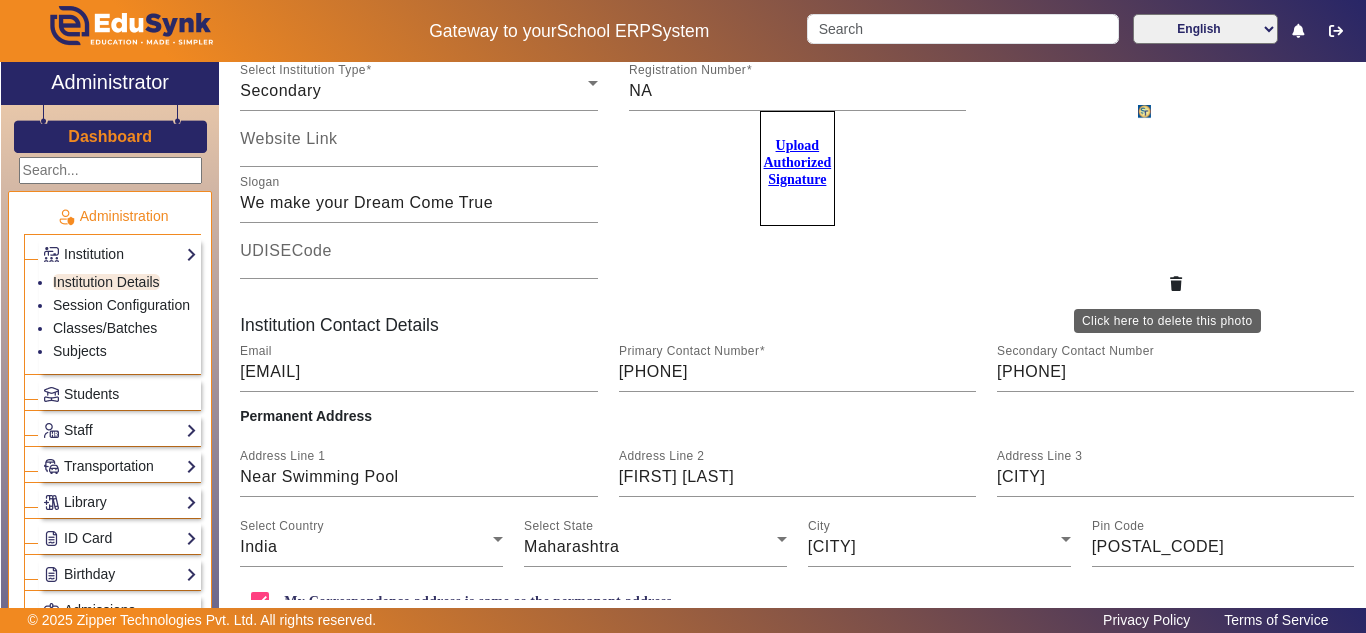 click 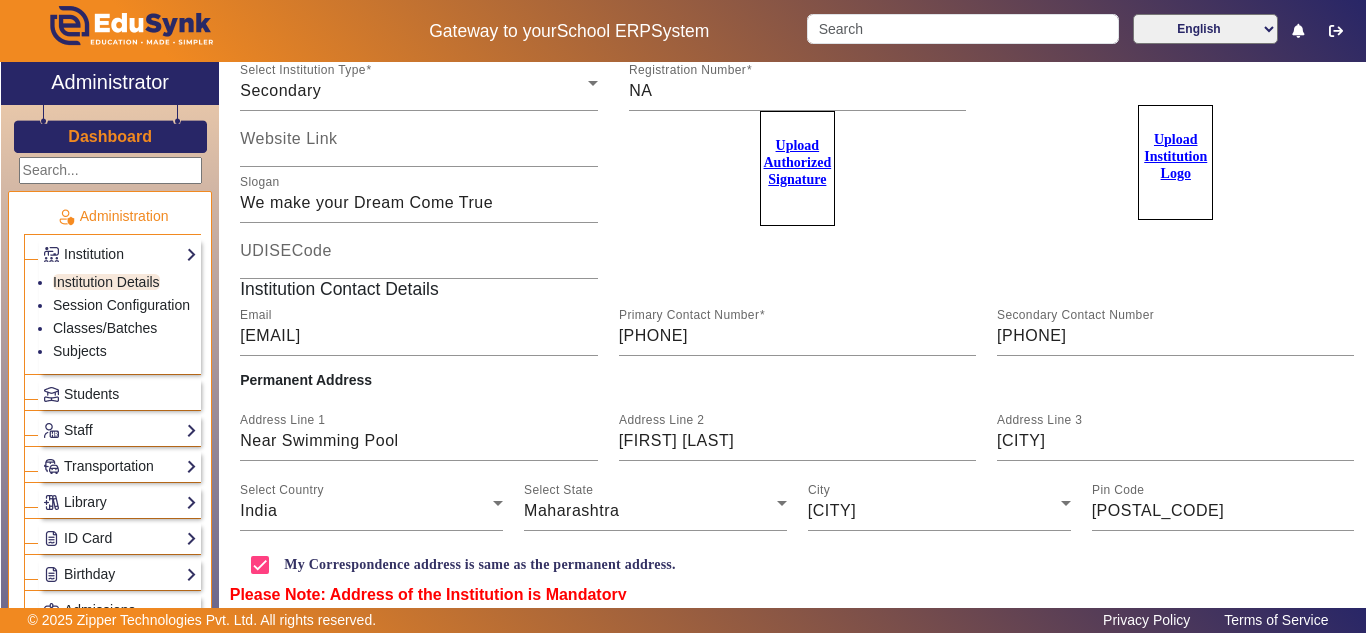 click on "Upload Institution Logo" 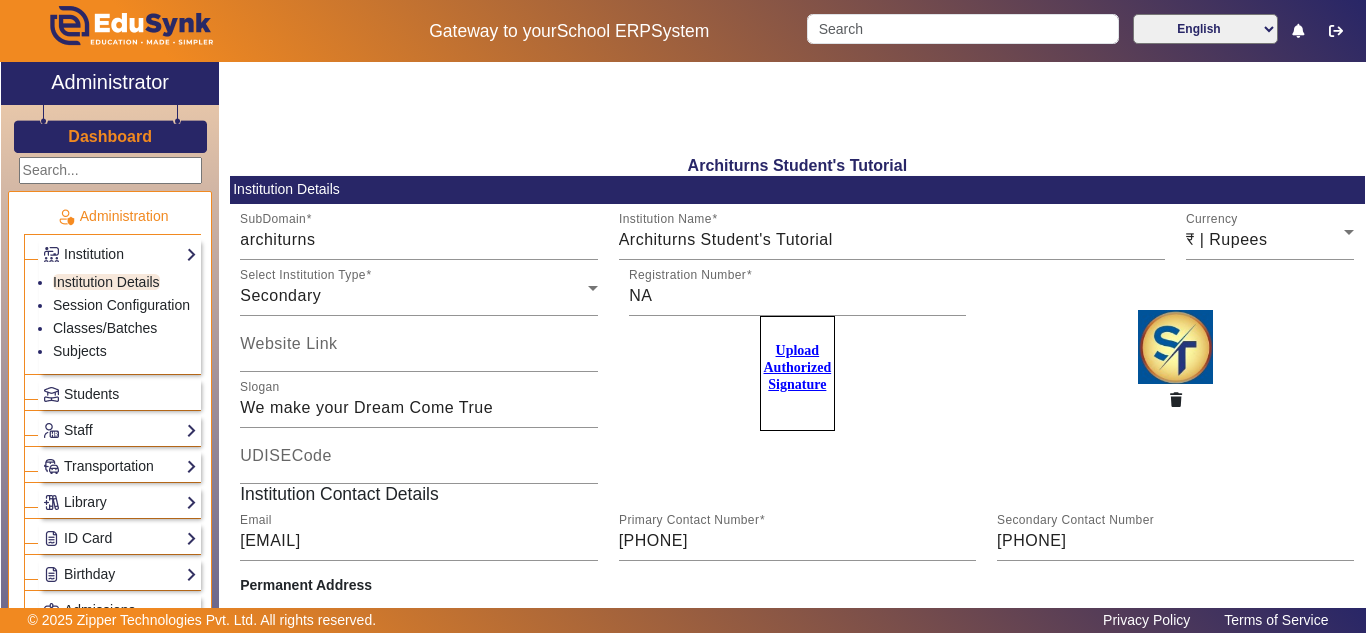 scroll, scrollTop: 0, scrollLeft: 0, axis: both 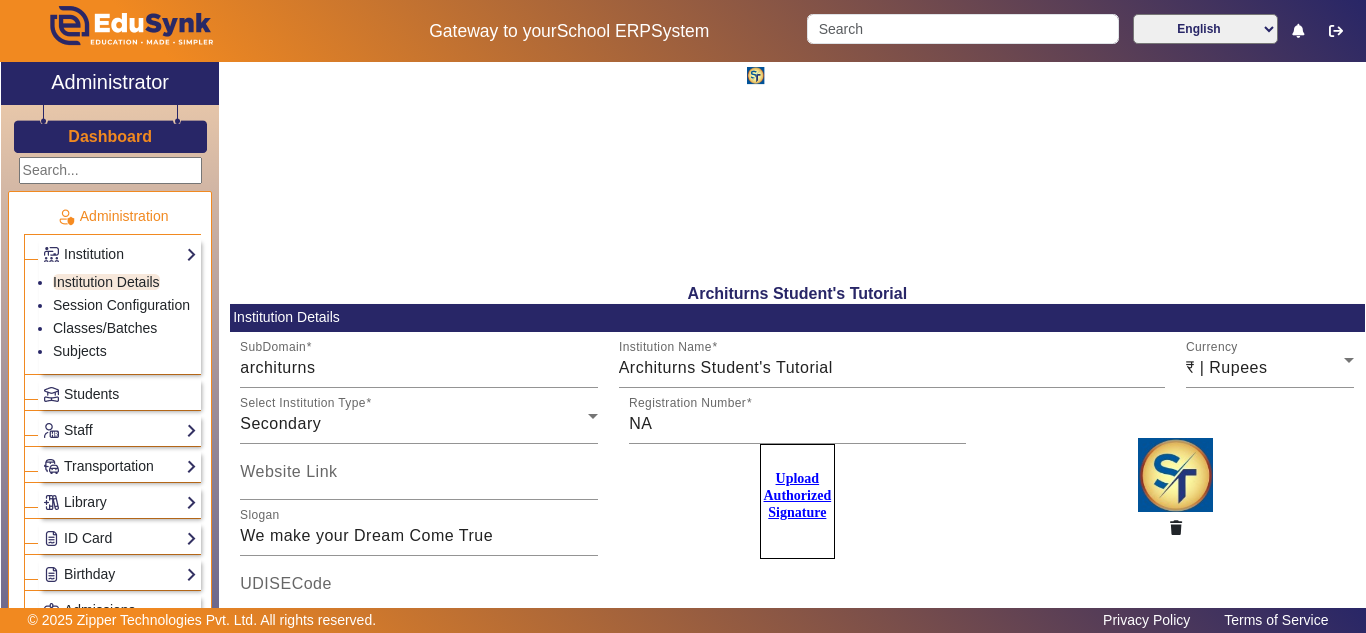 click on "Dashboard" 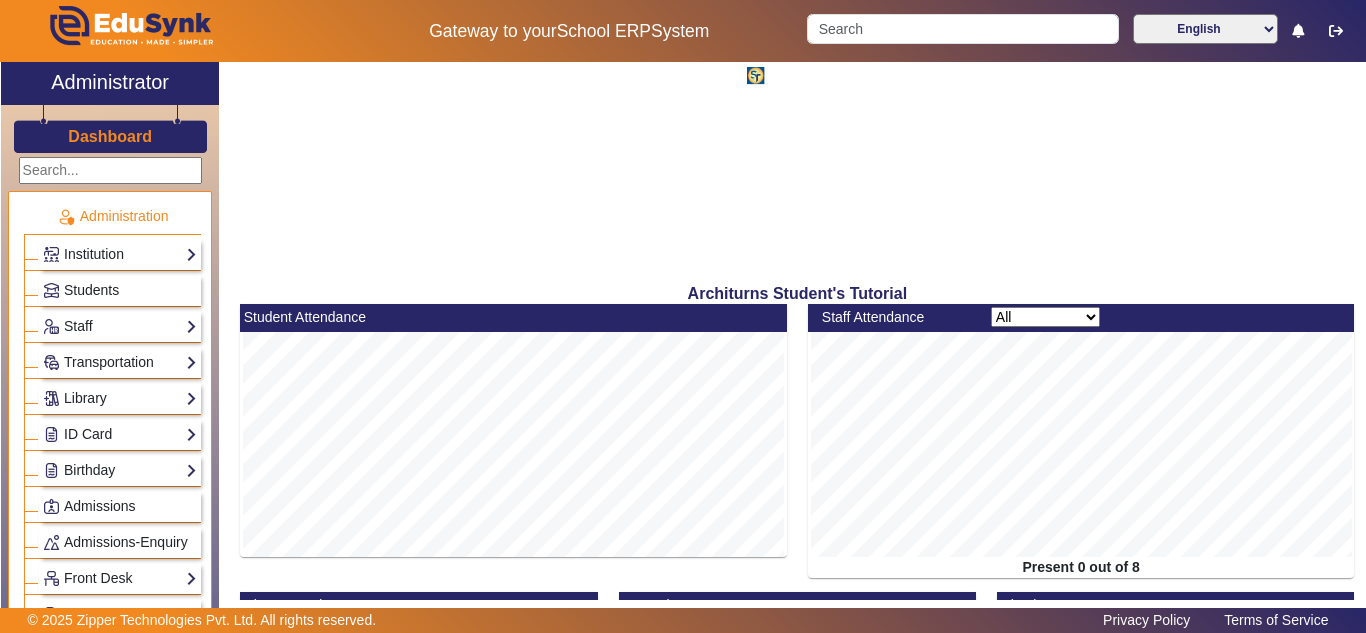 scroll, scrollTop: 0, scrollLeft: 0, axis: both 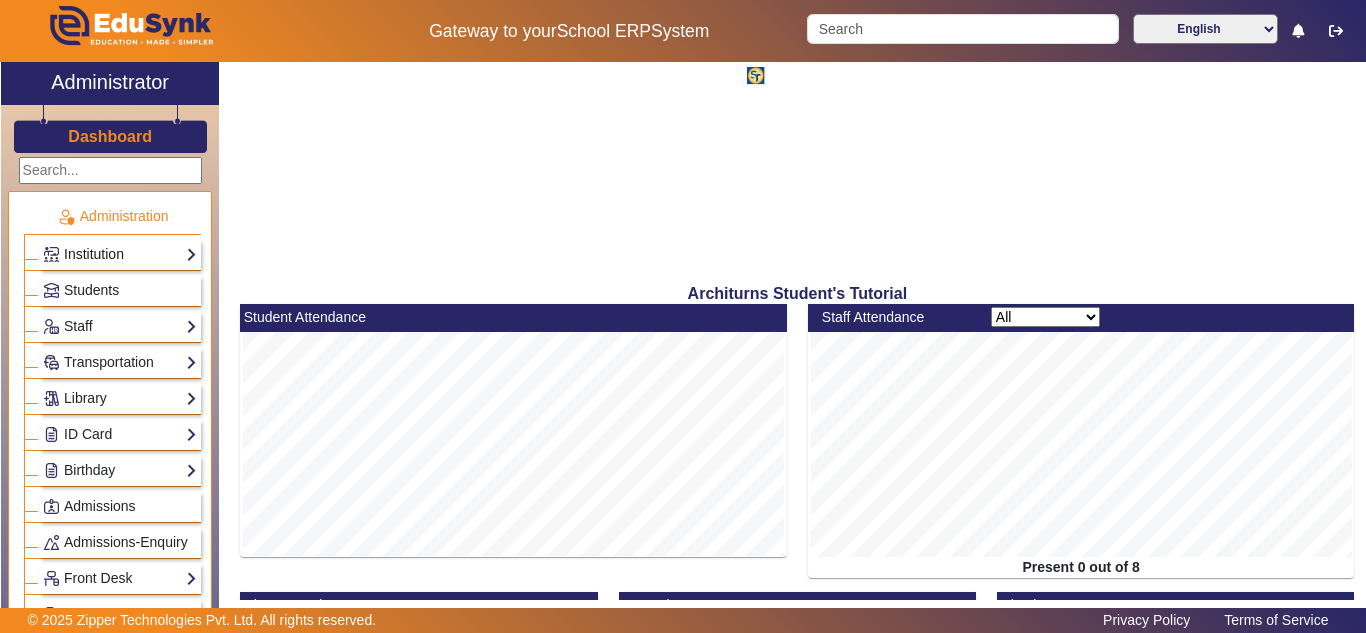 click on "Institution" 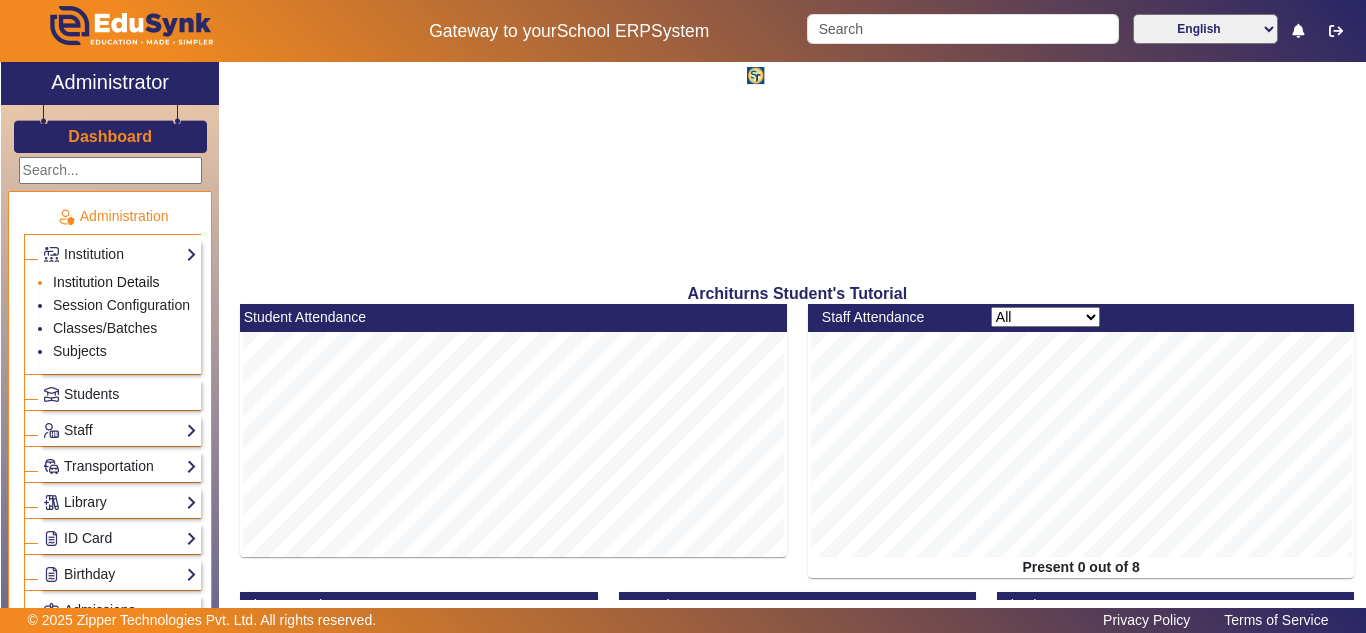 click on "Institution Details" 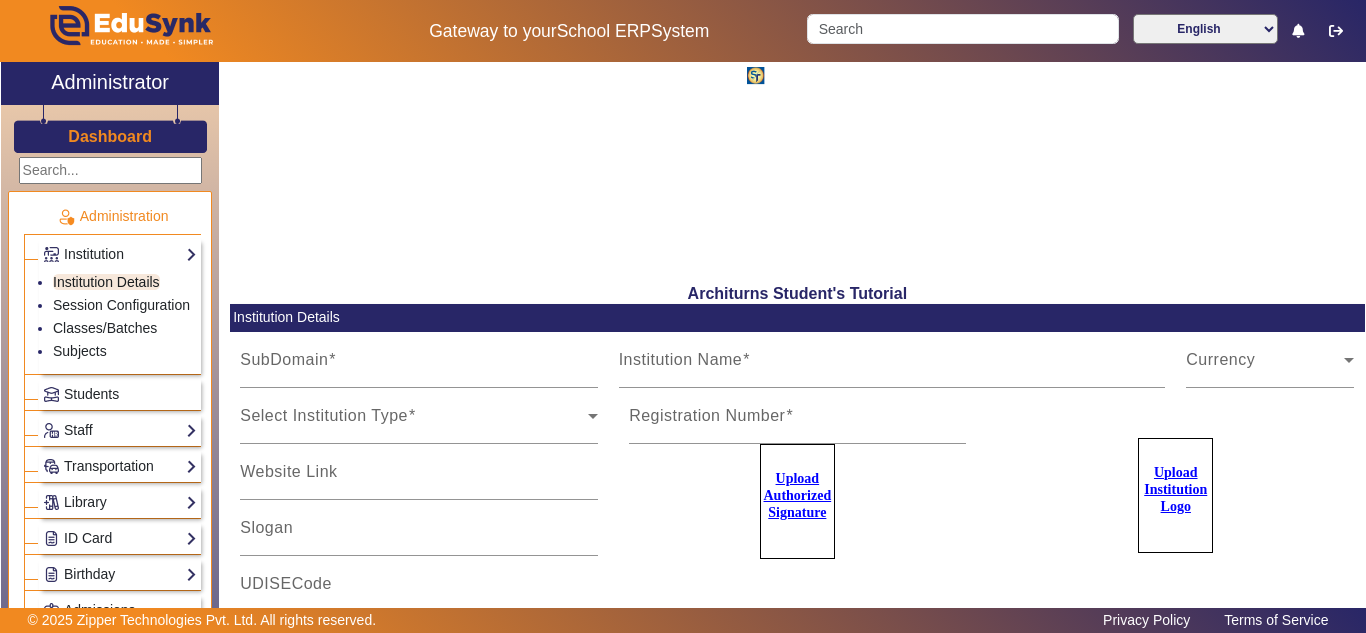 type on "architurns" 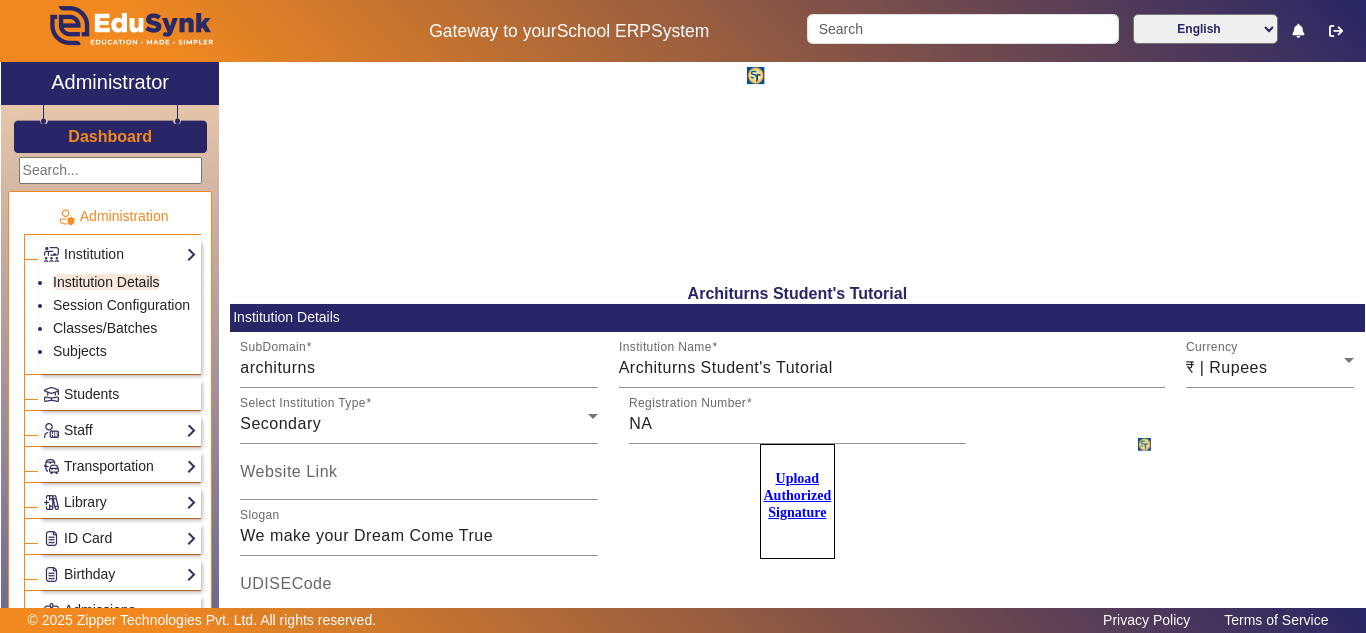 scroll, scrollTop: 167, scrollLeft: 0, axis: vertical 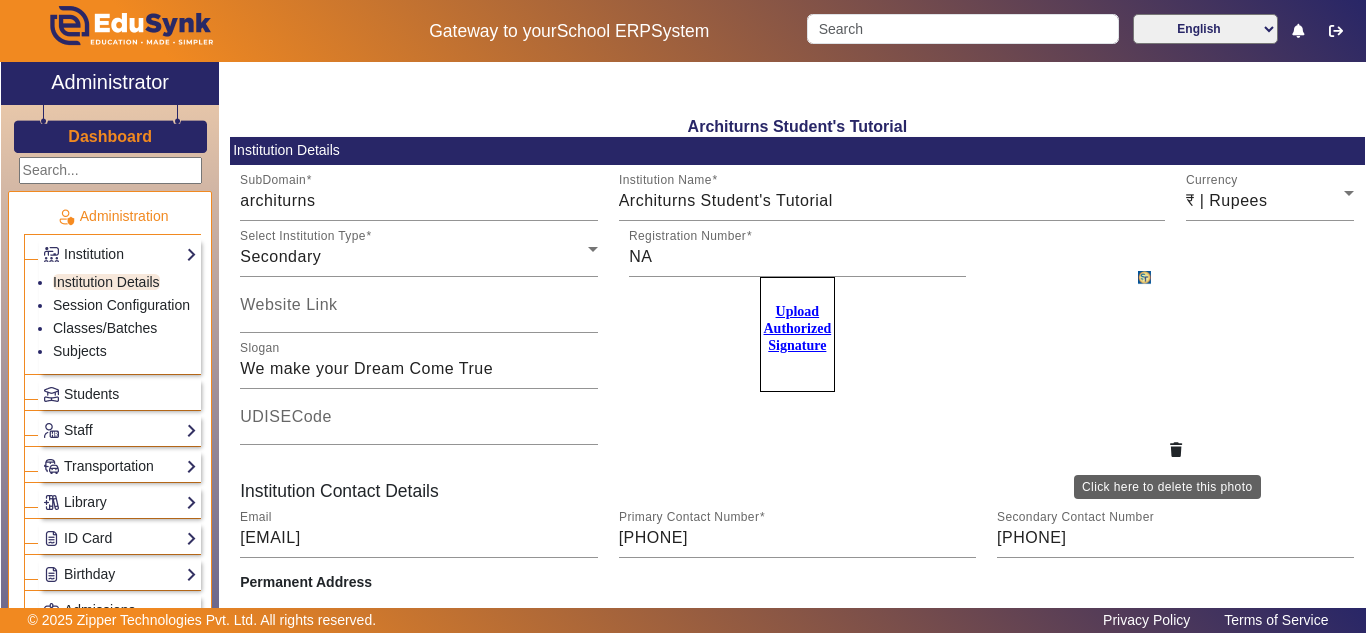 click 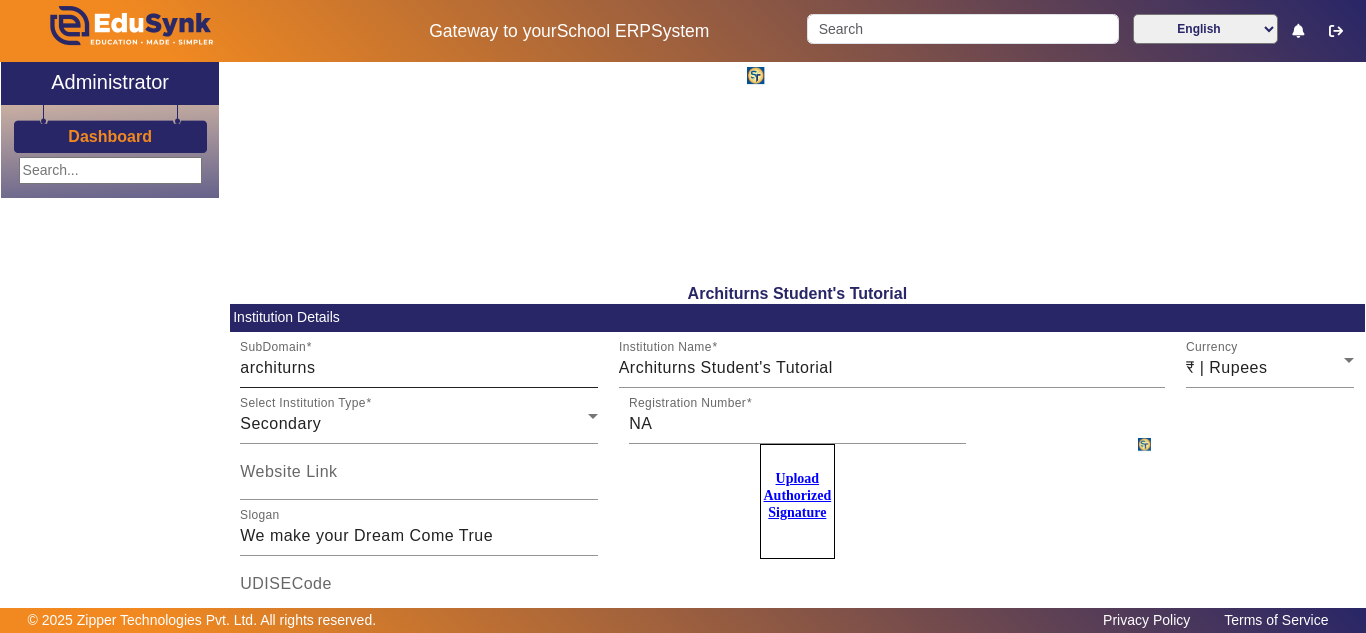 scroll, scrollTop: 0, scrollLeft: 0, axis: both 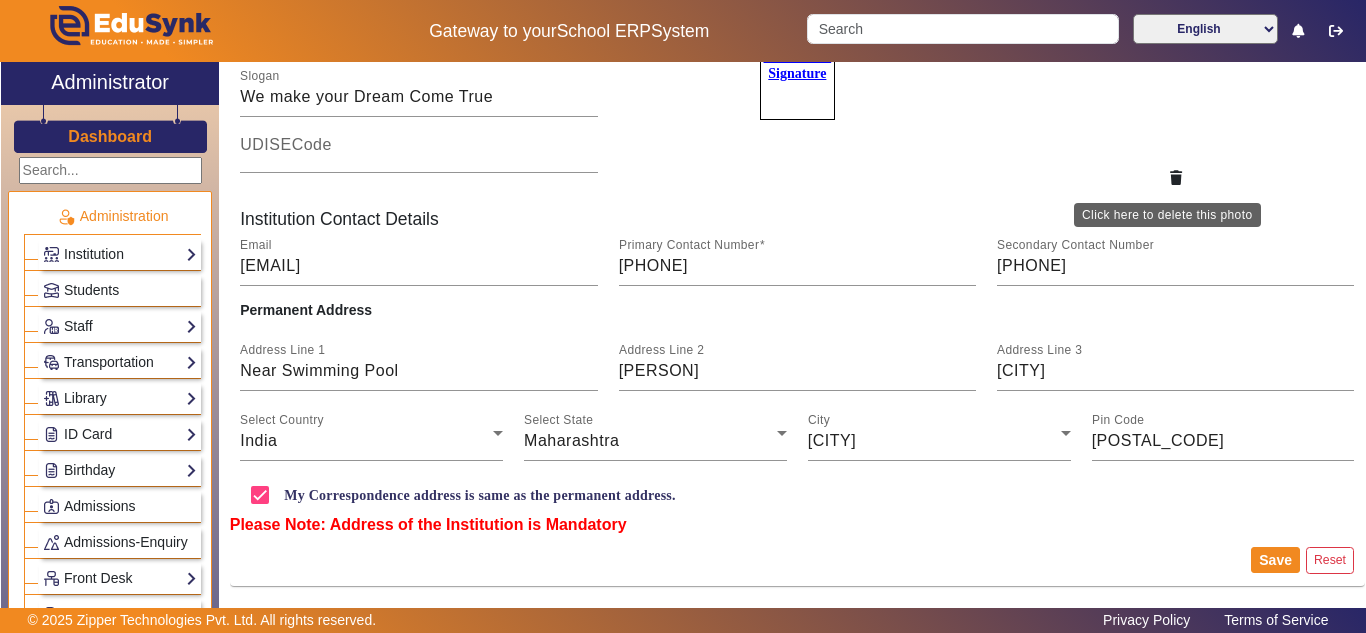 click 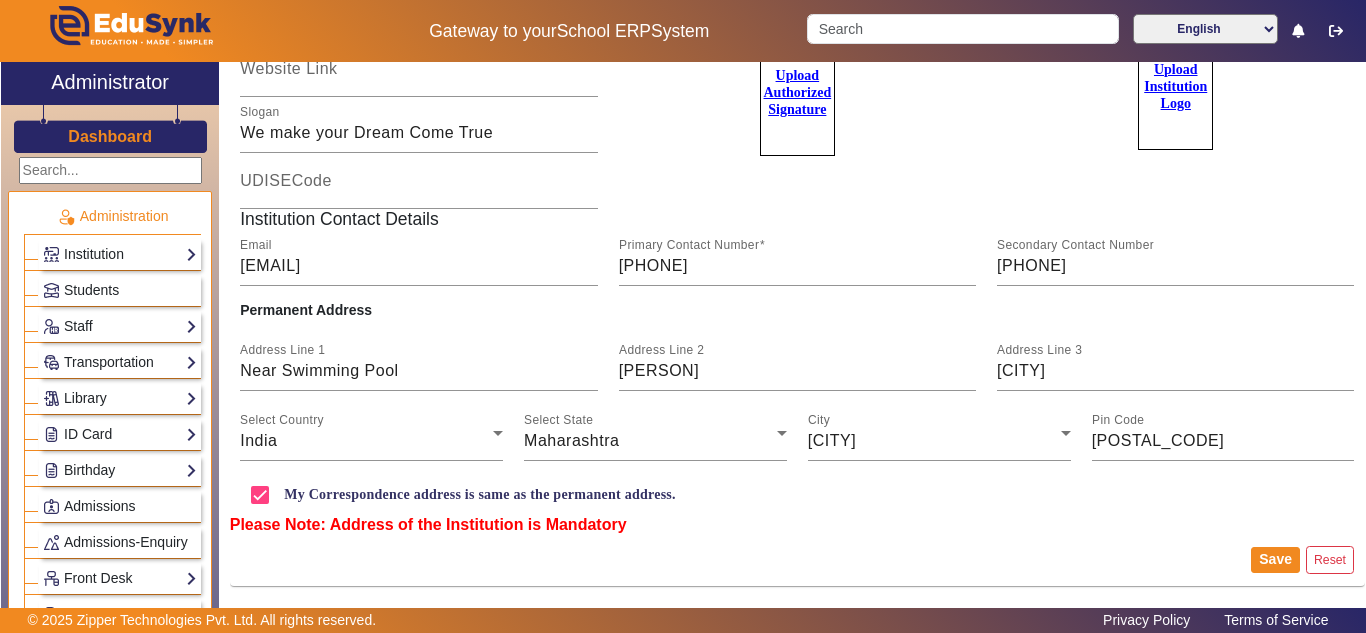 click on "Upload Institution Logo" 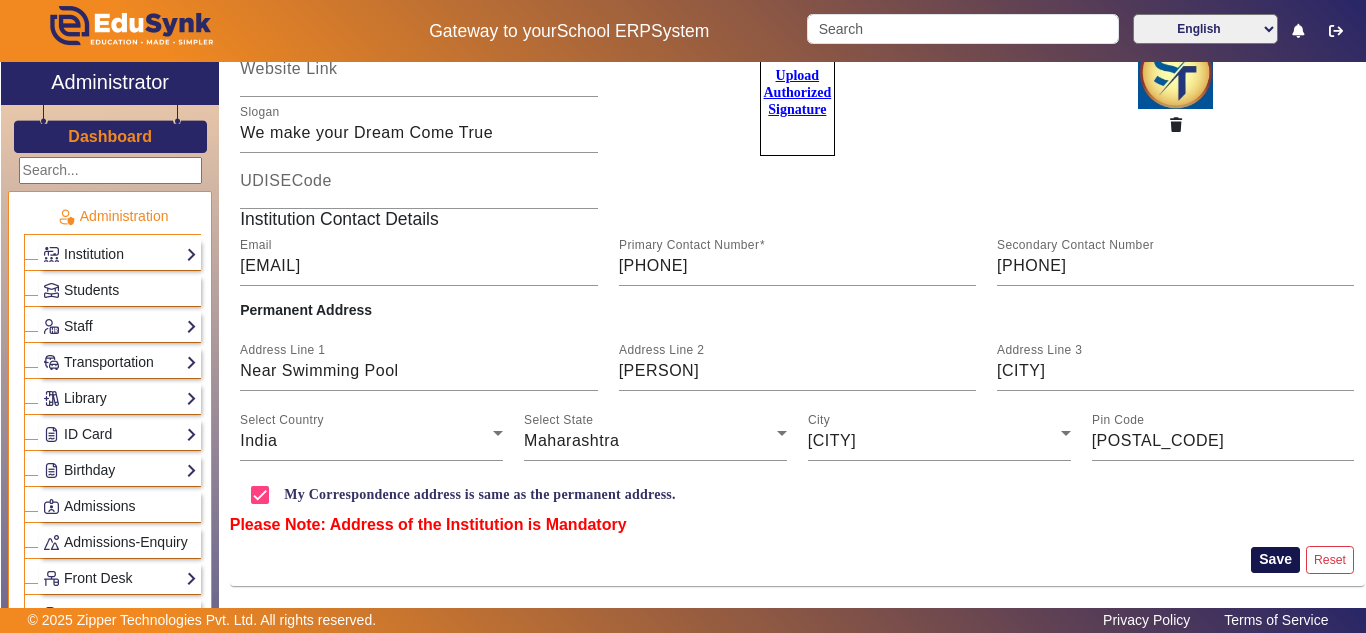 click on "Save" 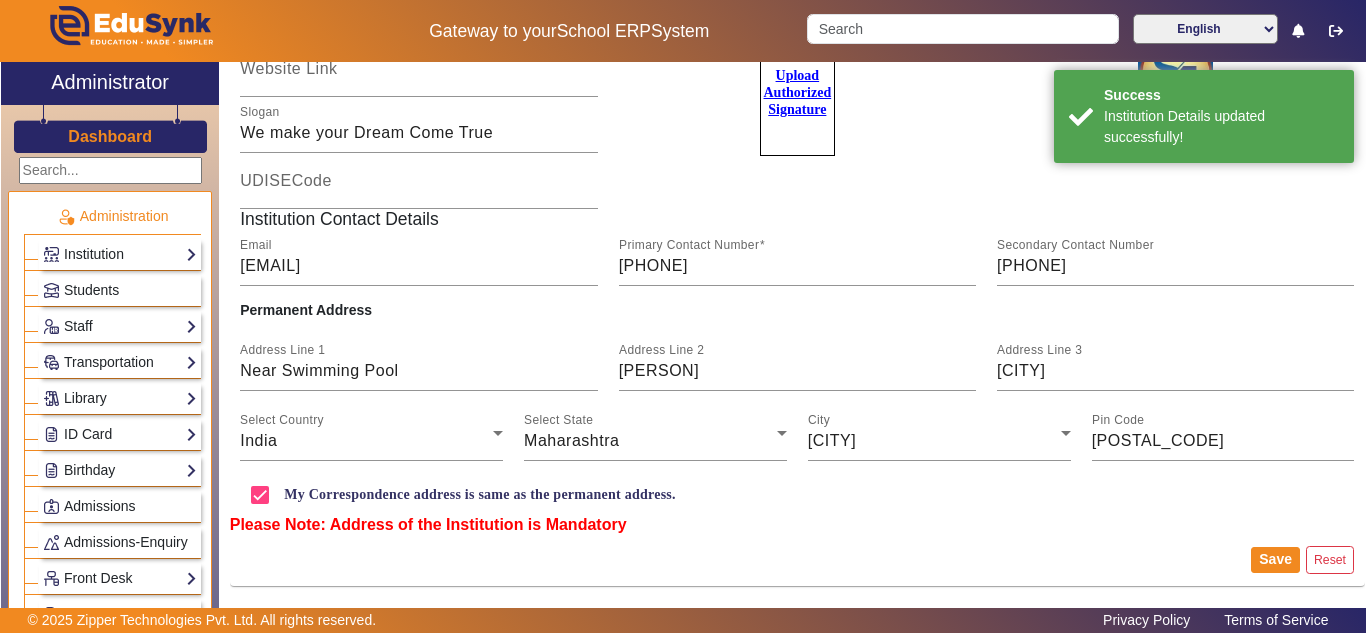 click on "Dashboard" 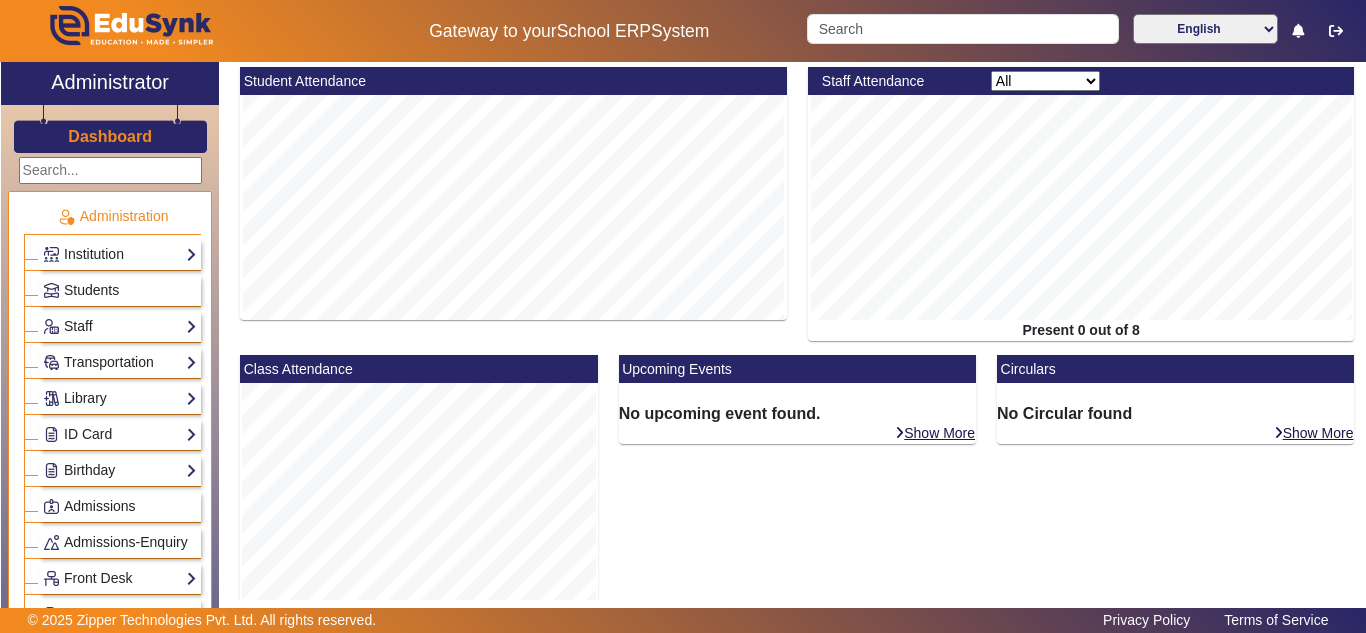 scroll, scrollTop: 0, scrollLeft: 0, axis: both 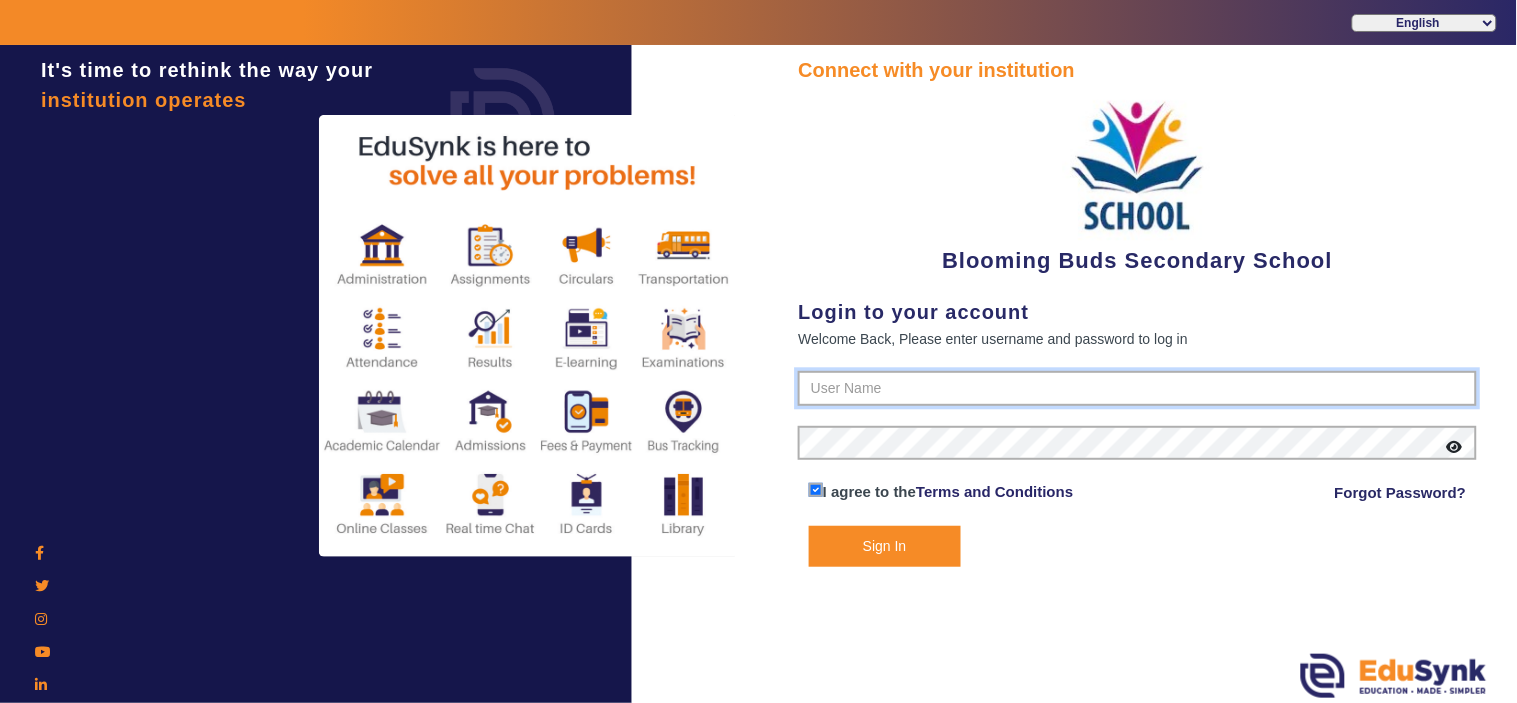 type on "4141419999" 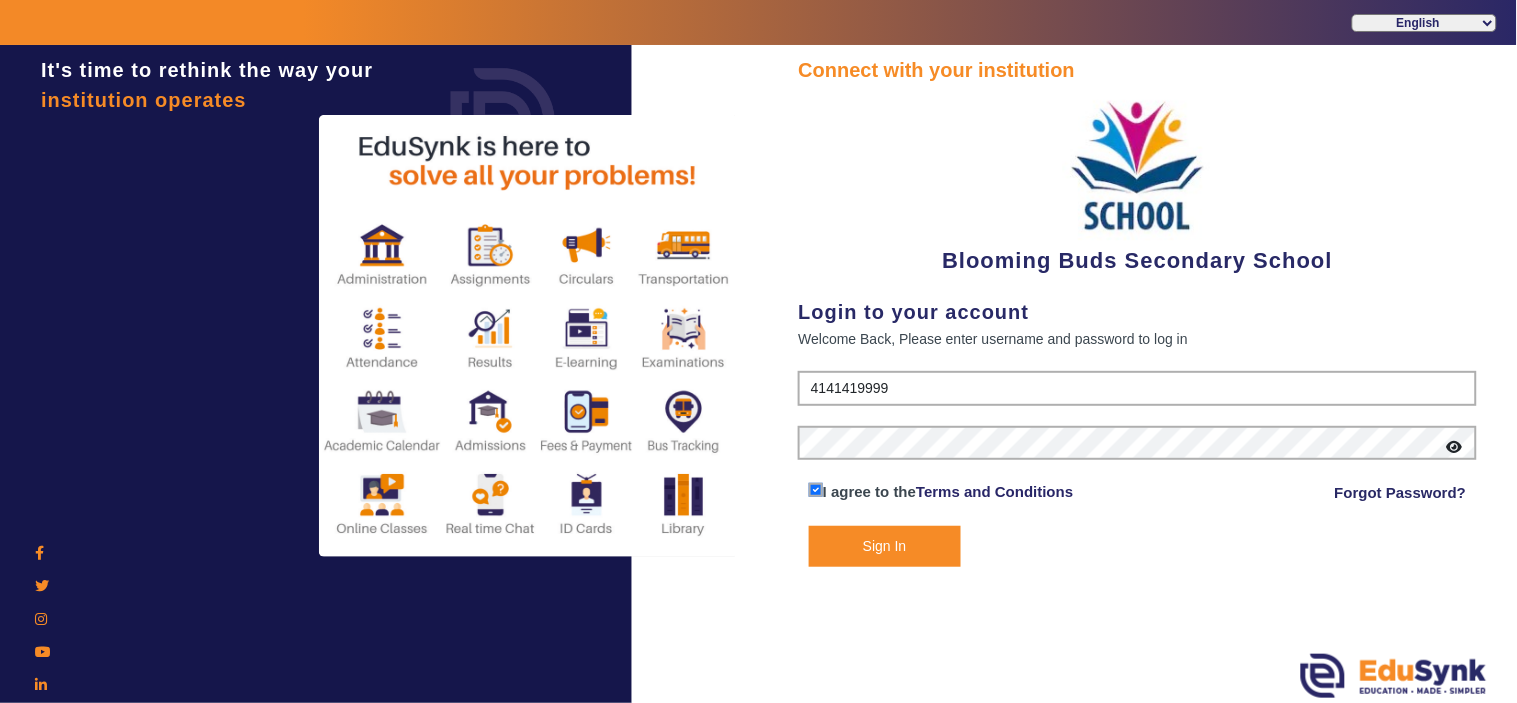 click on "Sign In" 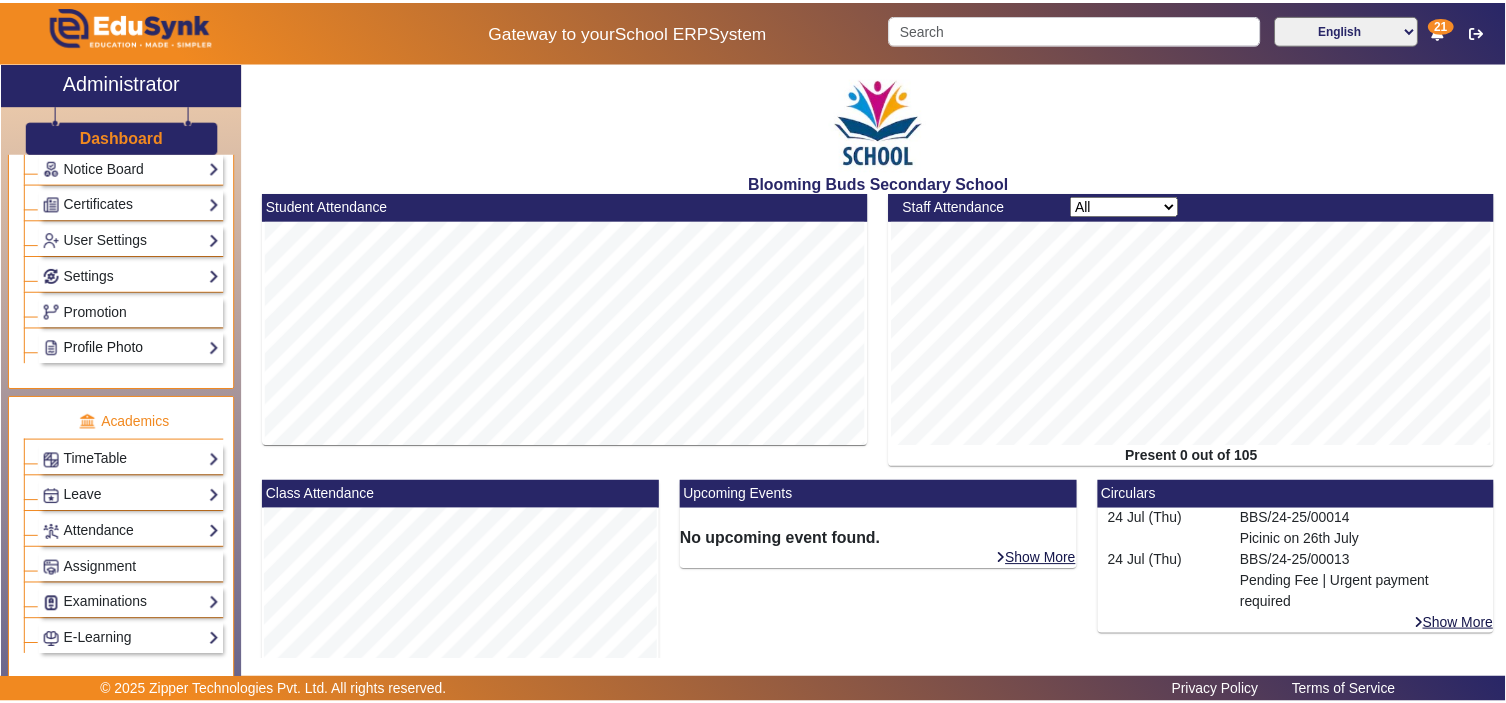scroll, scrollTop: 925, scrollLeft: 0, axis: vertical 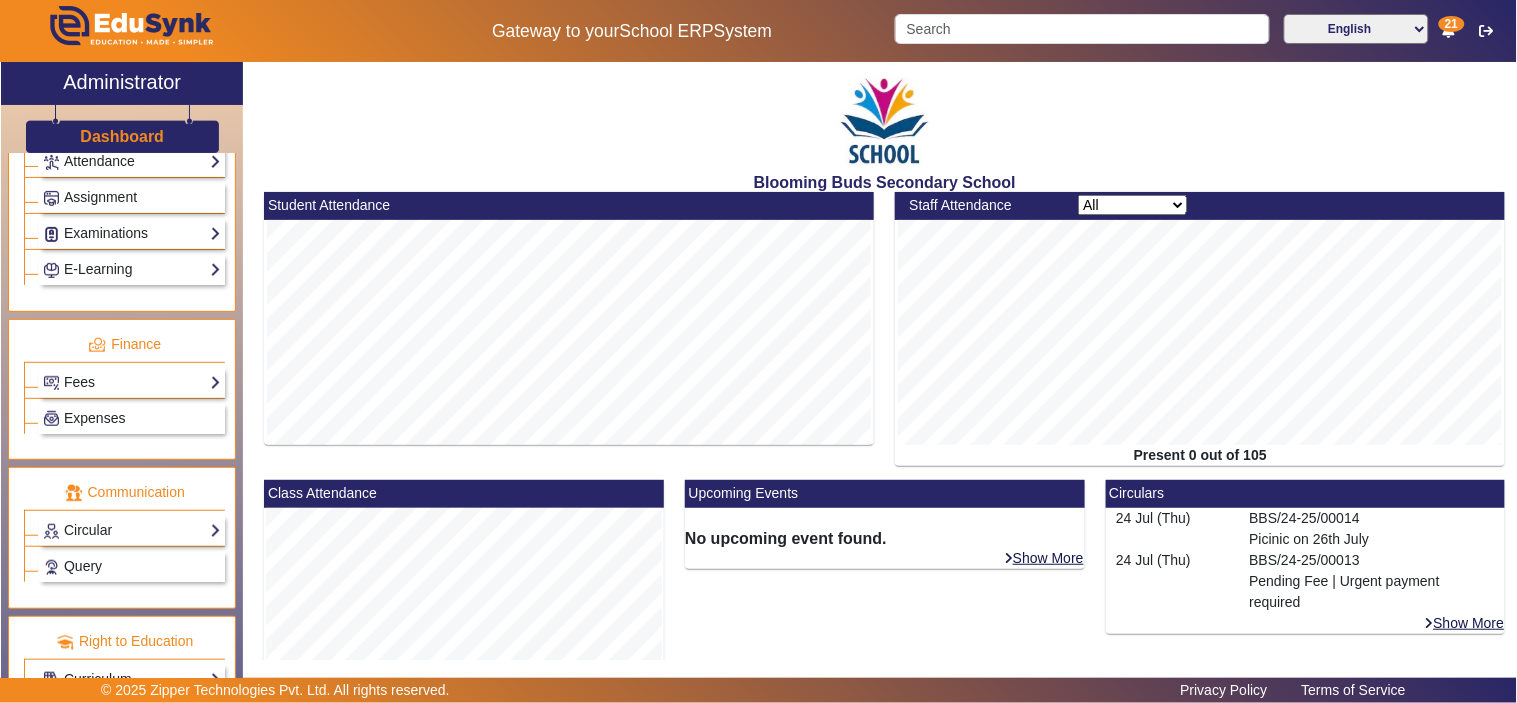 click on "Fees  Institution Fee Setup   Class Fee Setup   Student Fee Setup   Fee Audit   Payment Report   Institution Bank Detail" 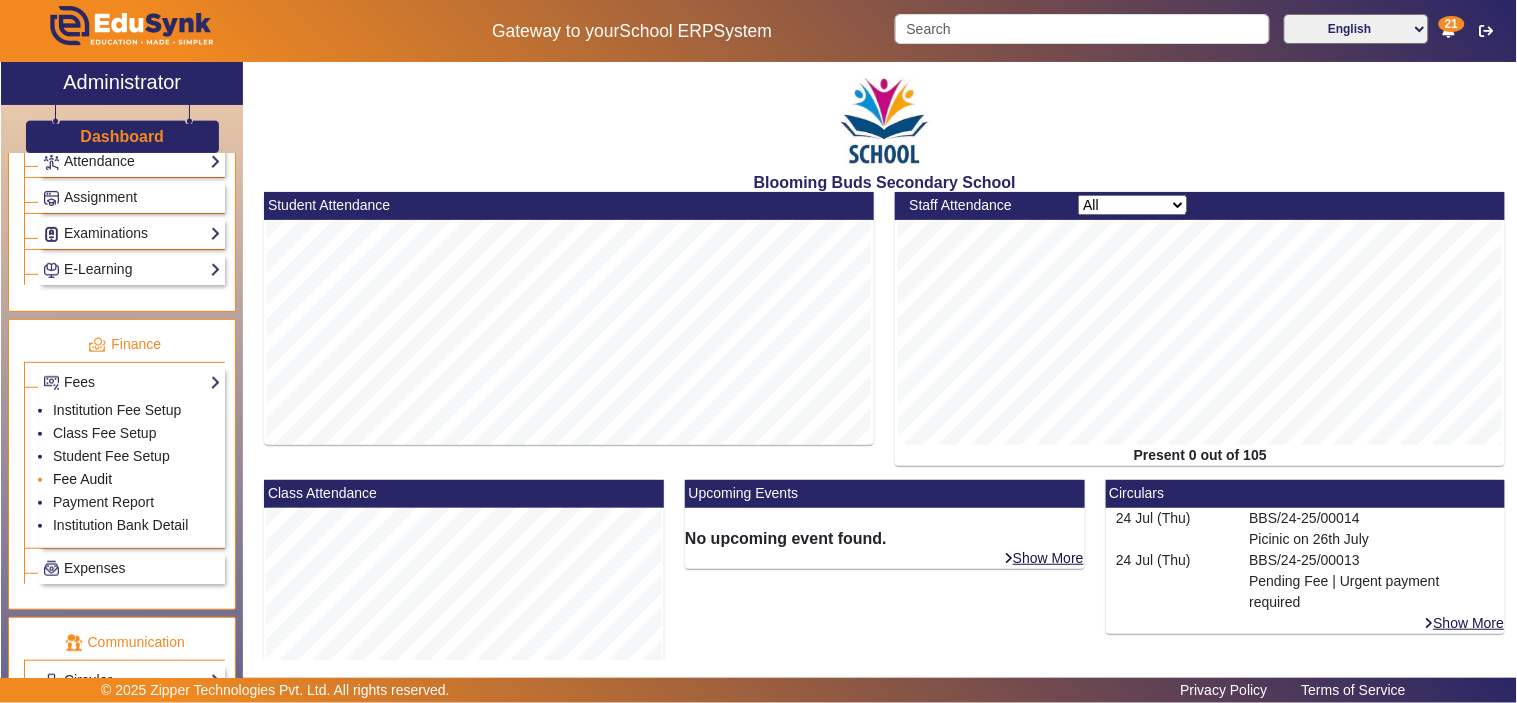 click on "Fee Audit" 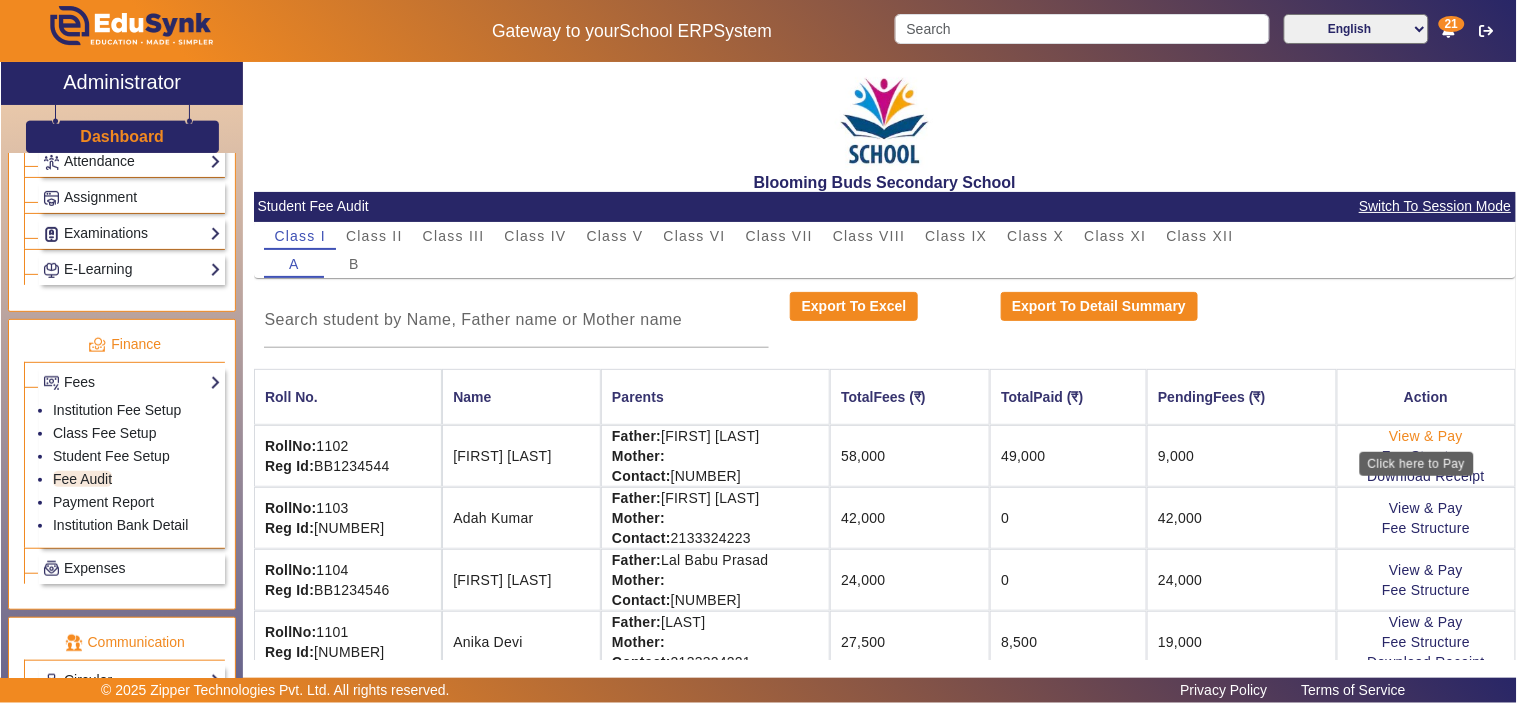 click on "View & Pay" 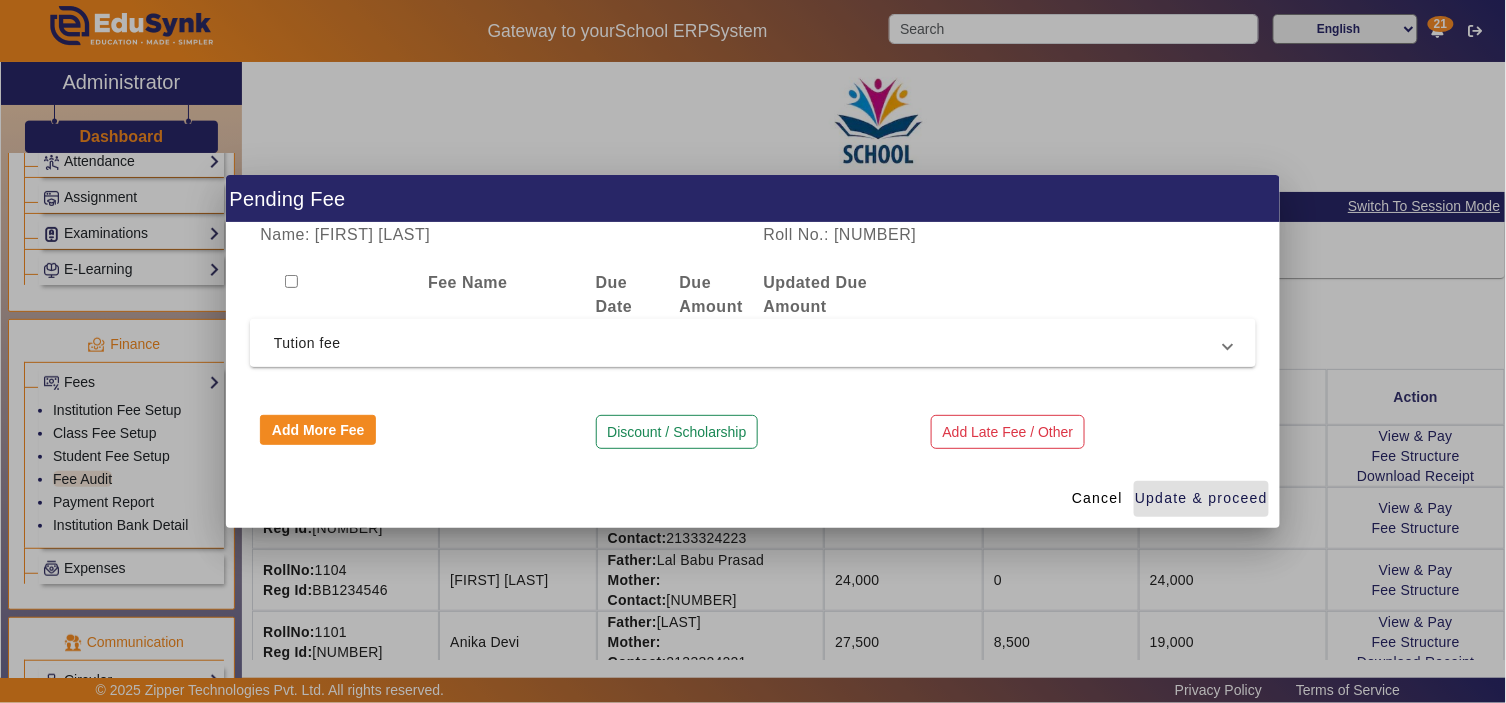 click on "Tution fee" at bounding box center (749, 343) 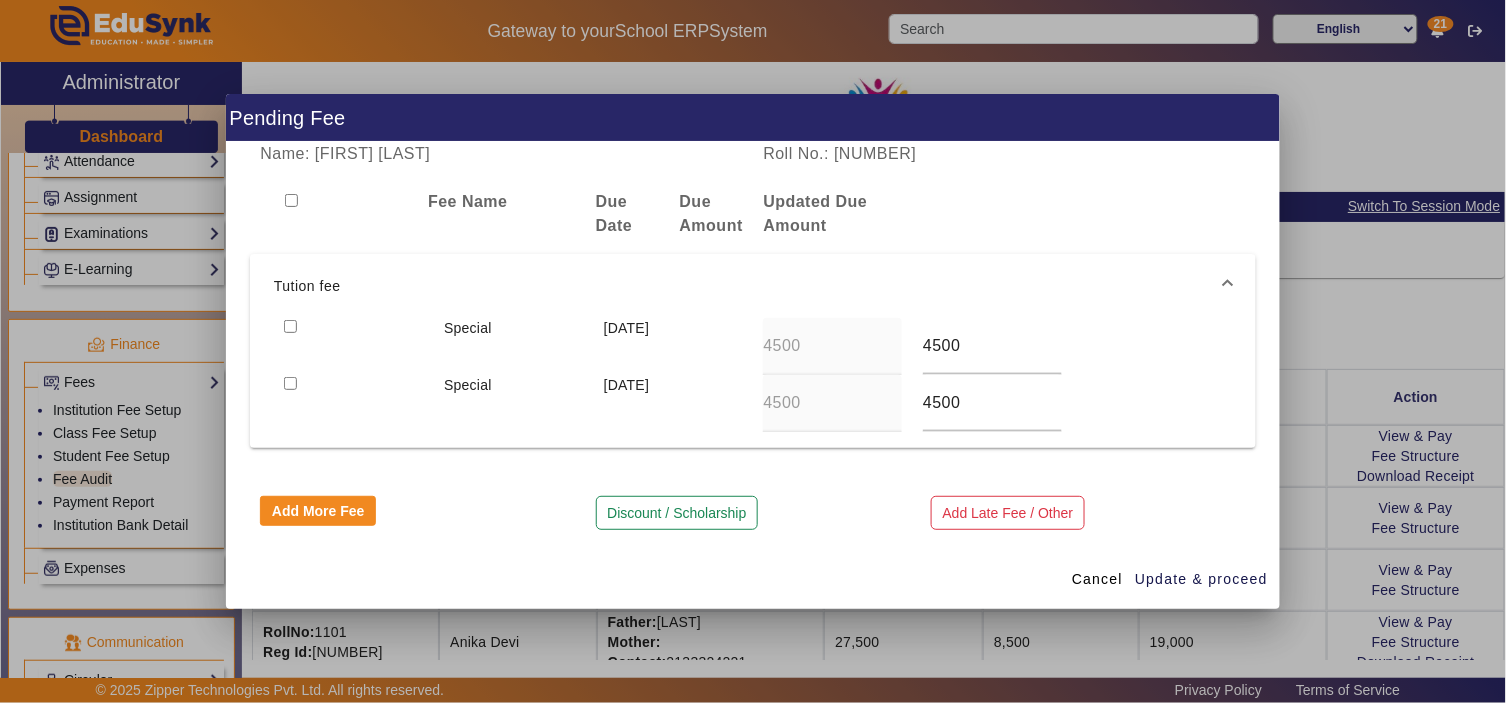 click at bounding box center [290, 326] 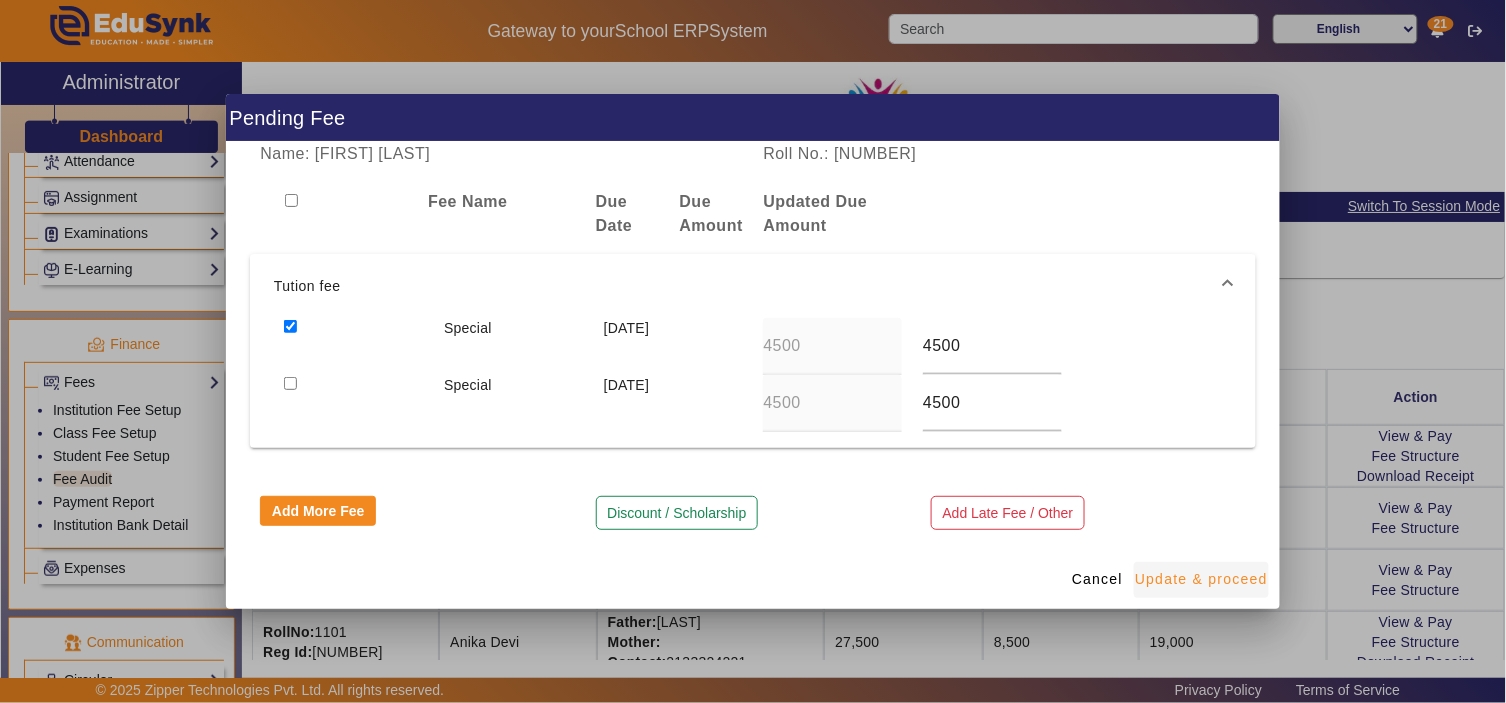 click on "Update & proceed" at bounding box center (1201, 579) 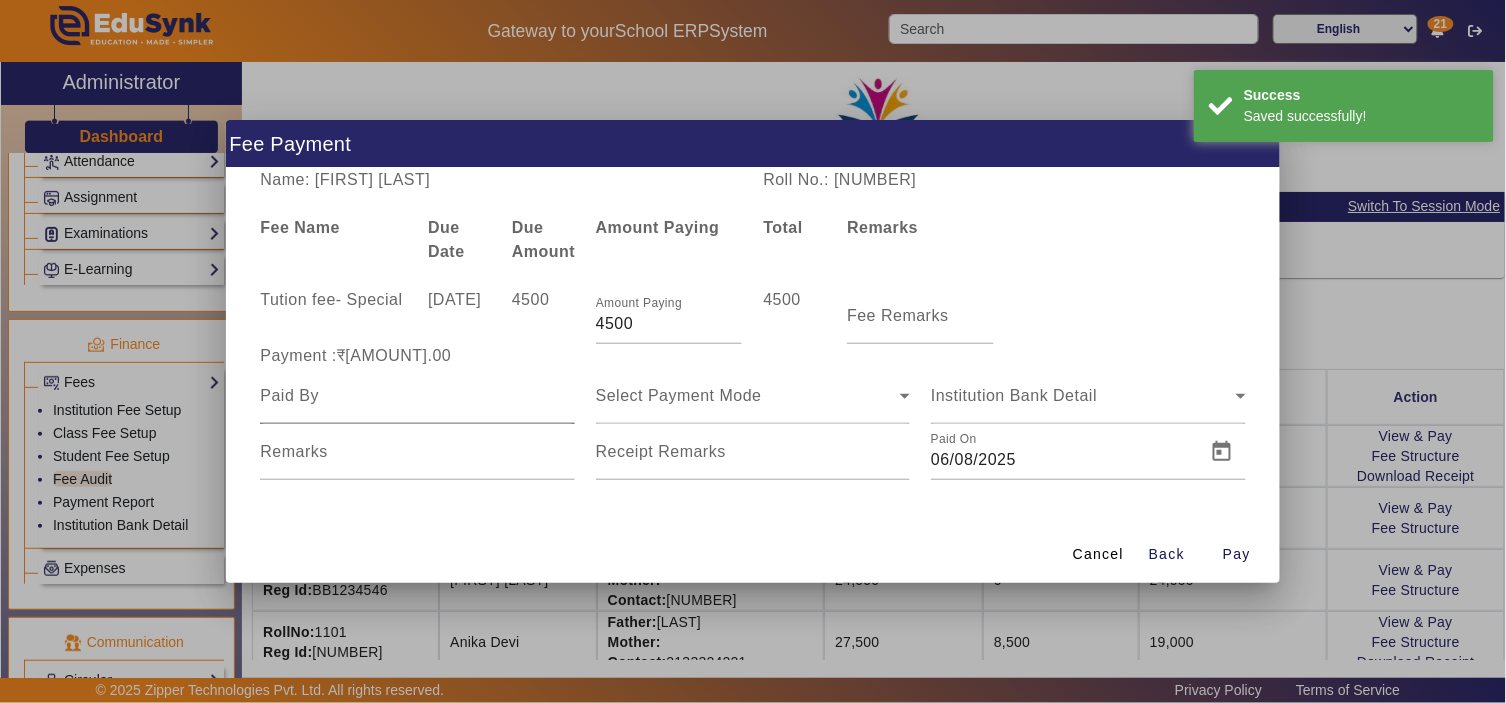 click at bounding box center (417, 396) 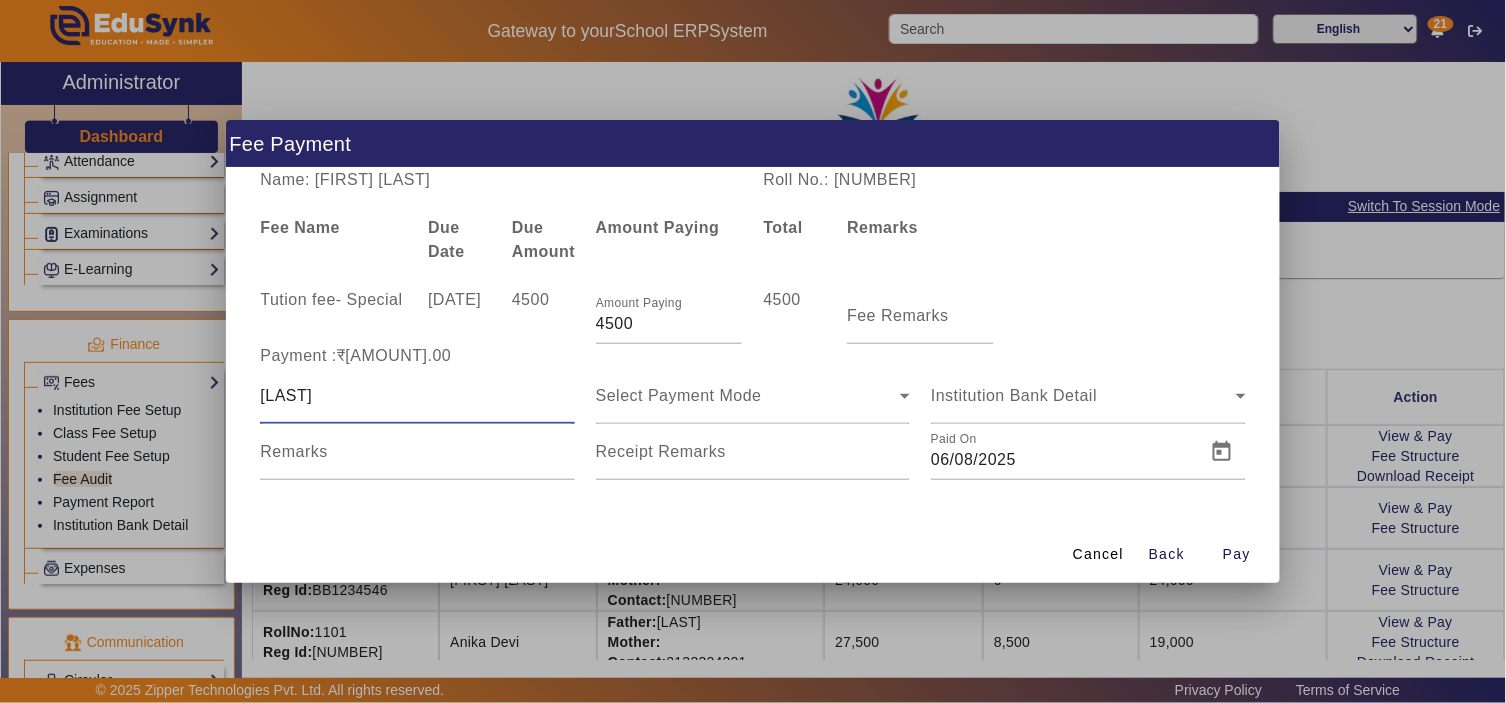 type on "Sarkar" 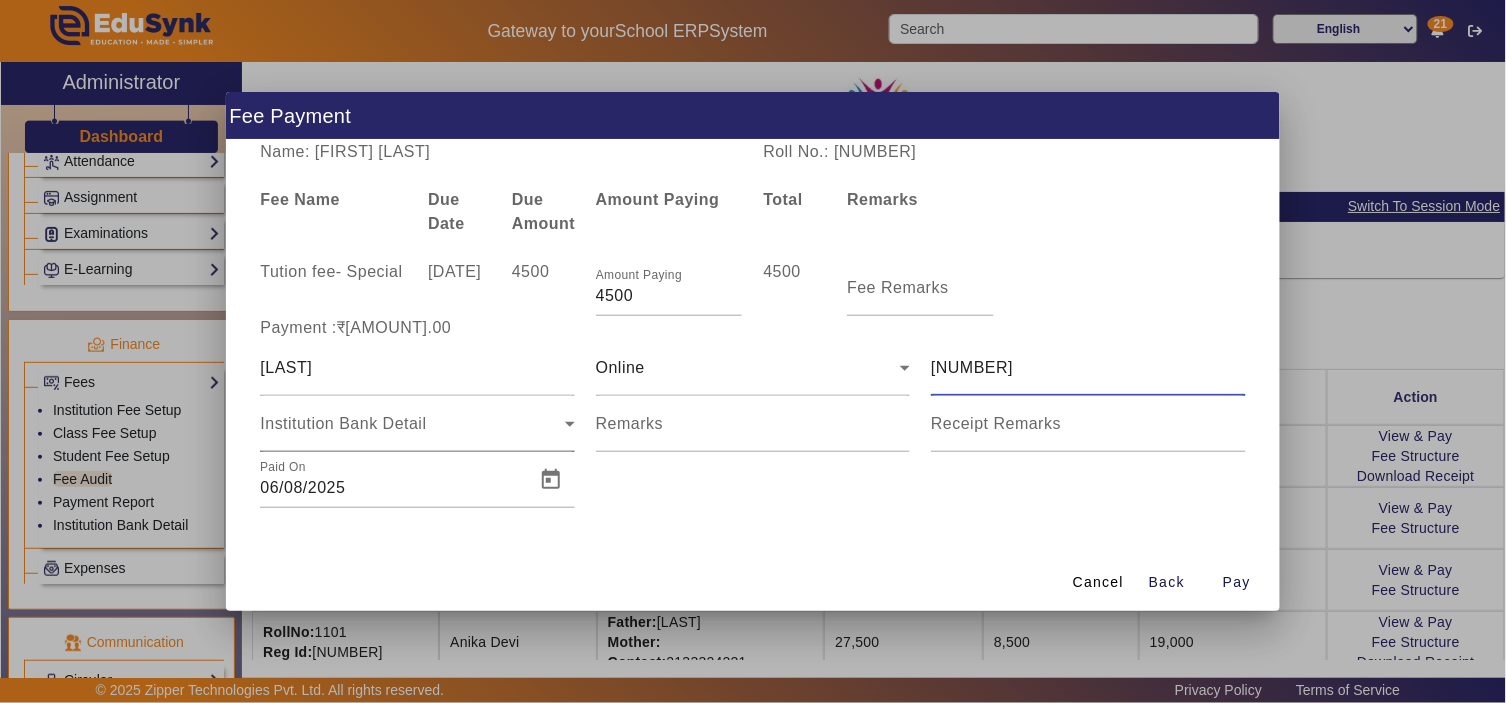type on "54543464" 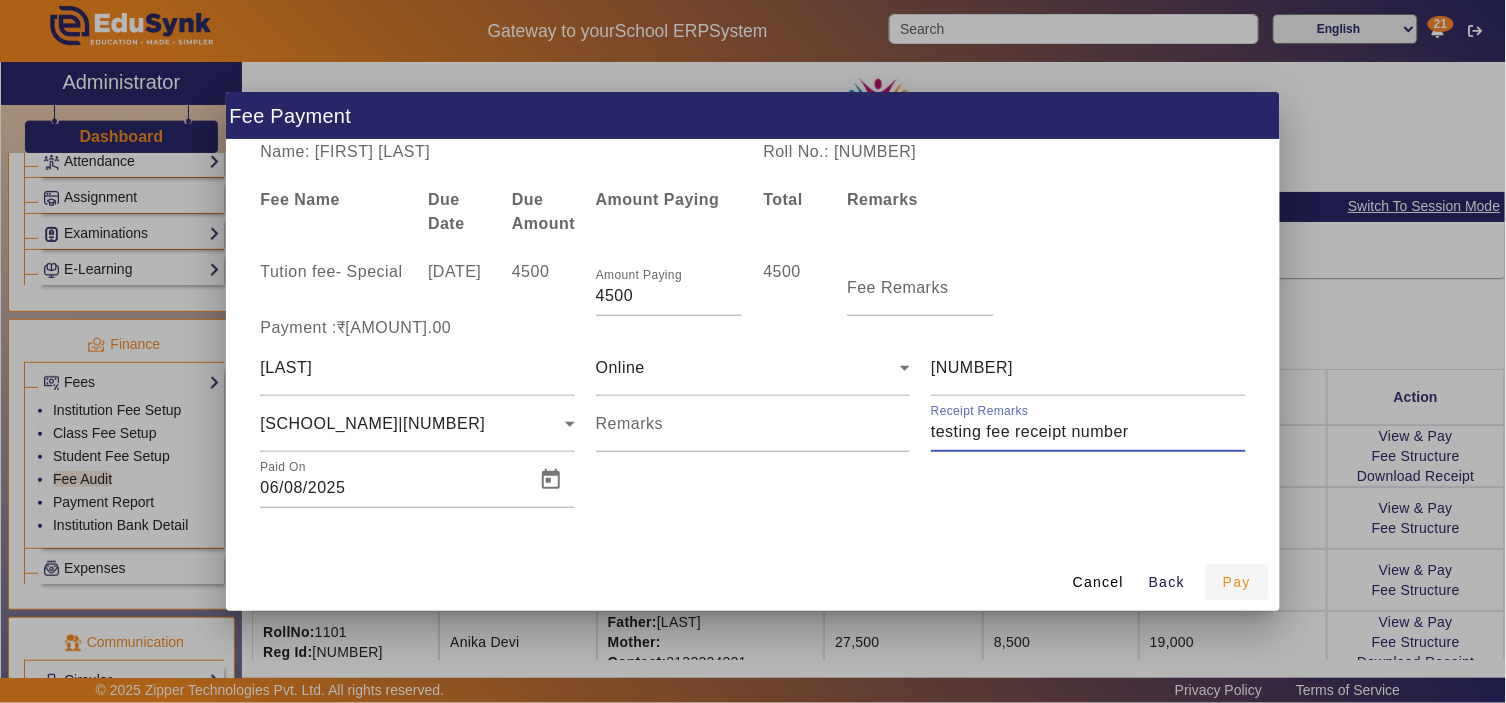 type on "testing fee receipt number" 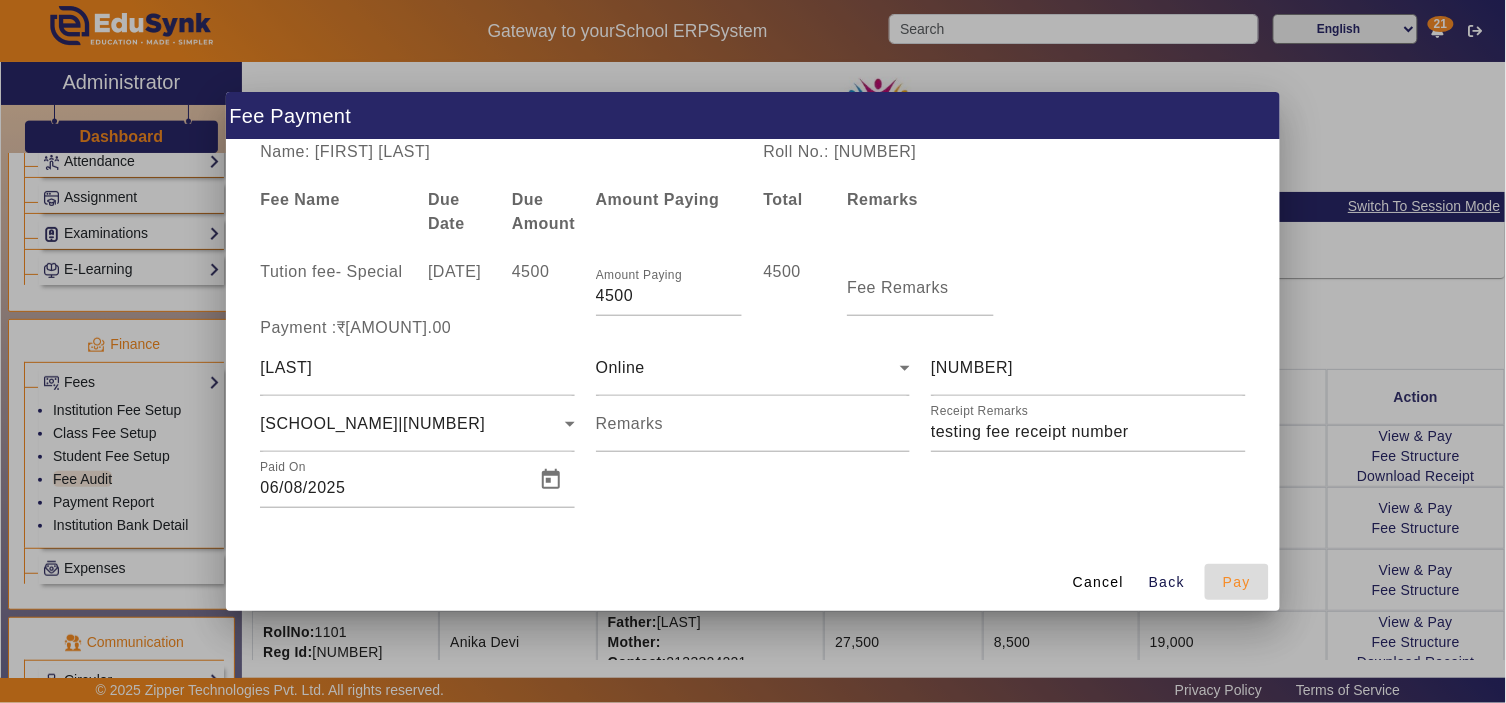 click at bounding box center (1237, 582) 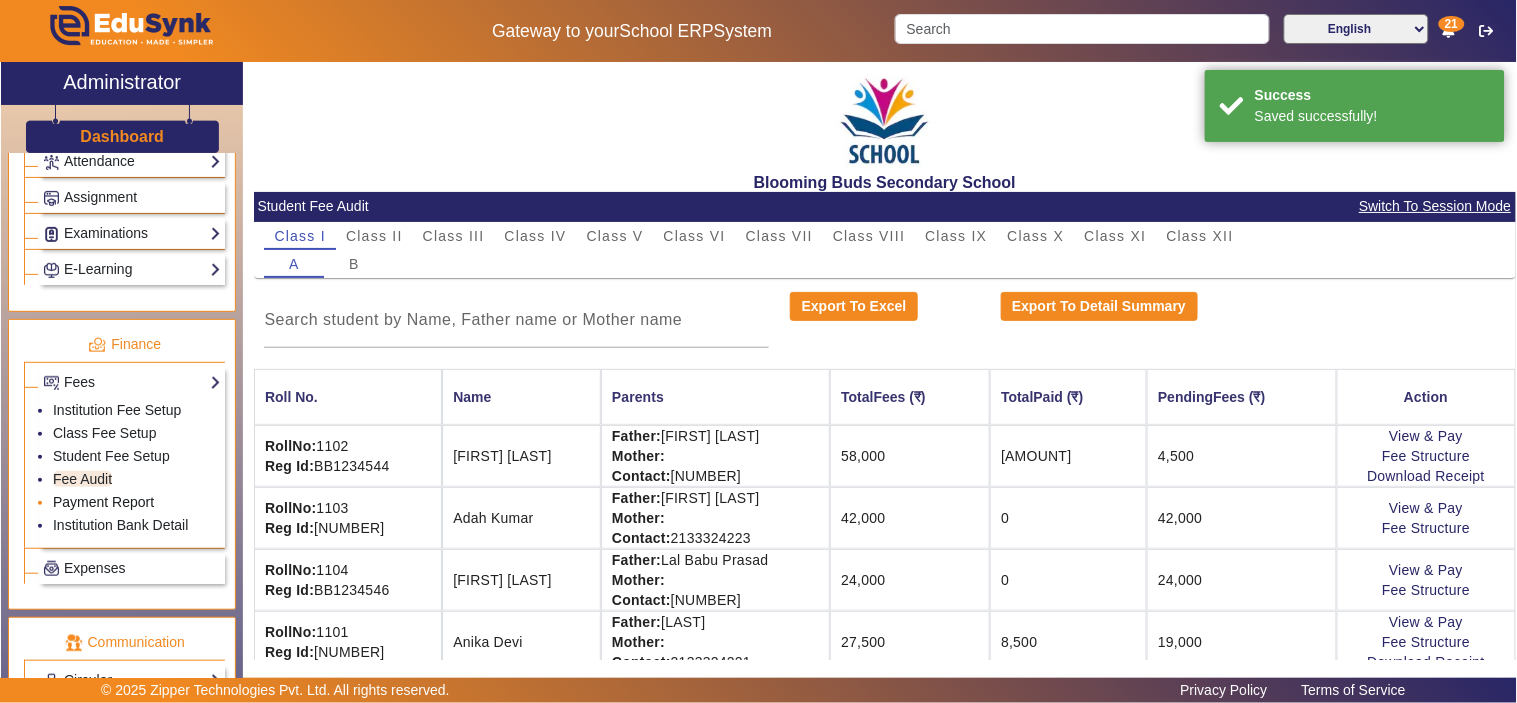 click on "Payment Report" 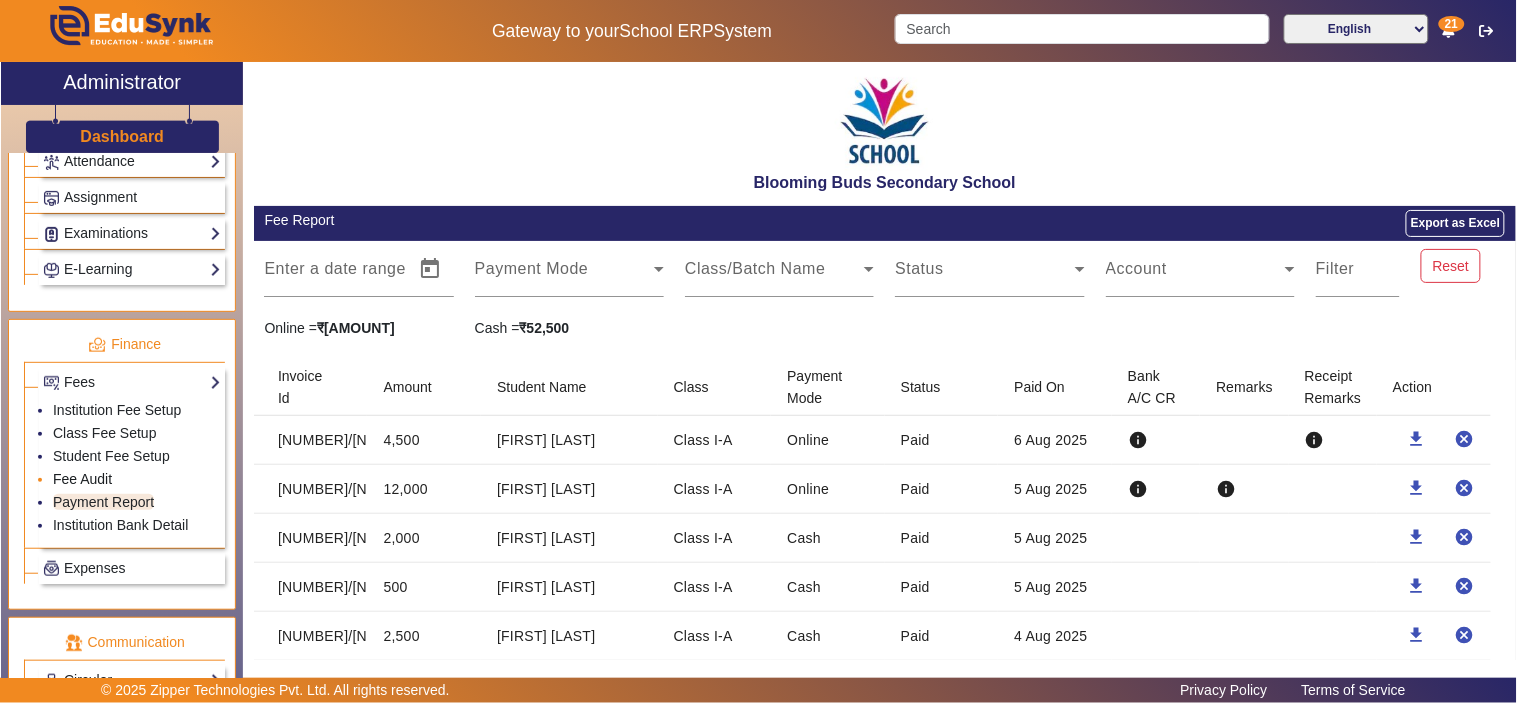 click on "Fee Audit" 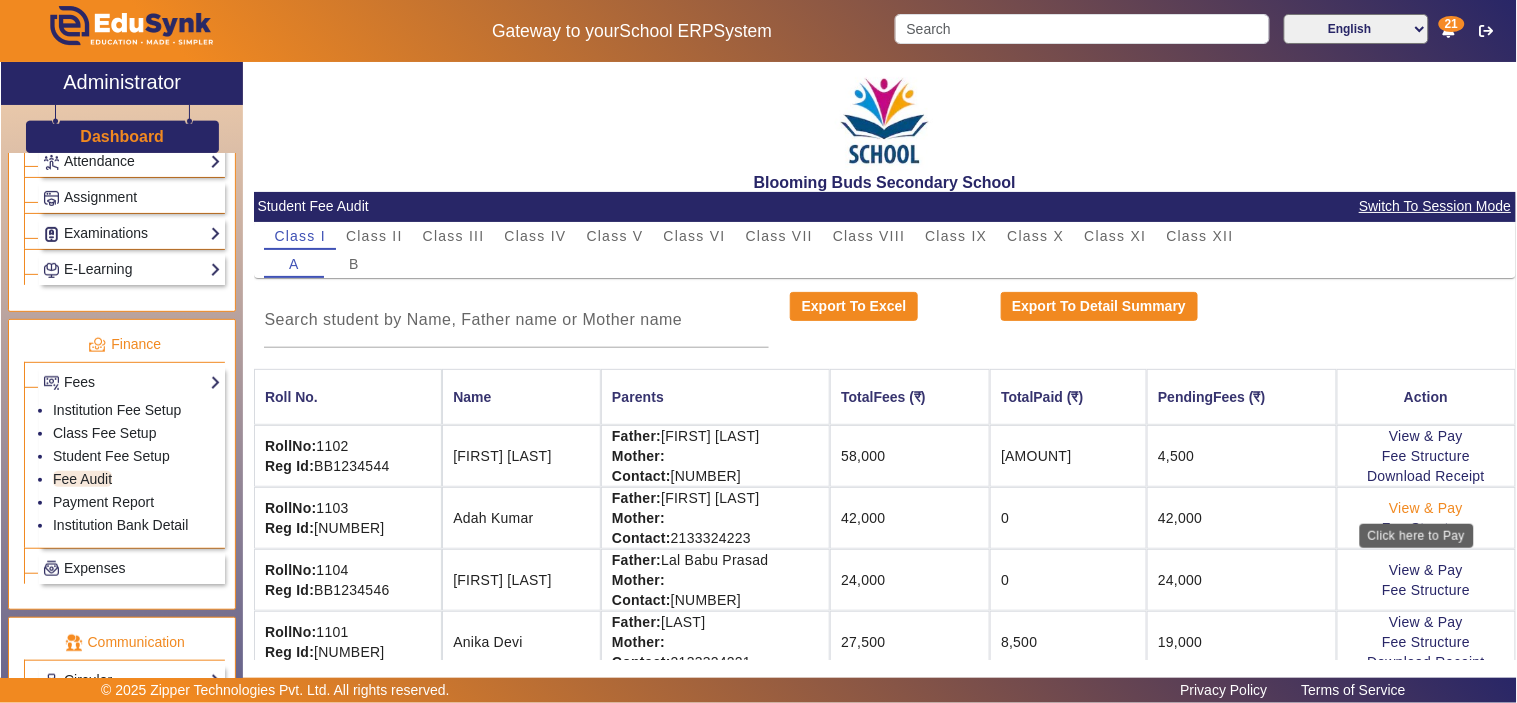 click on "View & Pay" 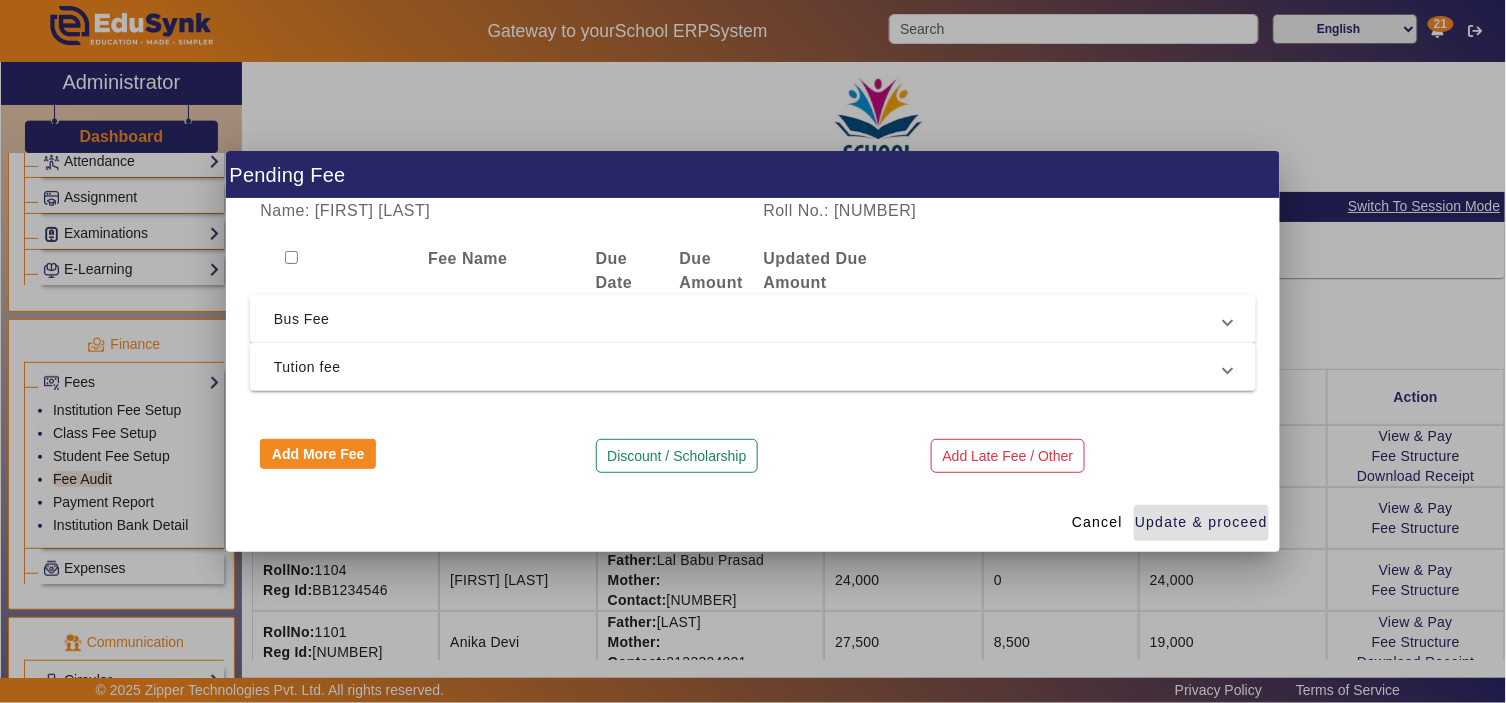 click on "Bus Fee" at bounding box center [749, 319] 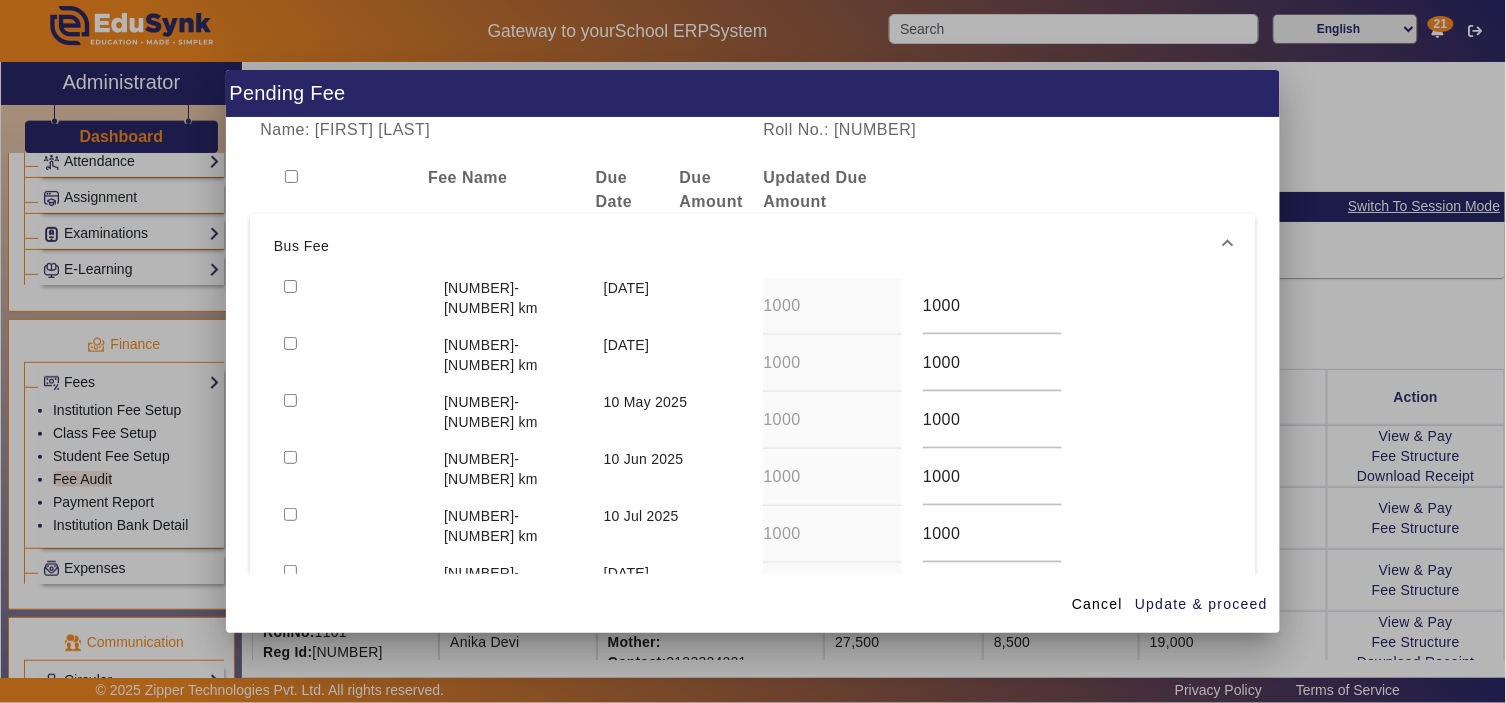 drag, startPoint x: 283, startPoint y: 288, endPoint x: 278, endPoint y: 331, distance: 43.289722 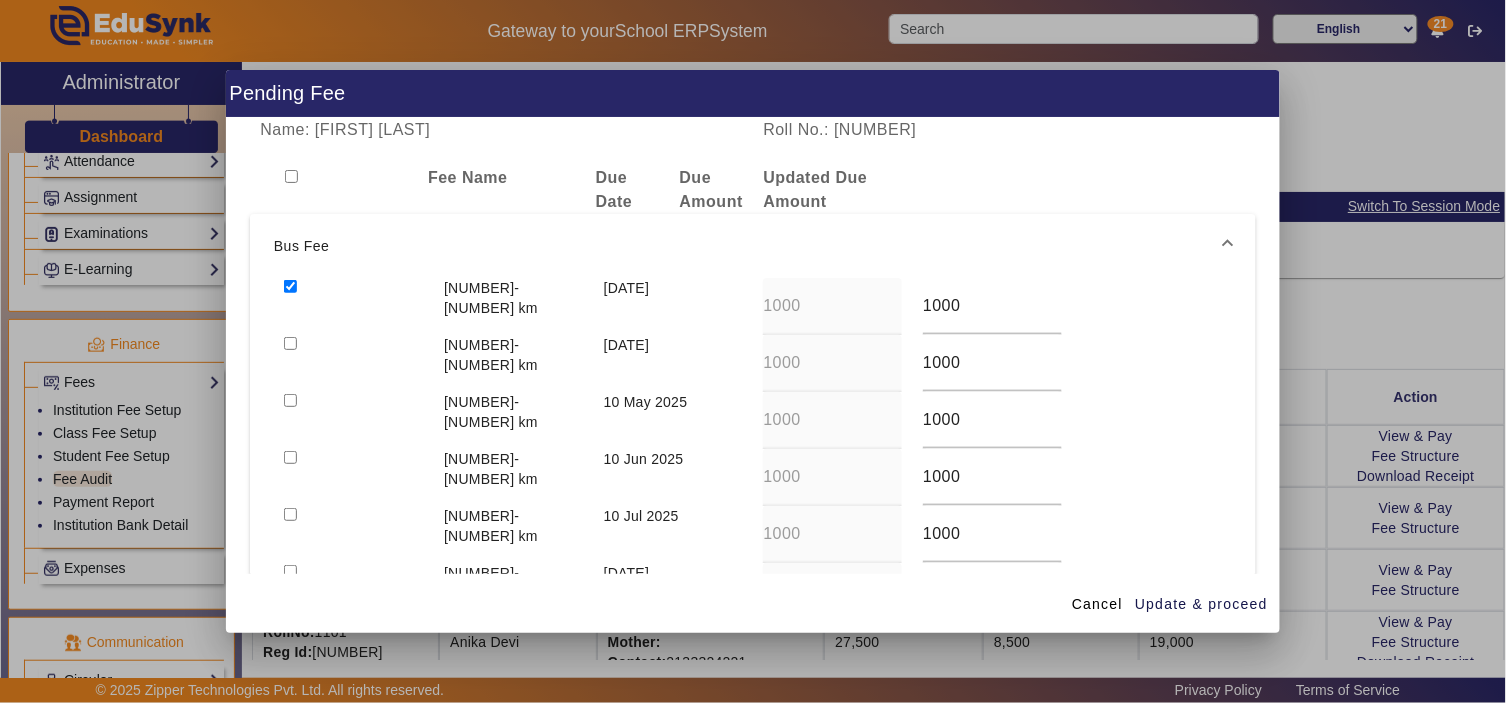 click at bounding box center (354, 306) 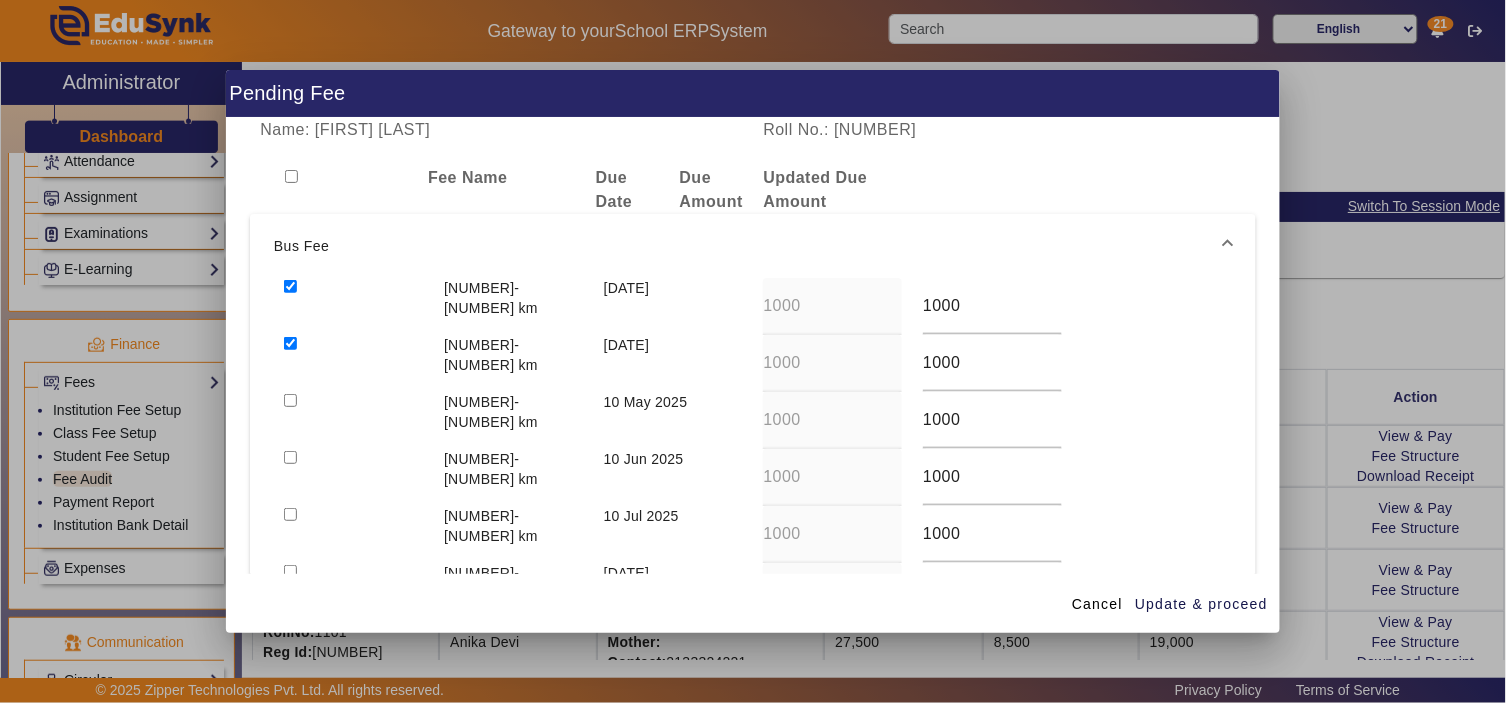 click at bounding box center (290, 400) 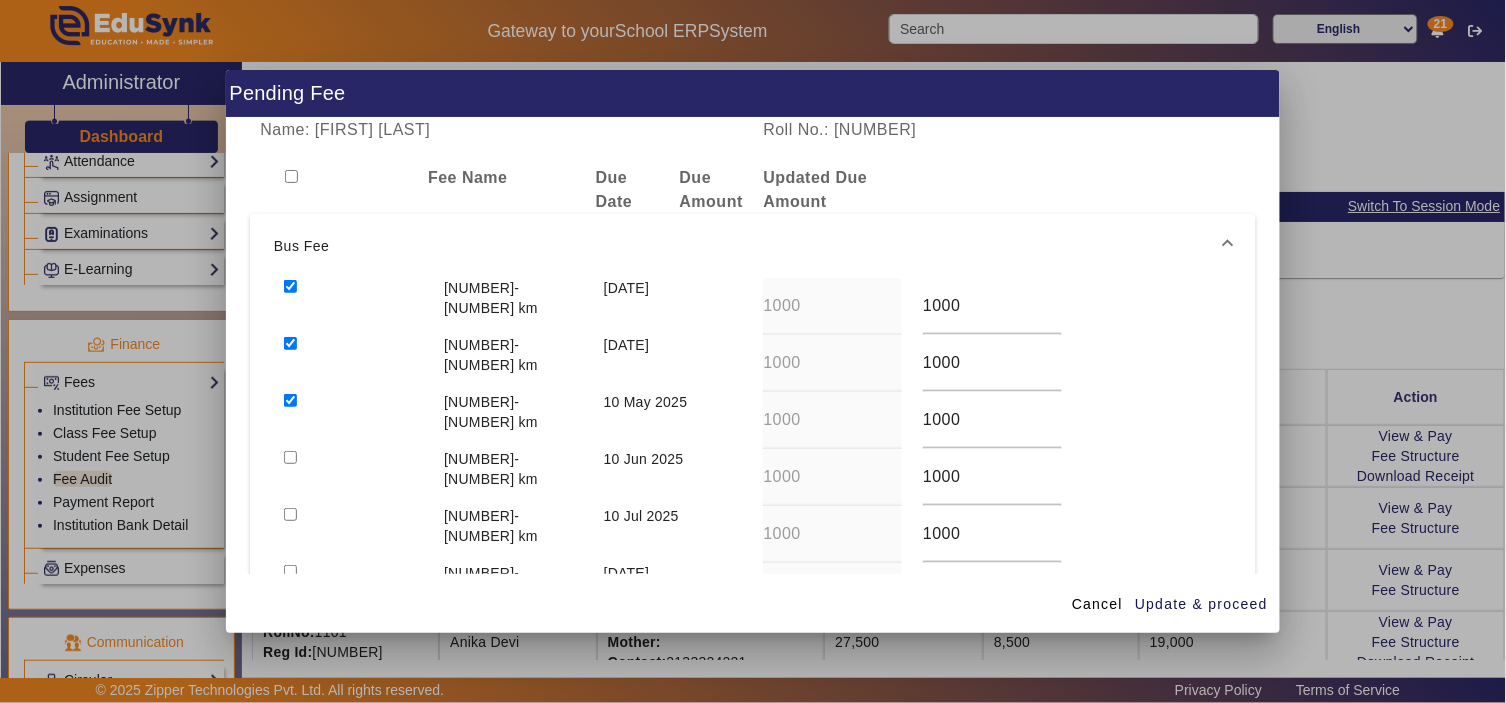 click at bounding box center [290, 457] 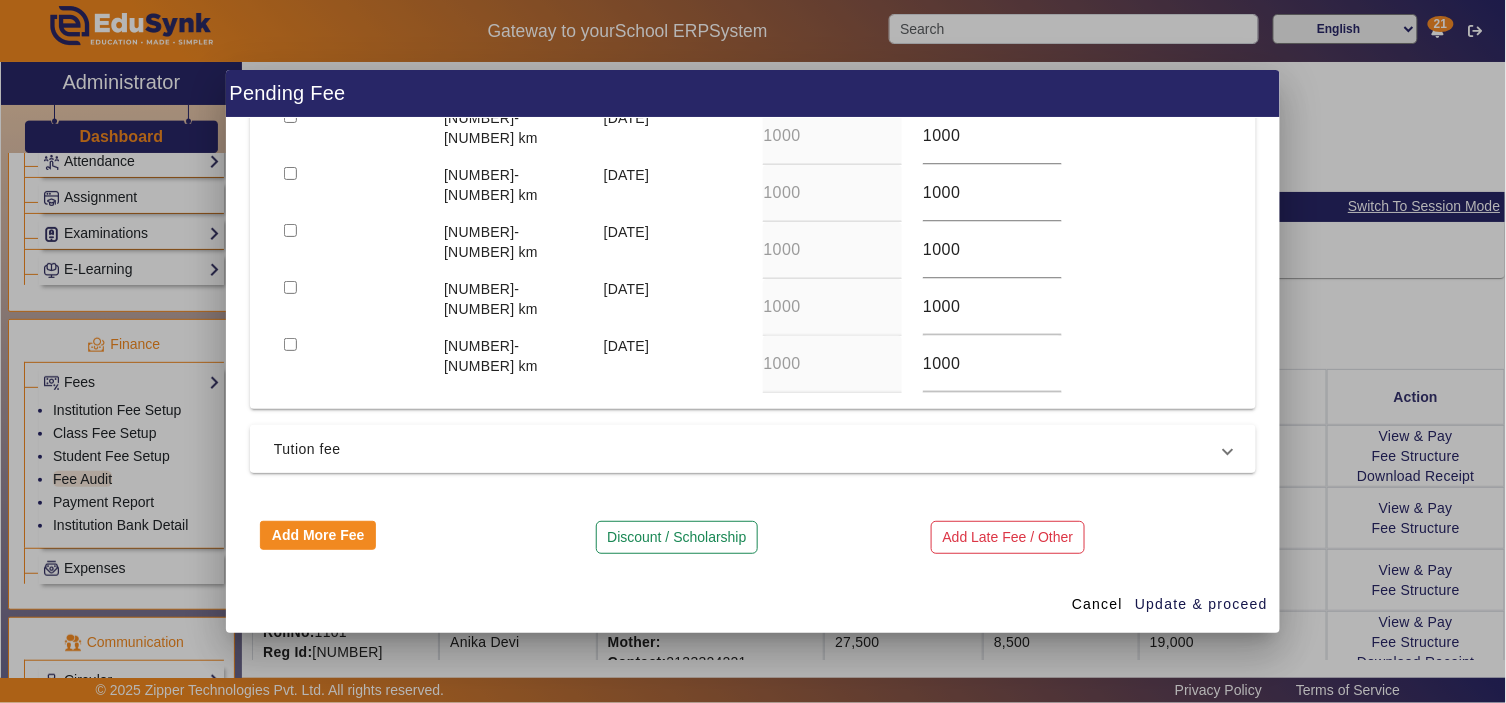 click on "Tution fee" at bounding box center (749, 449) 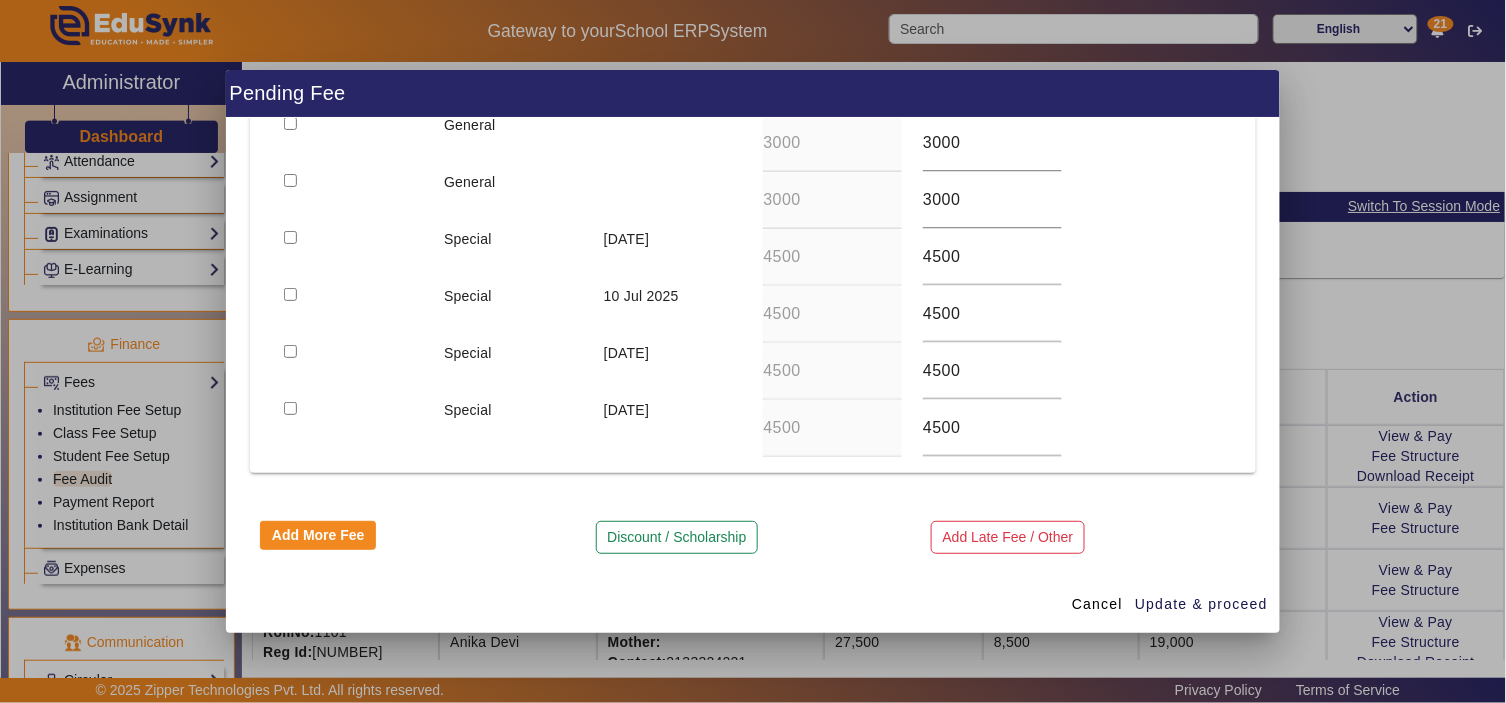 scroll, scrollTop: 156, scrollLeft: 0, axis: vertical 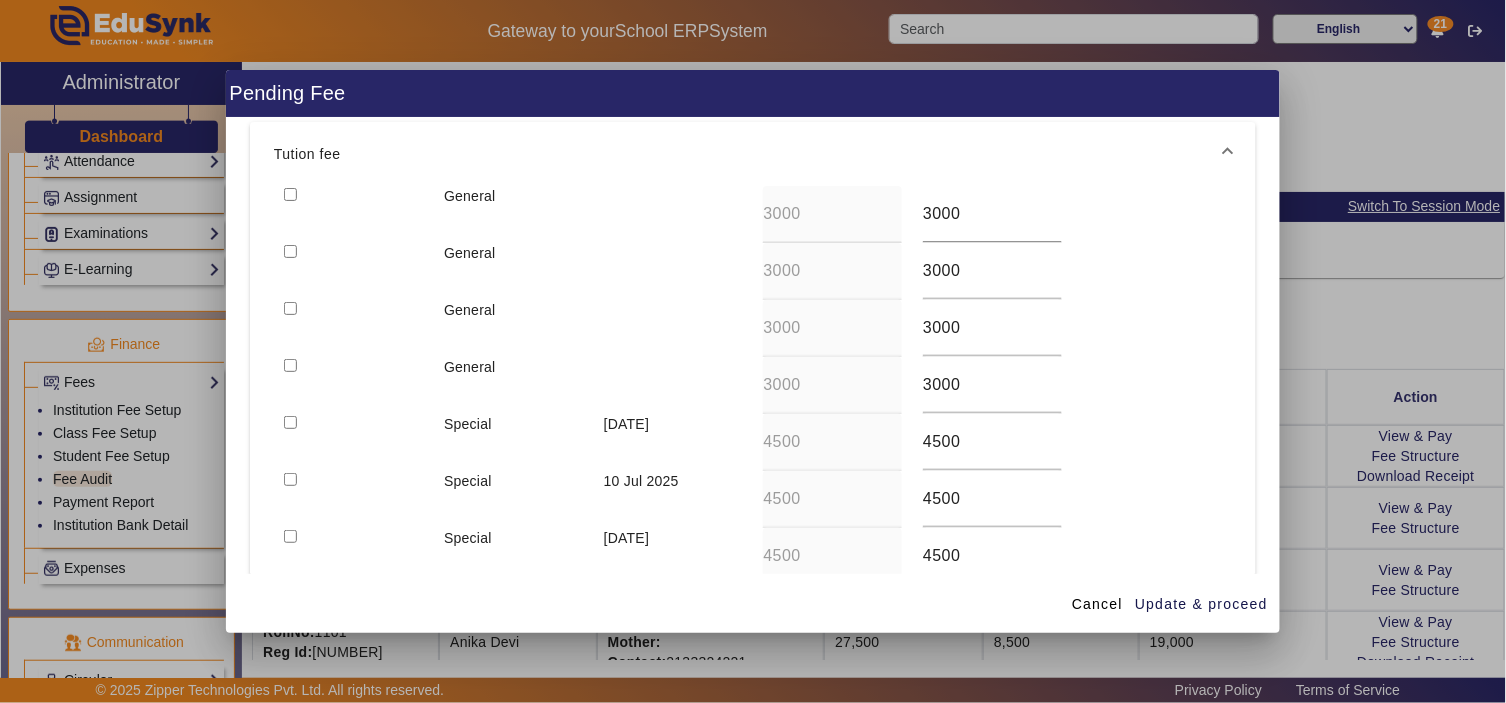 drag, startPoint x: 287, startPoint y: 188, endPoint x: 285, endPoint y: 238, distance: 50.039986 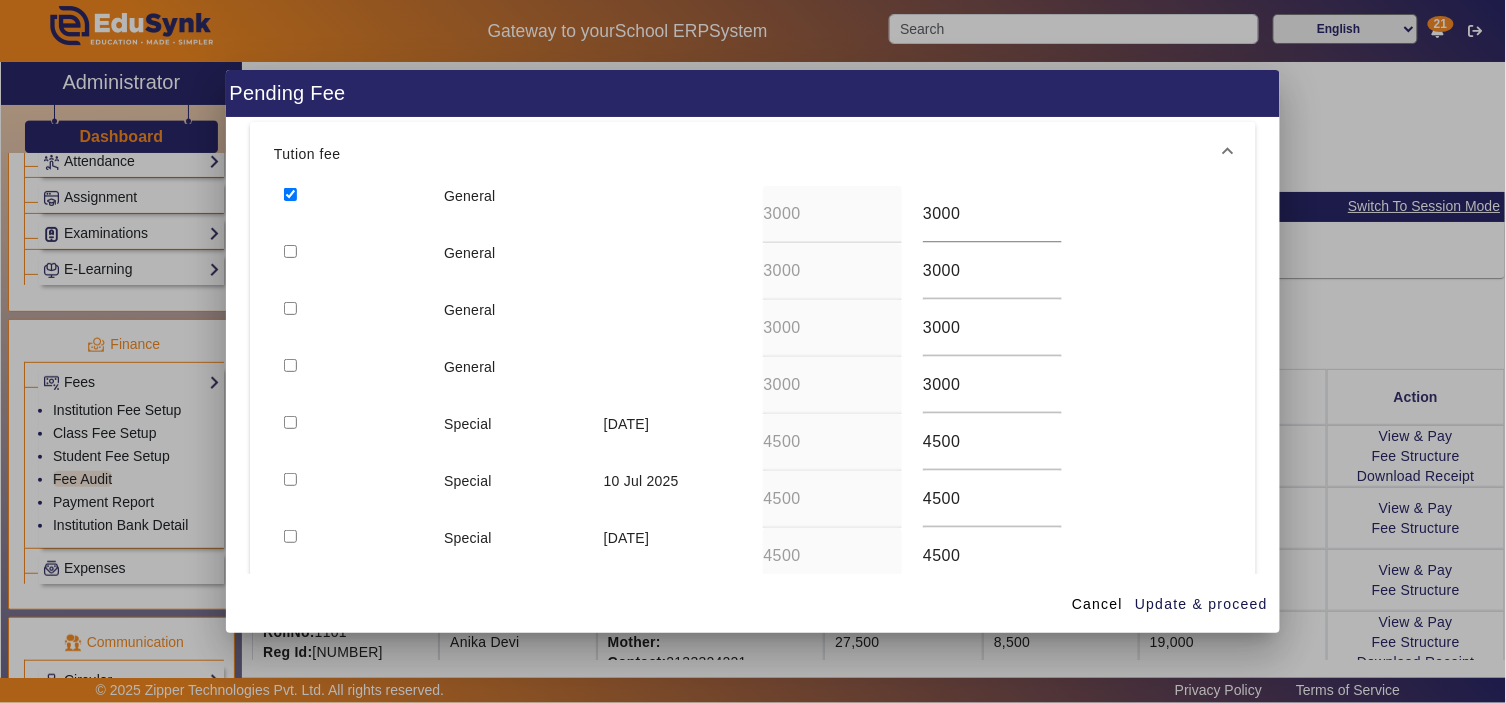 drag, startPoint x: 287, startPoint y: 251, endPoint x: 287, endPoint y: 274, distance: 23 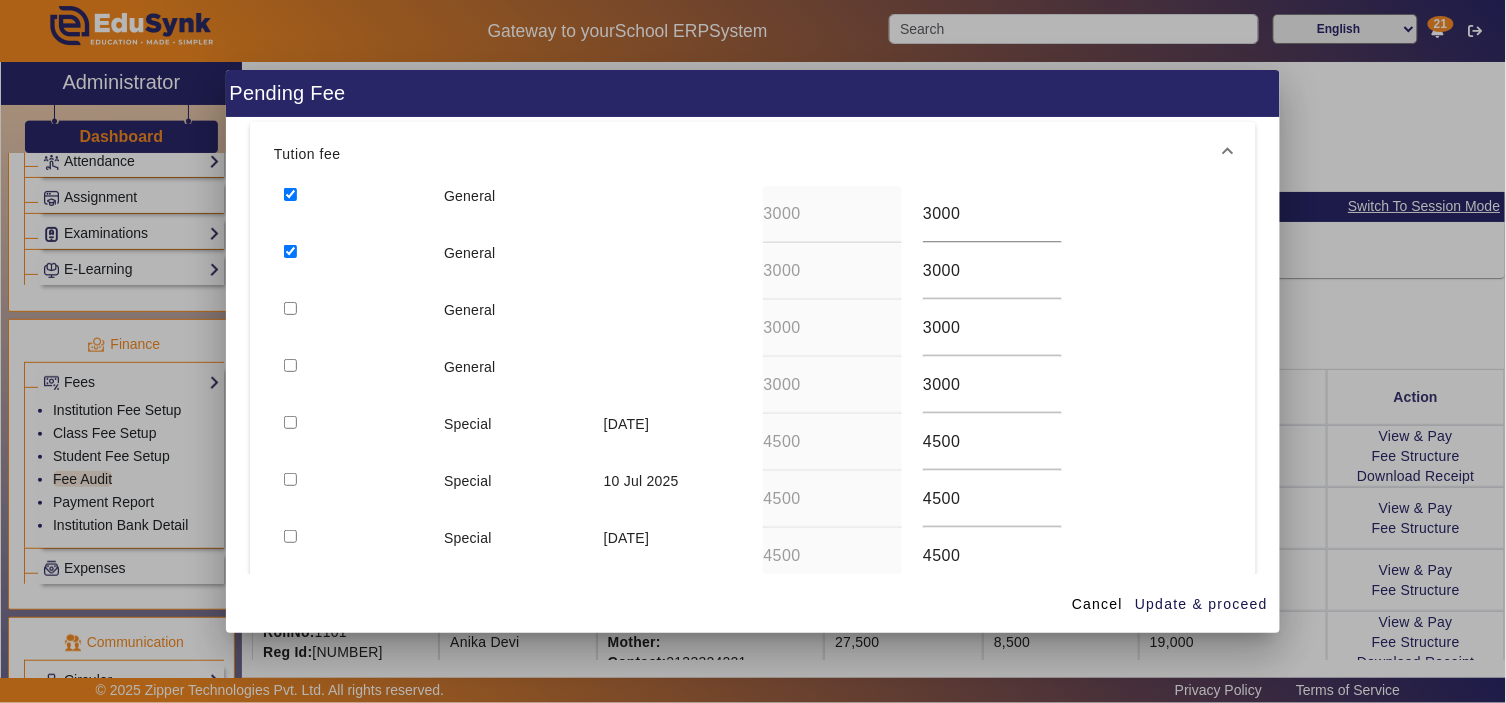 click at bounding box center (290, 308) 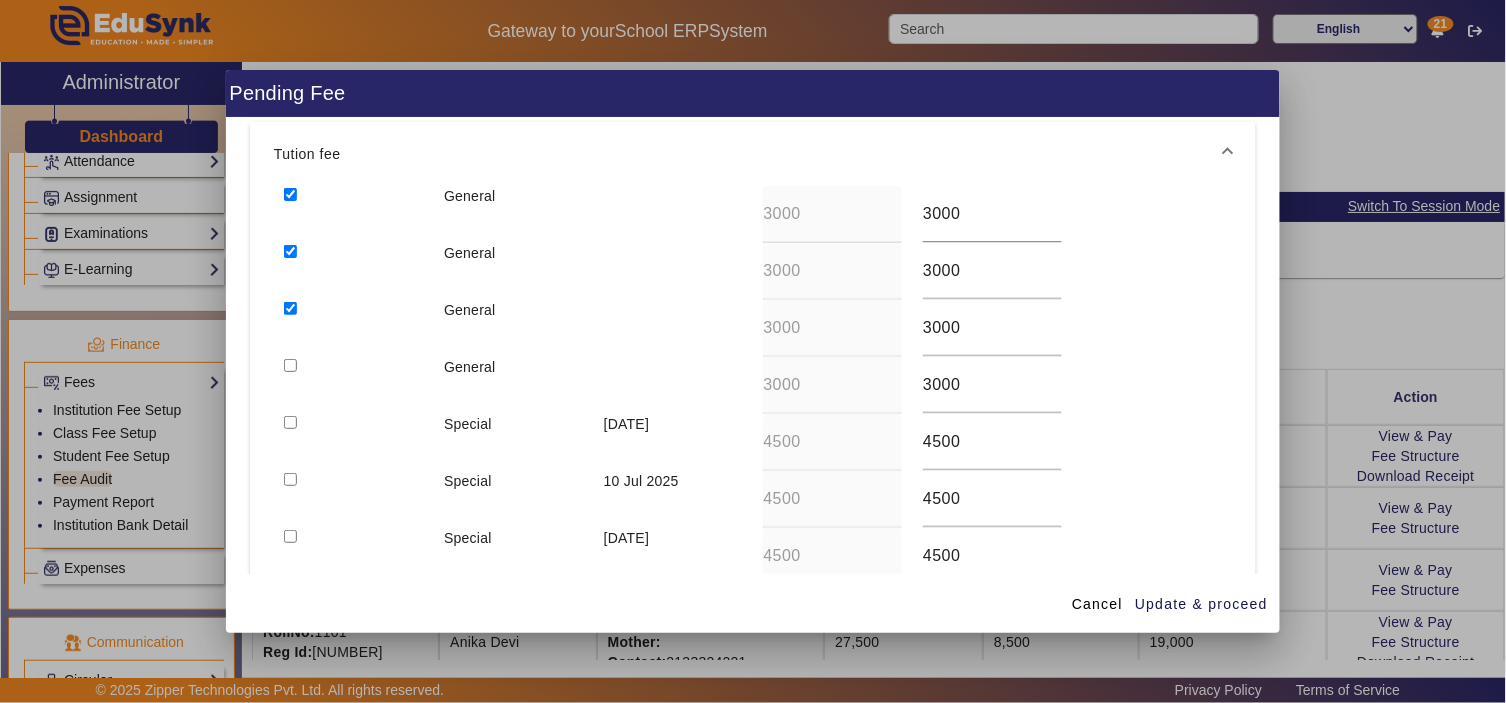click at bounding box center (290, 365) 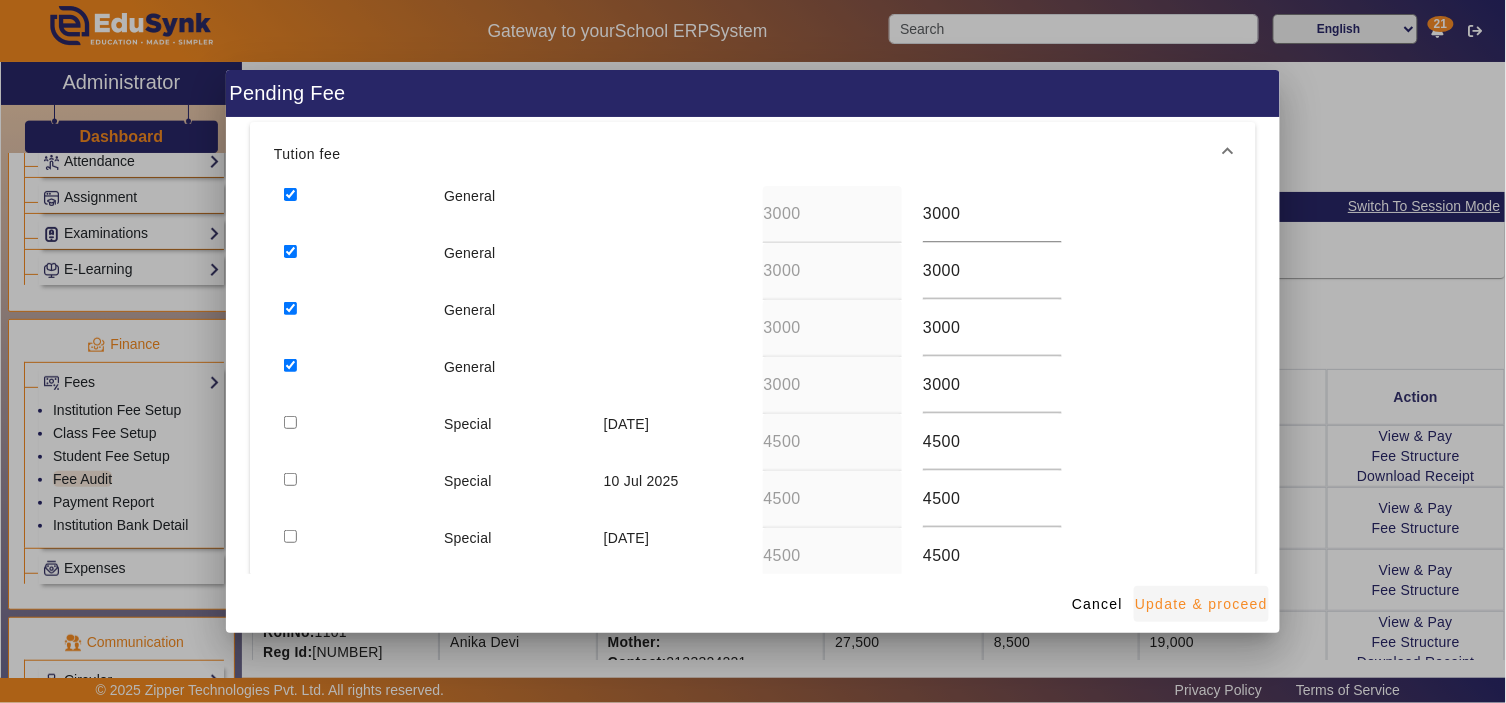 click on "Update & proceed" at bounding box center (1201, 604) 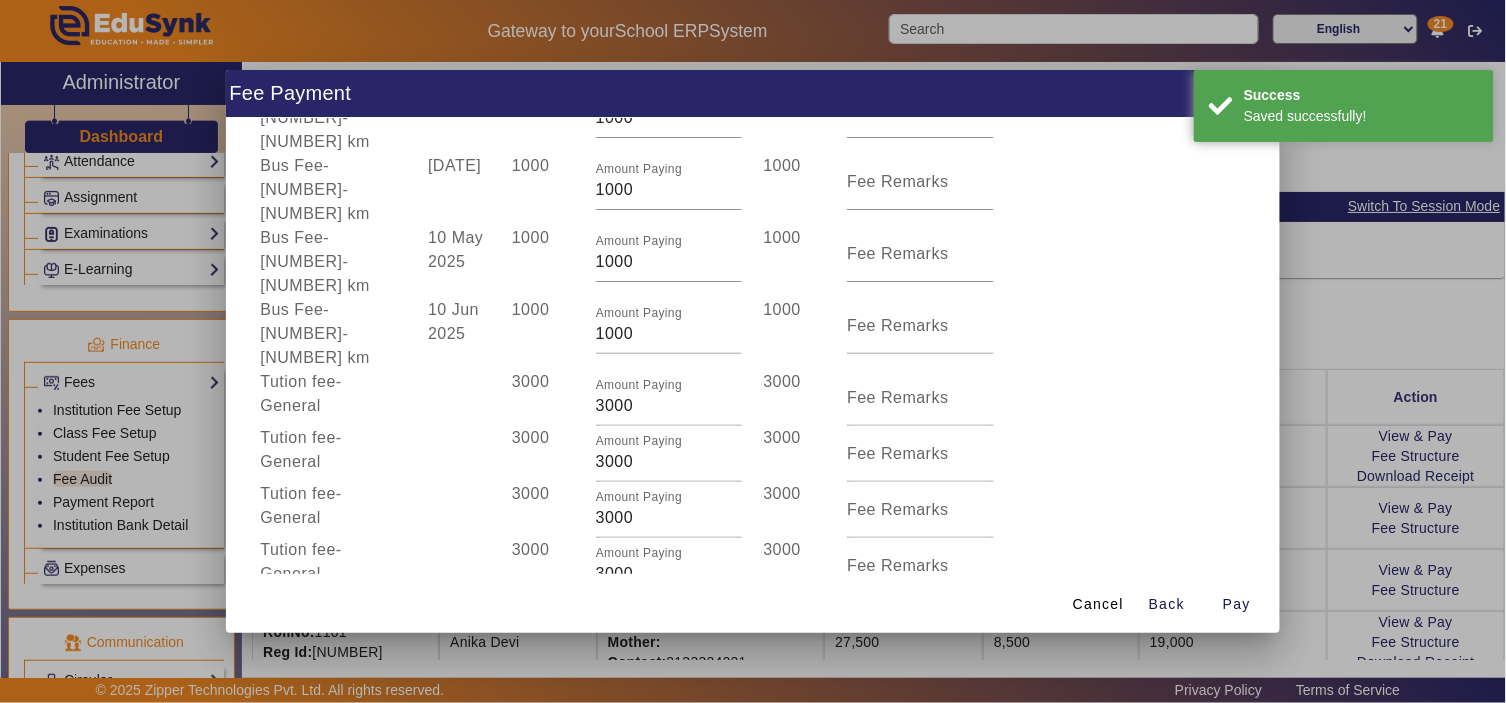 scroll, scrollTop: 291, scrollLeft: 0, axis: vertical 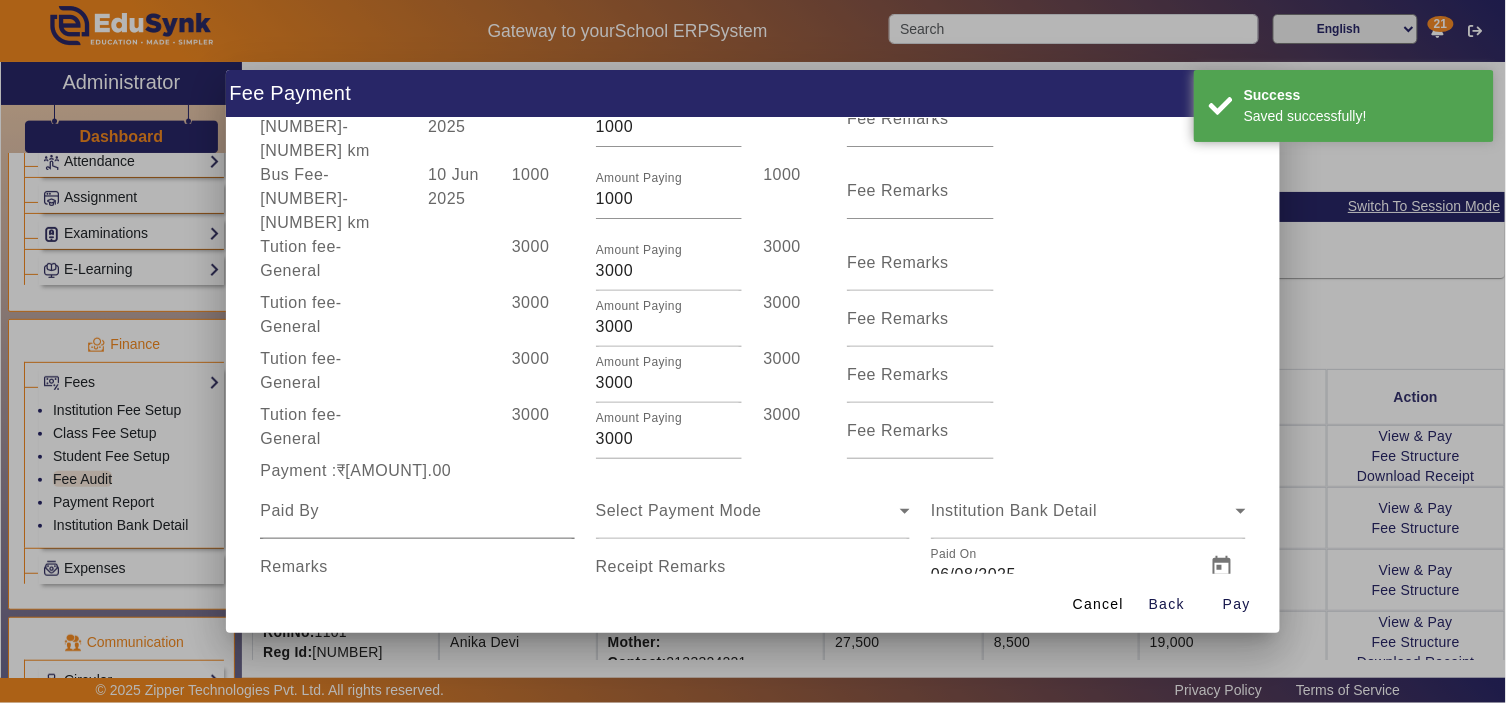 click at bounding box center (417, 511) 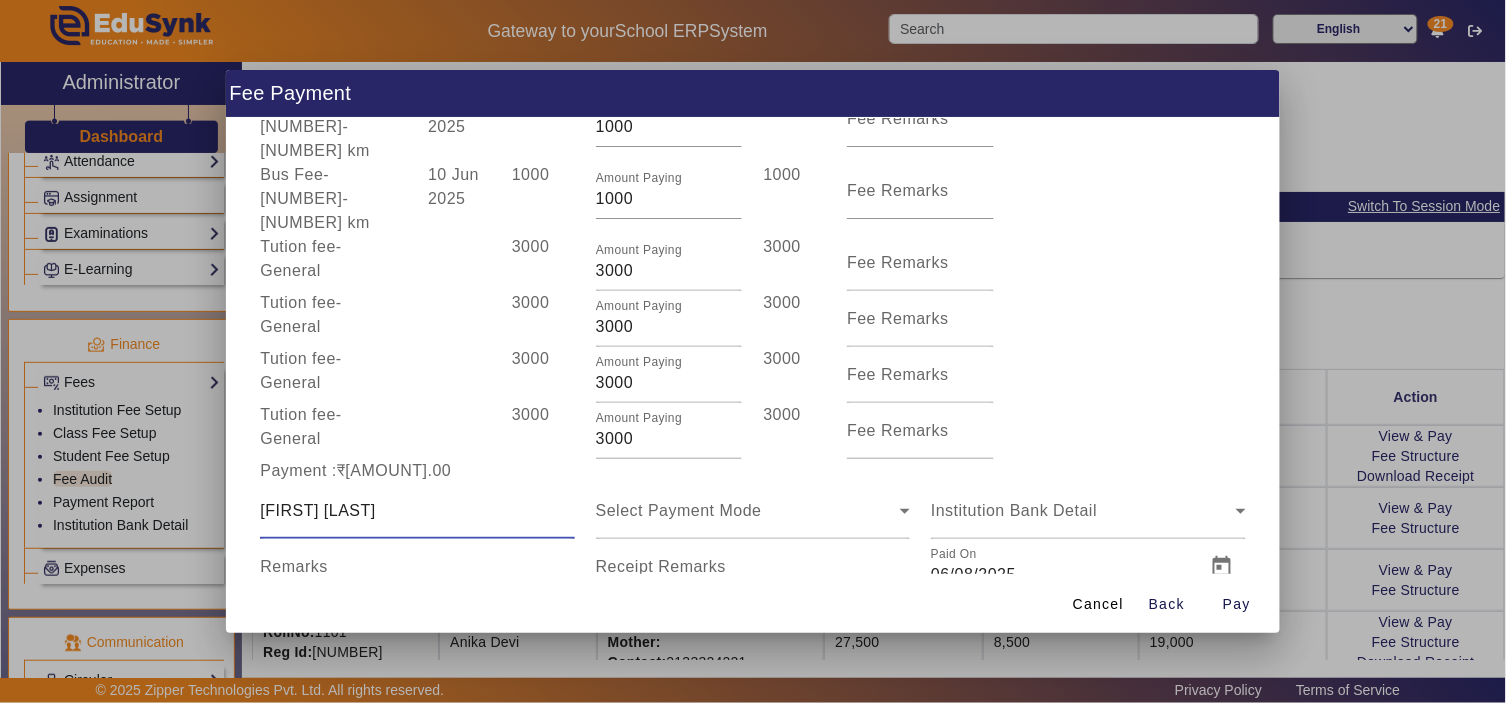 type on "Sumer Singh" 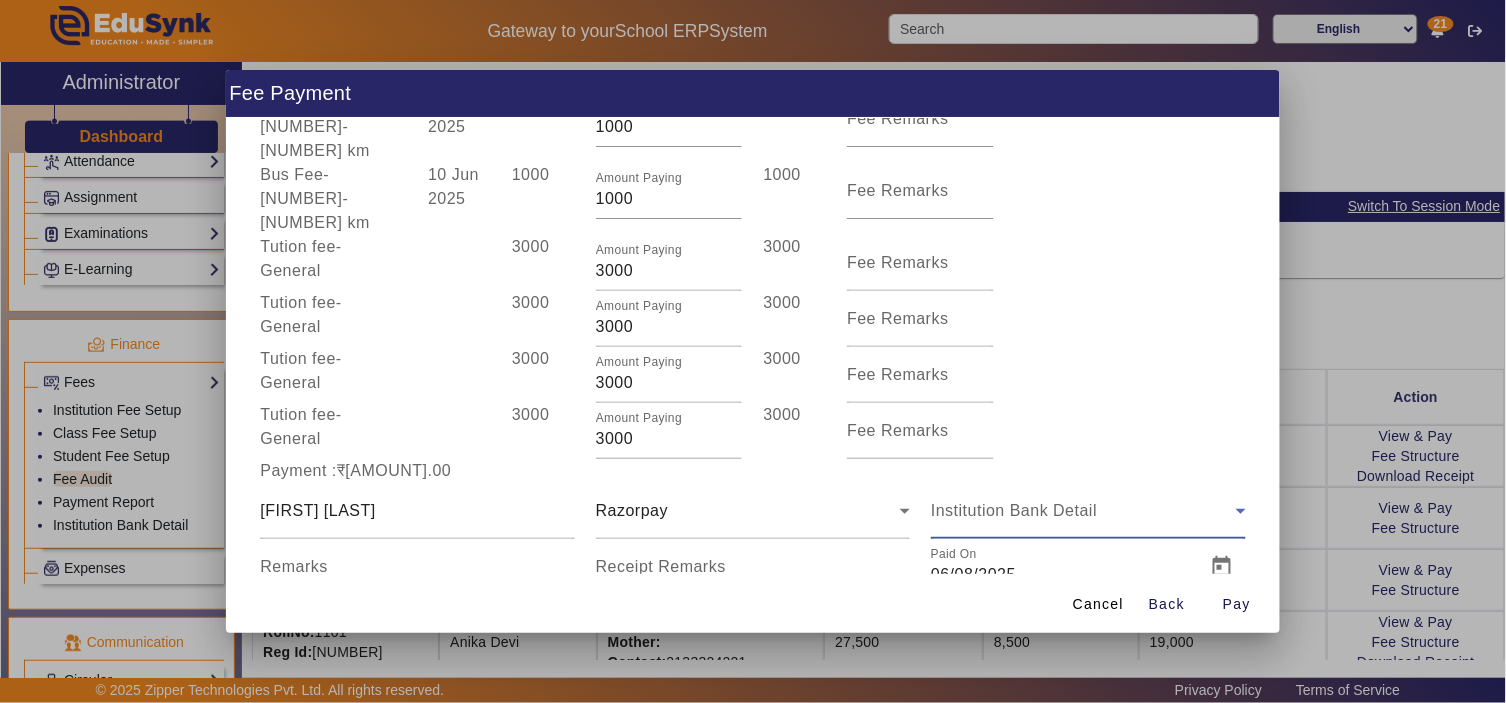 click on "Institution Bank Detail" at bounding box center (1014, 510) 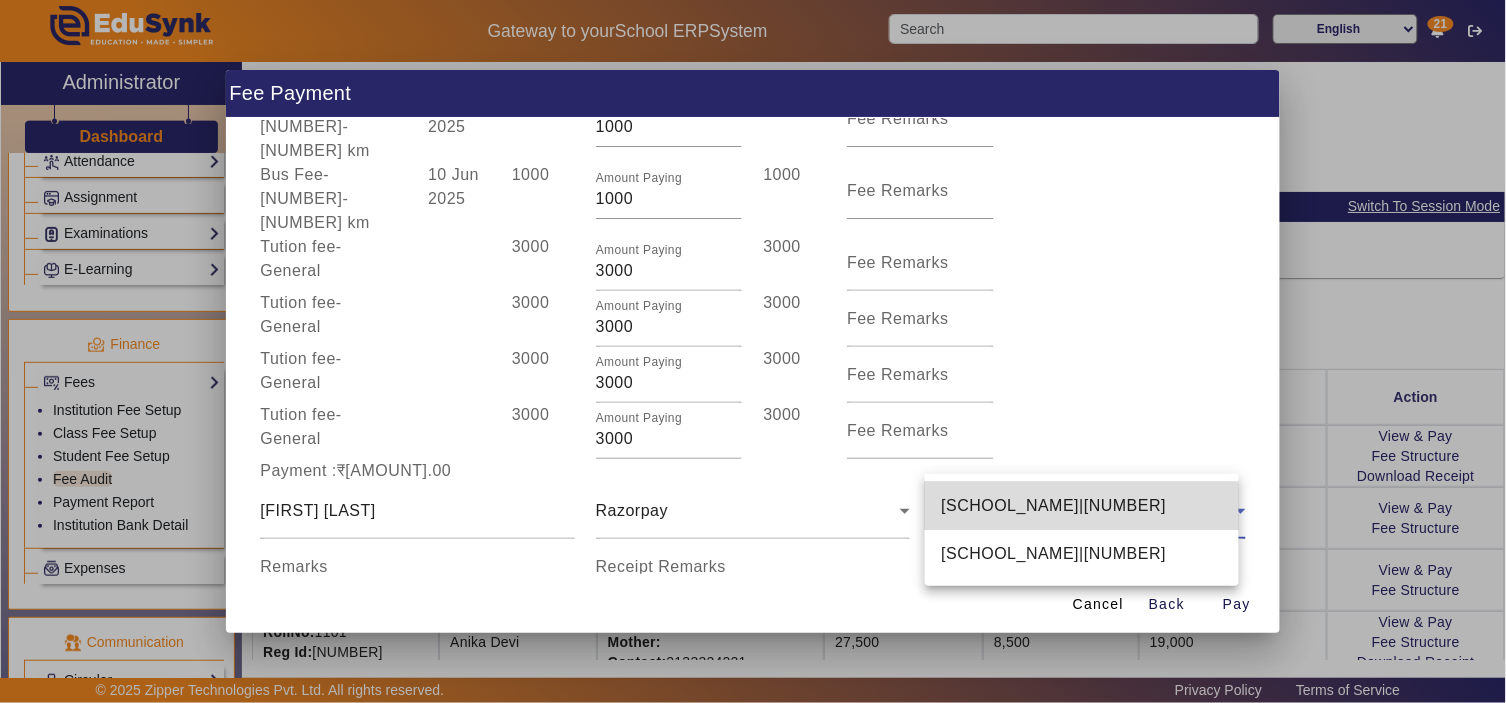 click on "Blooming Buds School|234346446657554563" at bounding box center [1053, 506] 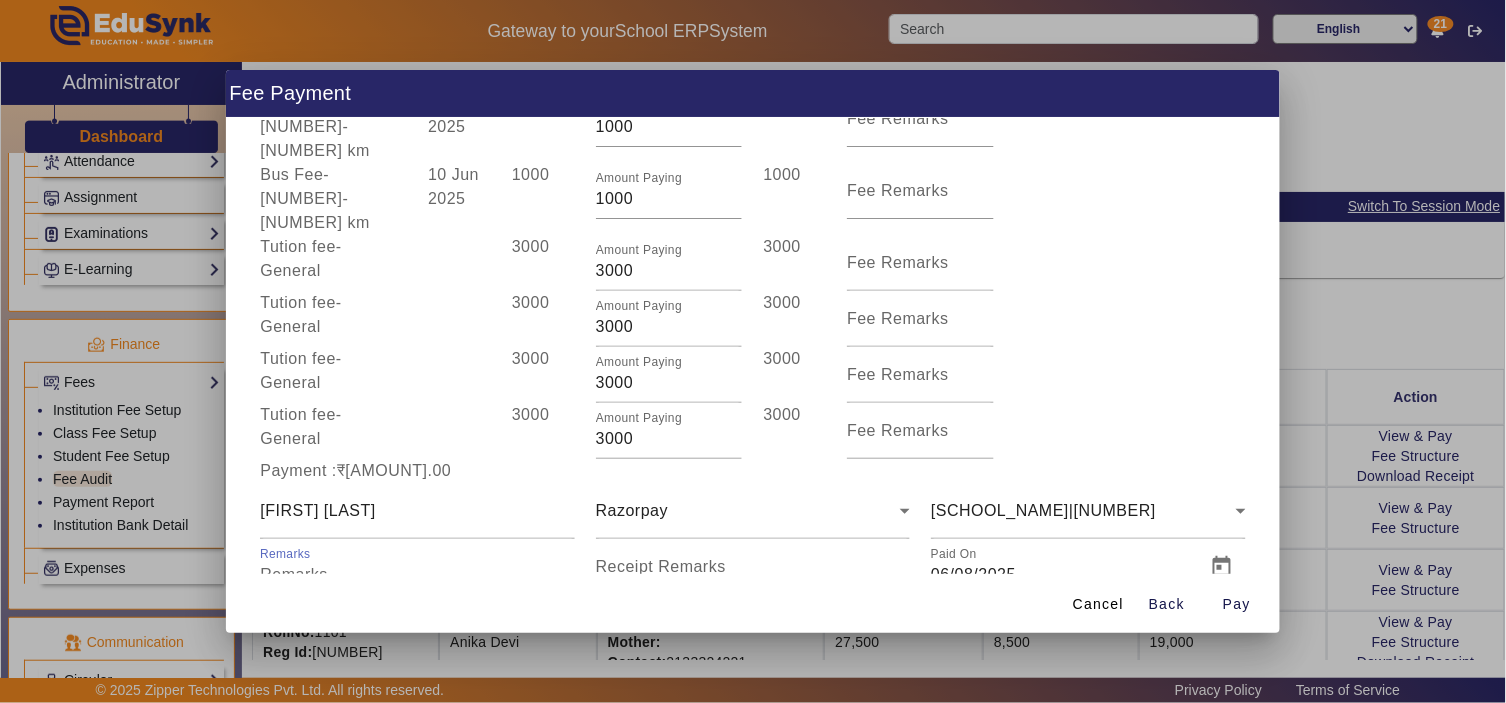 click on "Remarks" at bounding box center (417, 575) 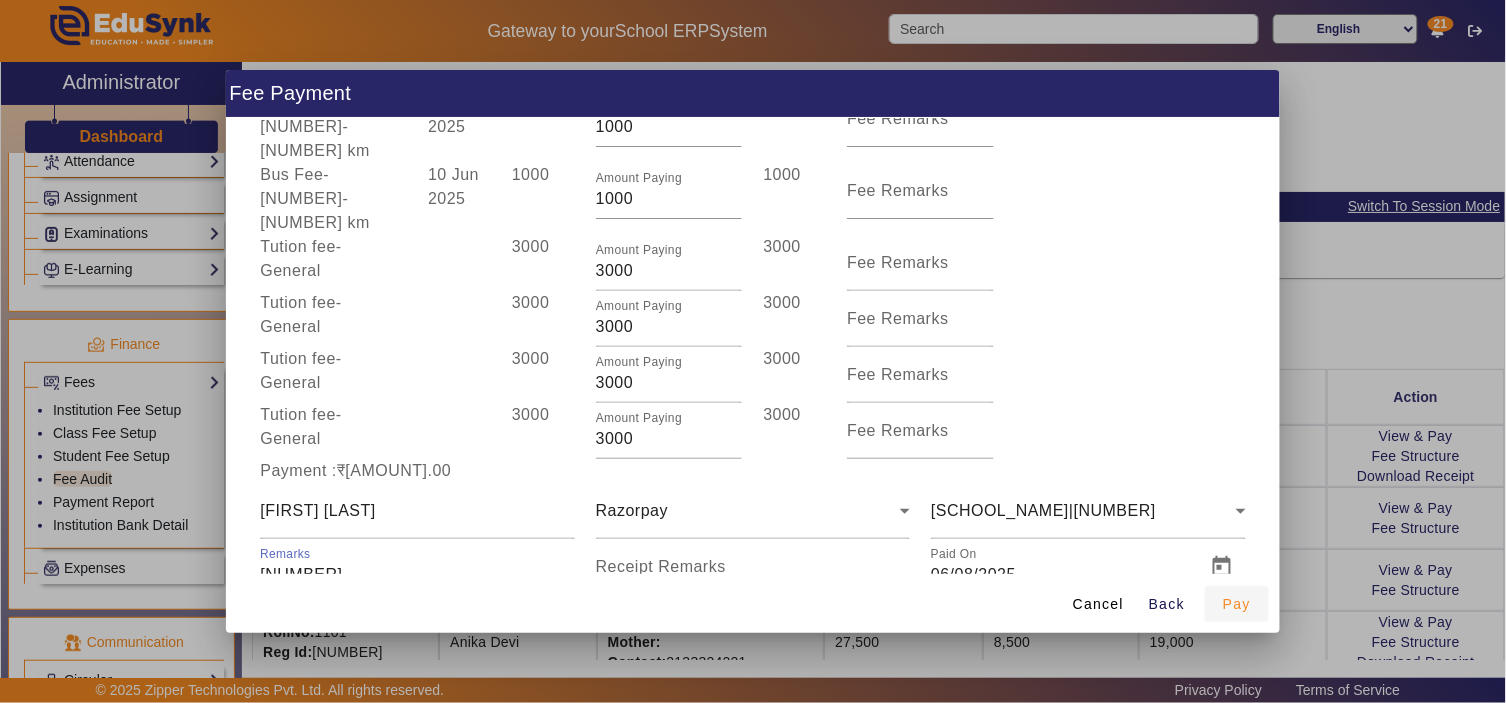 type on "3245464" 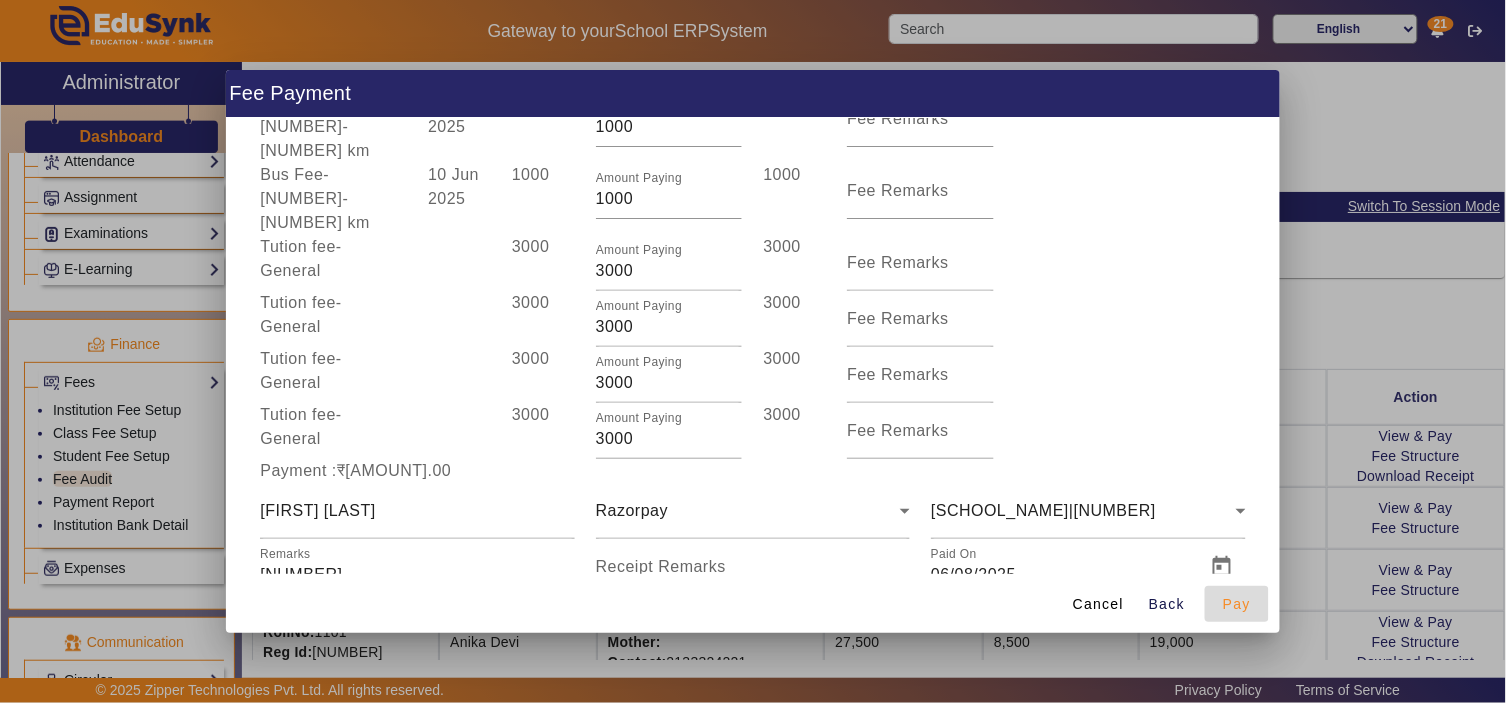 click on "Pay" at bounding box center [1237, 604] 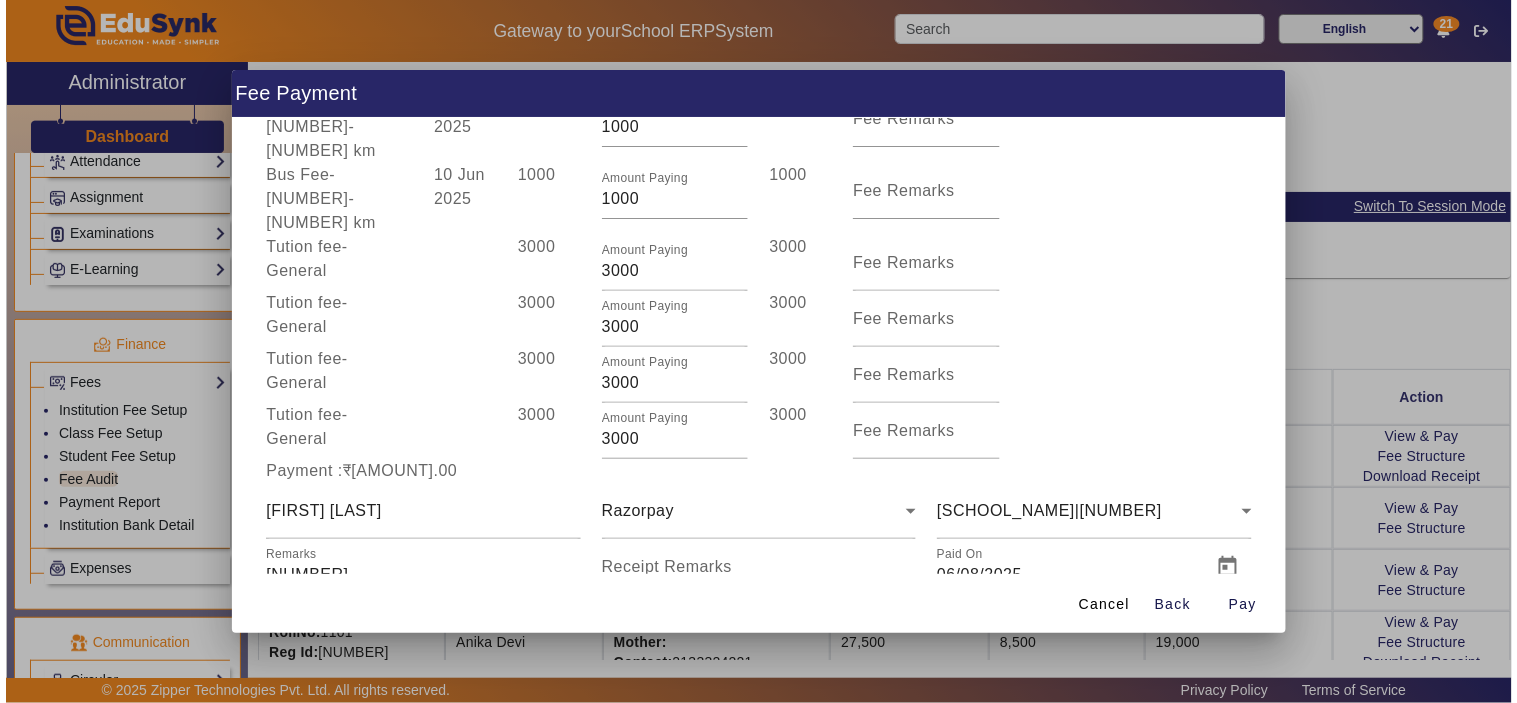 scroll, scrollTop: 0, scrollLeft: 0, axis: both 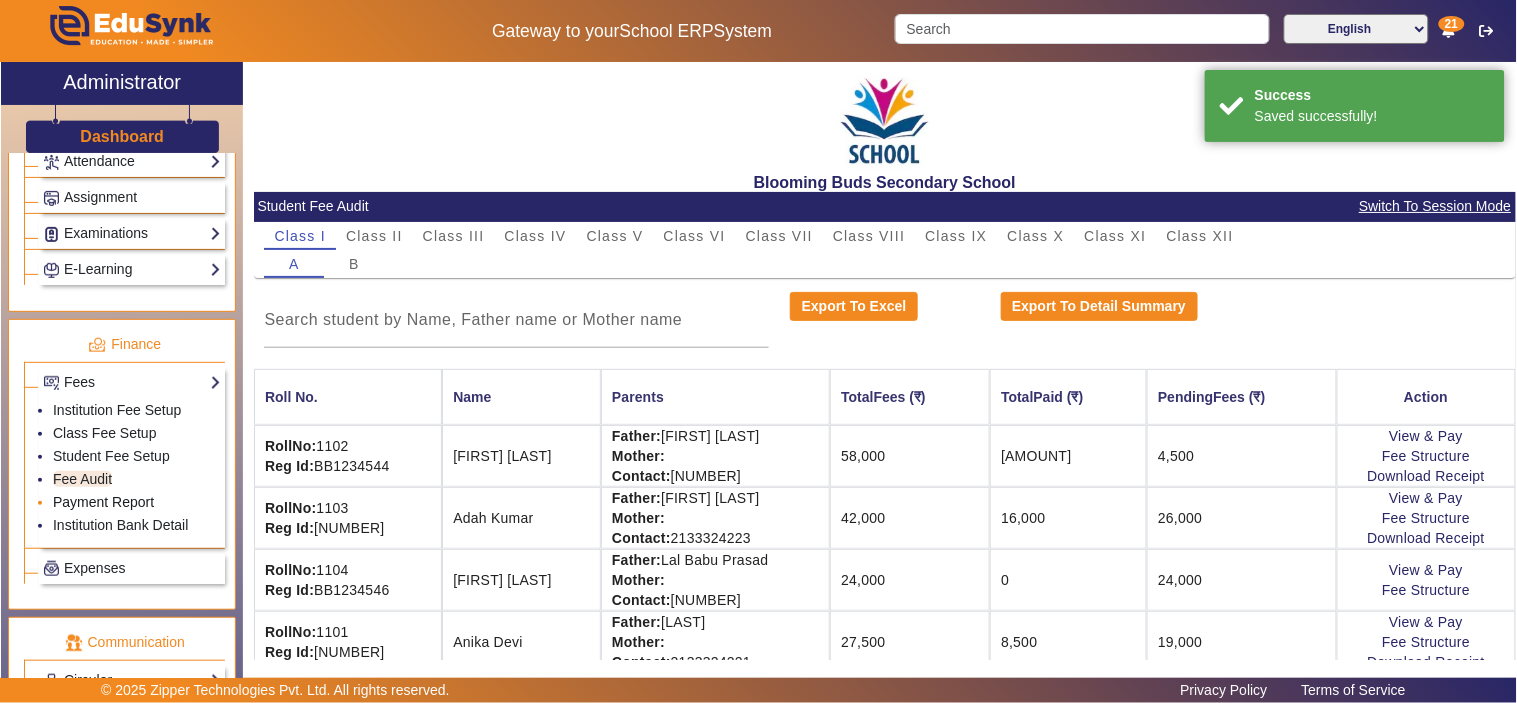 click on "Payment Report" 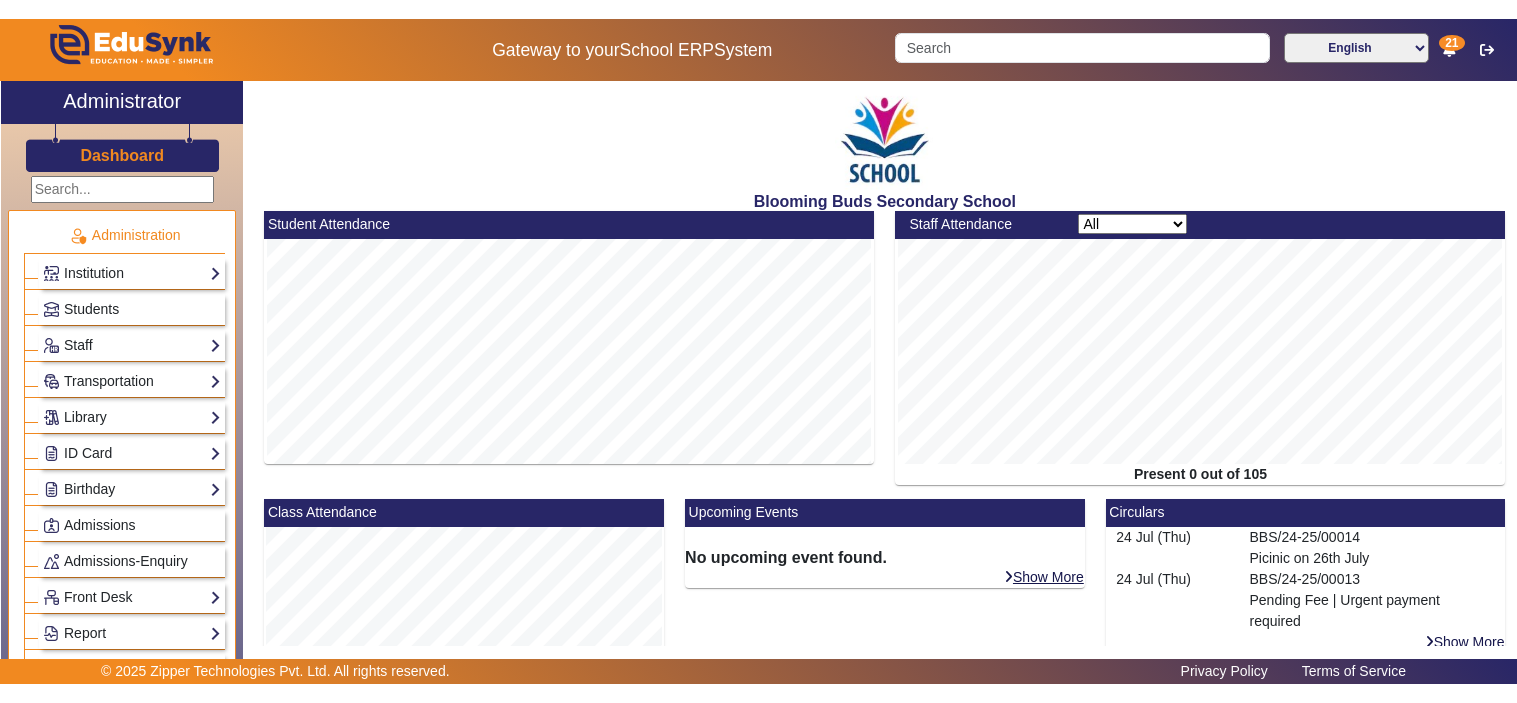scroll, scrollTop: 0, scrollLeft: 0, axis: both 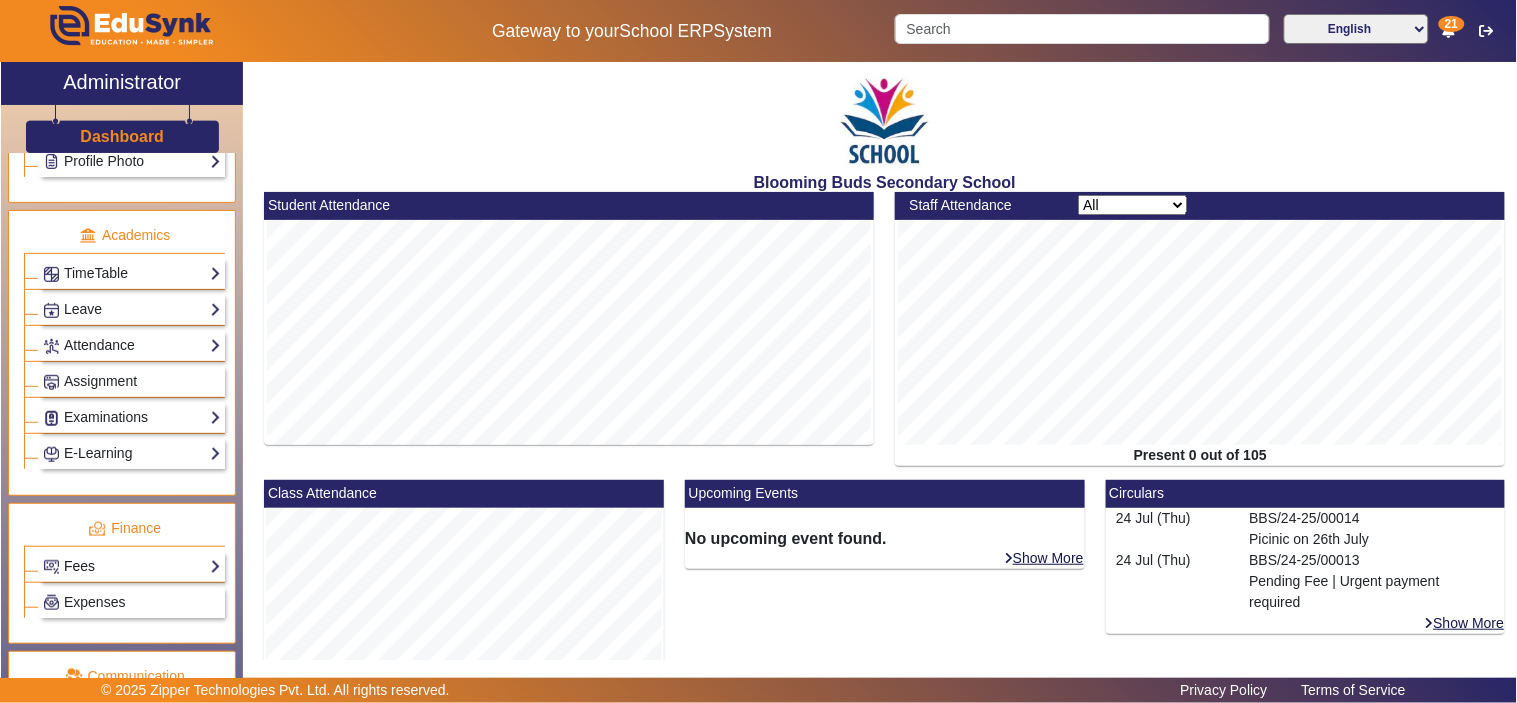 click on "Fees" 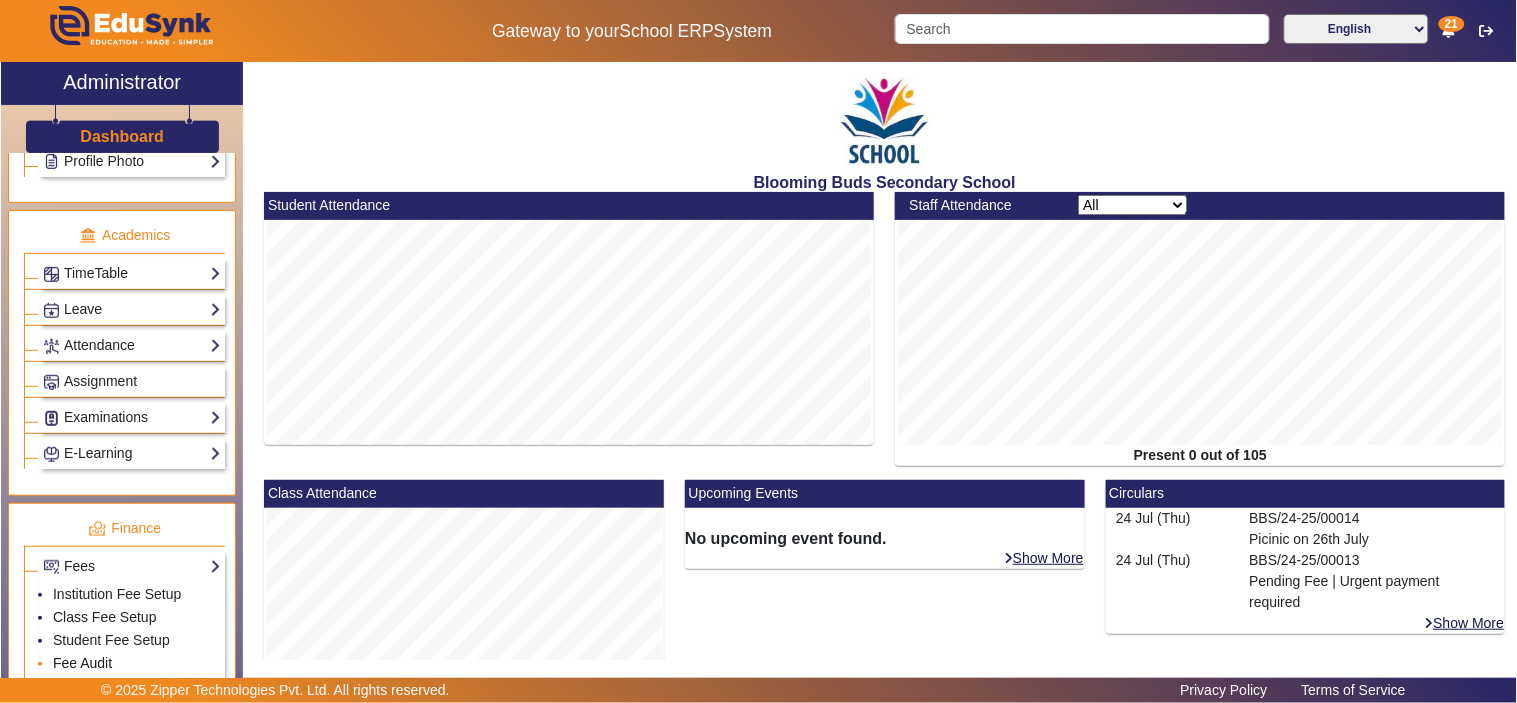 click on "Fee Audit" 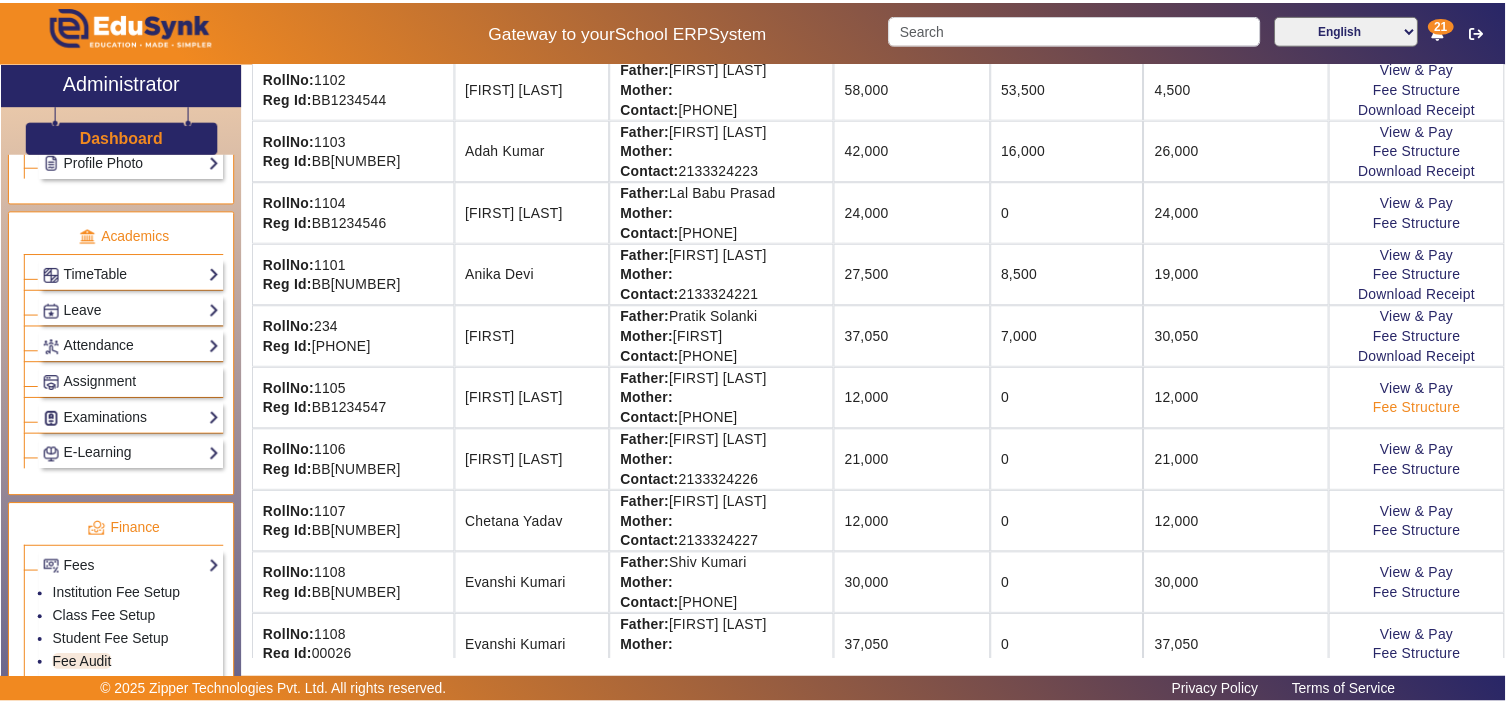scroll, scrollTop: 370, scrollLeft: 0, axis: vertical 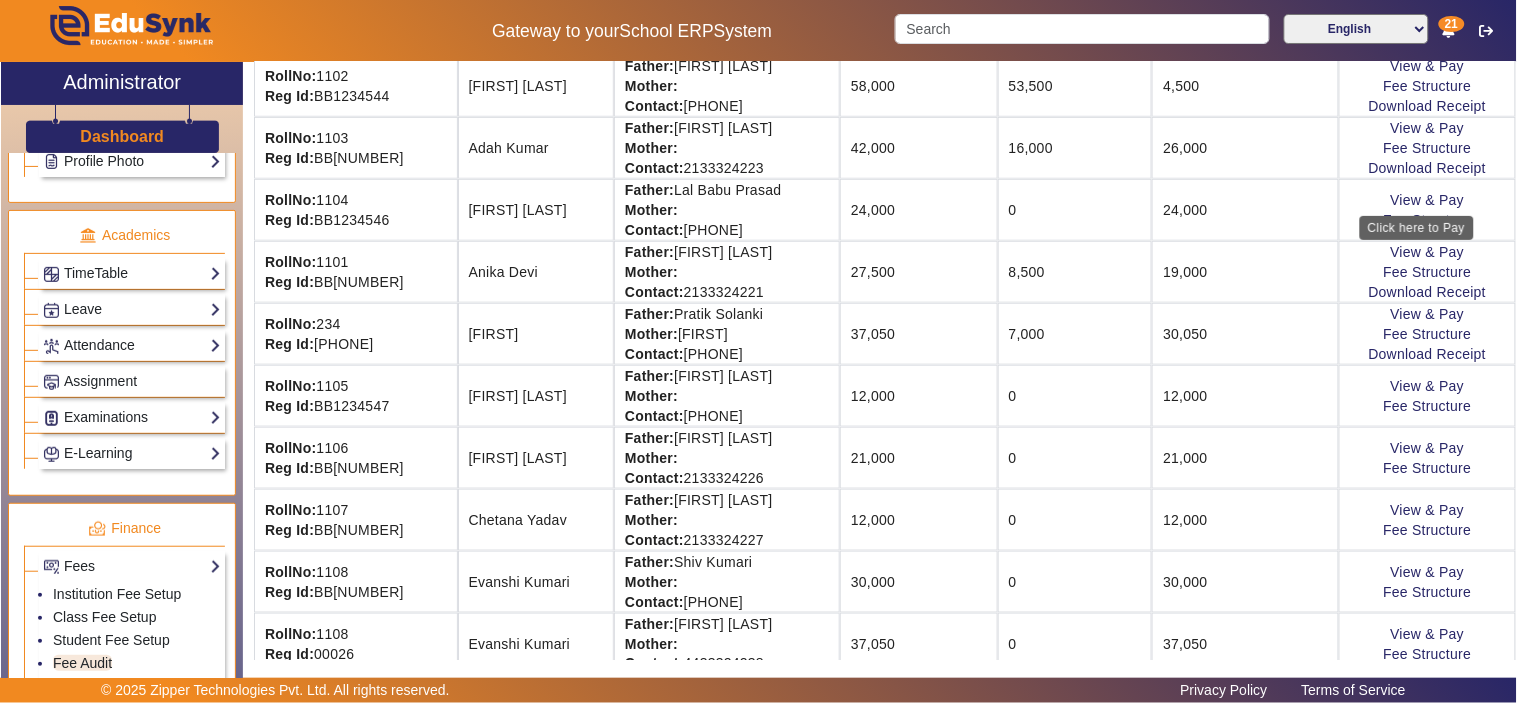 click on "View & Pay   Fee Structure" 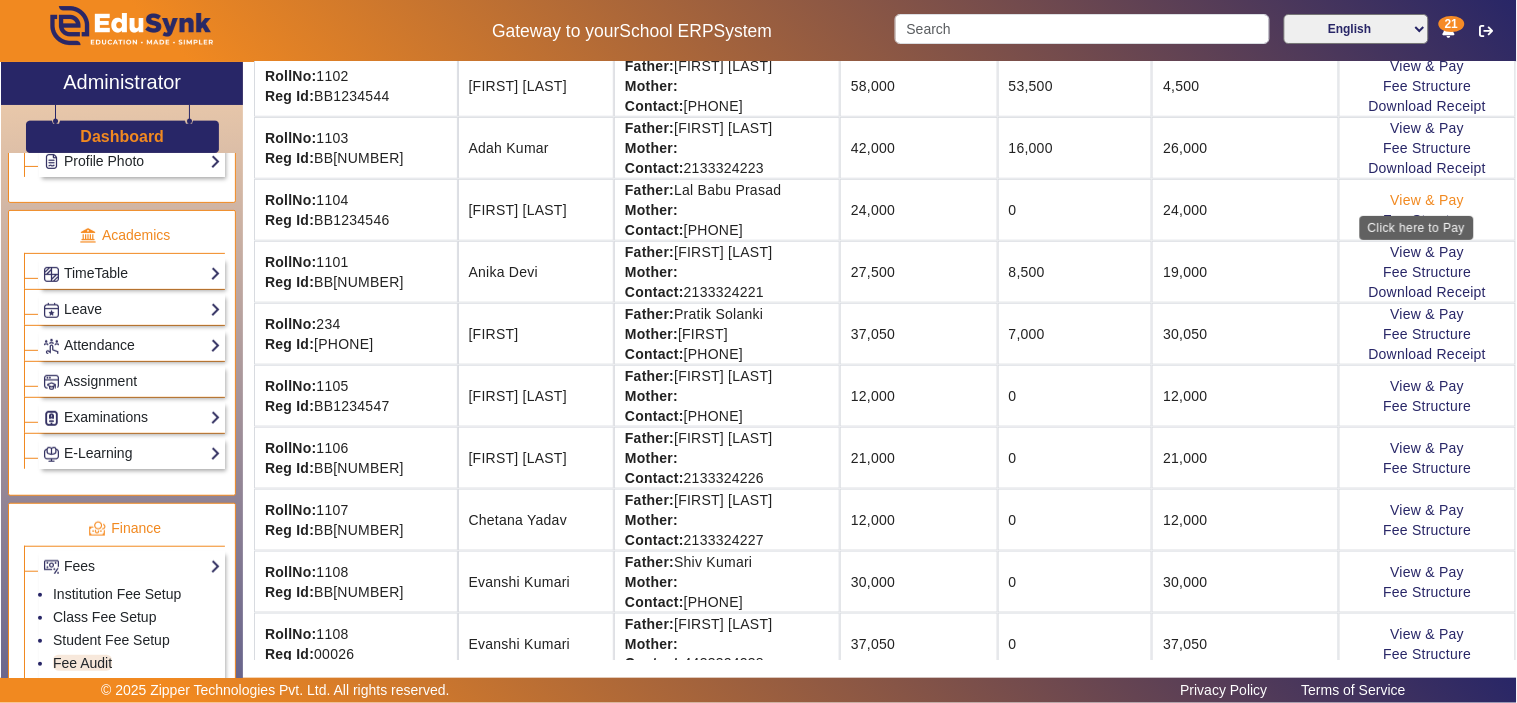 click on "View & Pay" 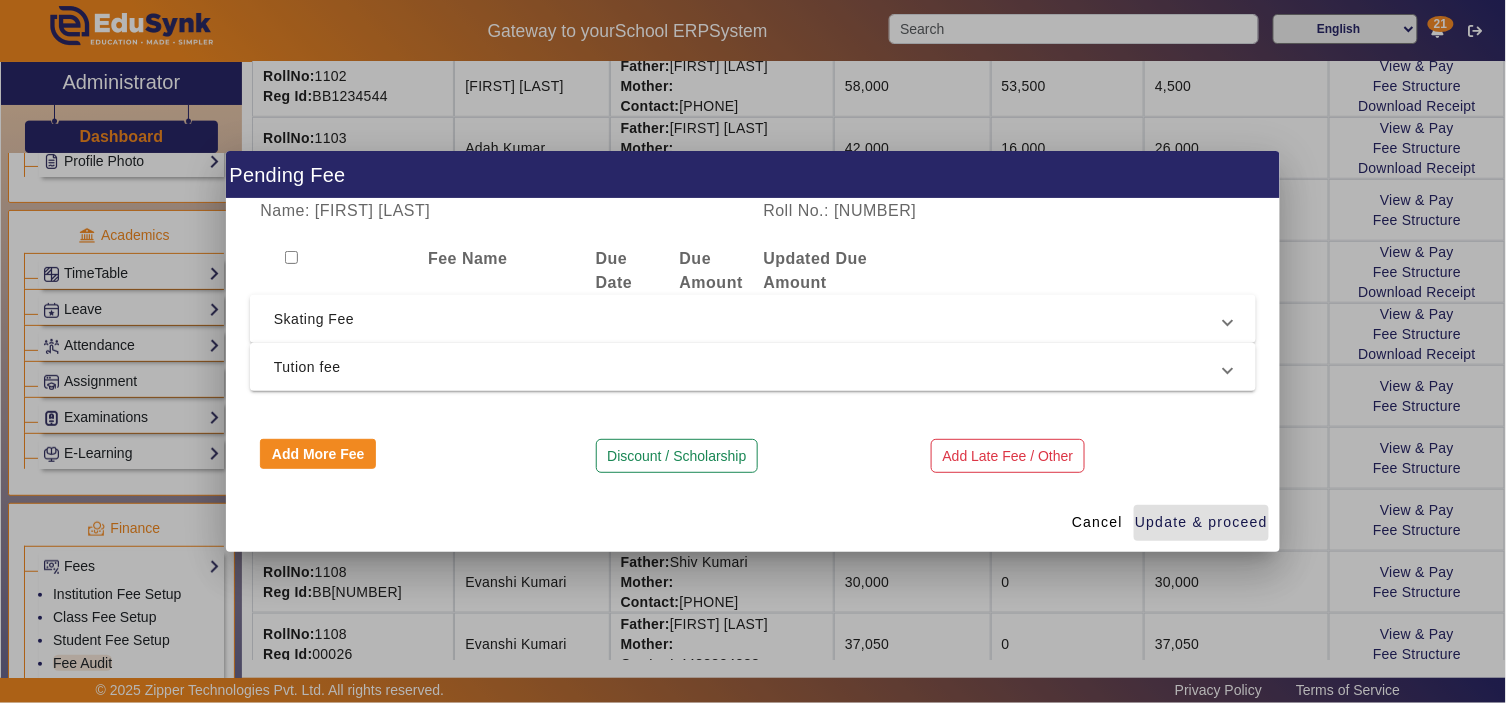 click on "Skating Fee" at bounding box center (749, 319) 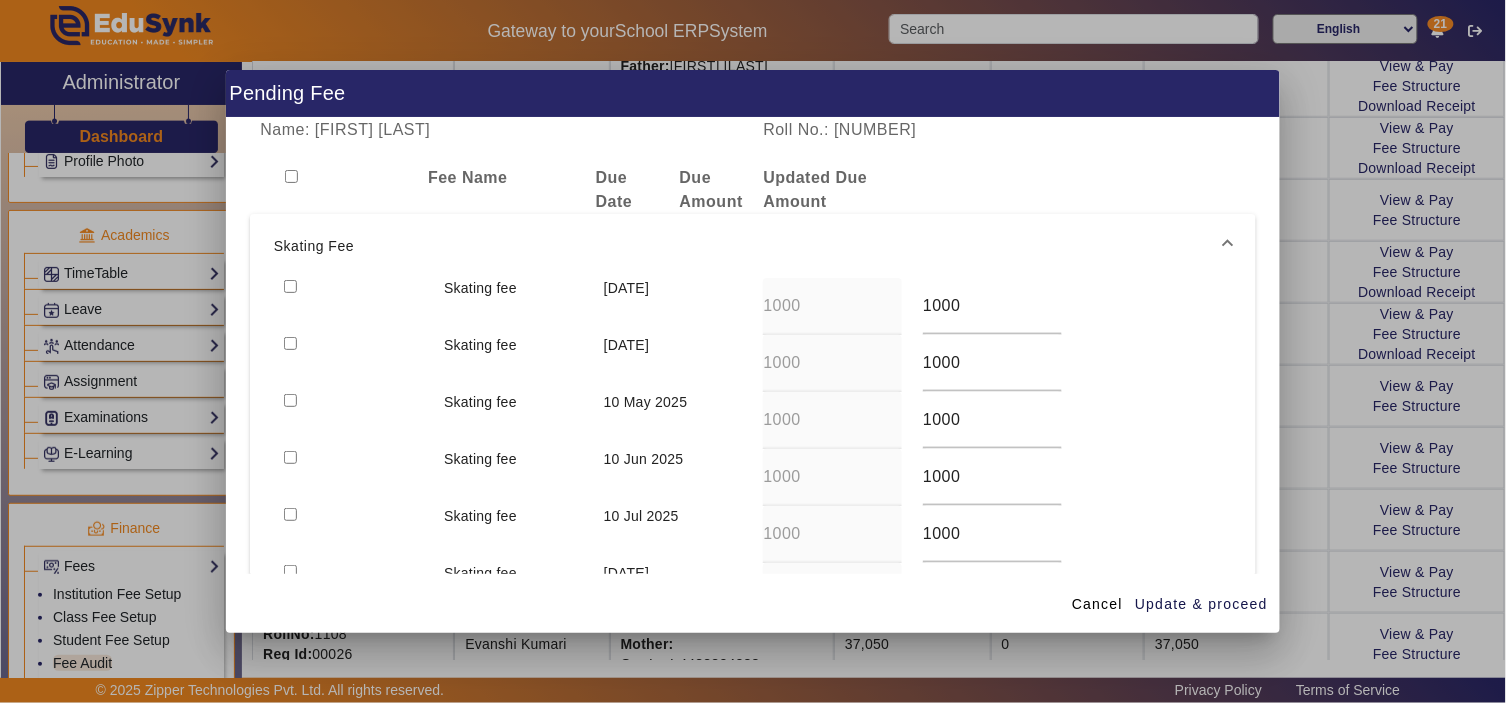 click at bounding box center (290, 286) 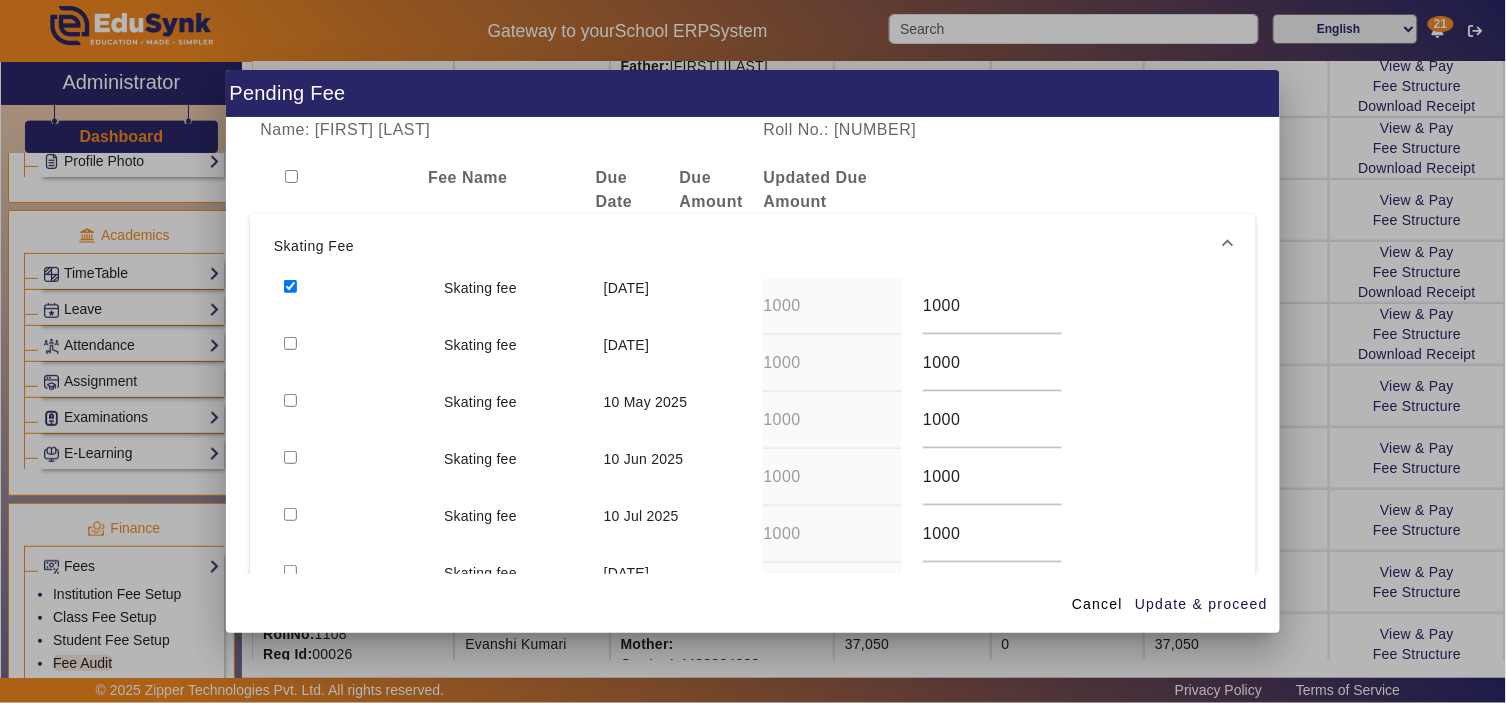 click at bounding box center [290, 343] 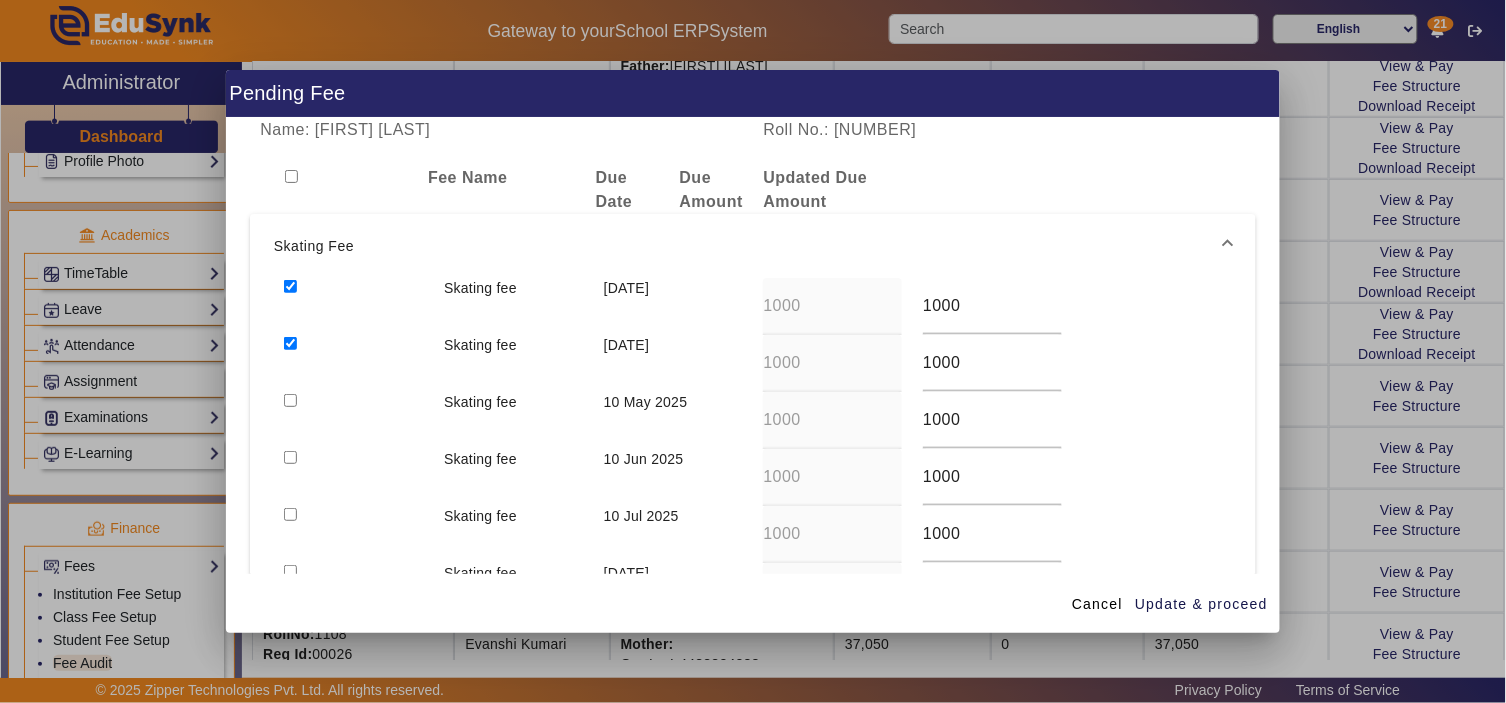 click at bounding box center [290, 400] 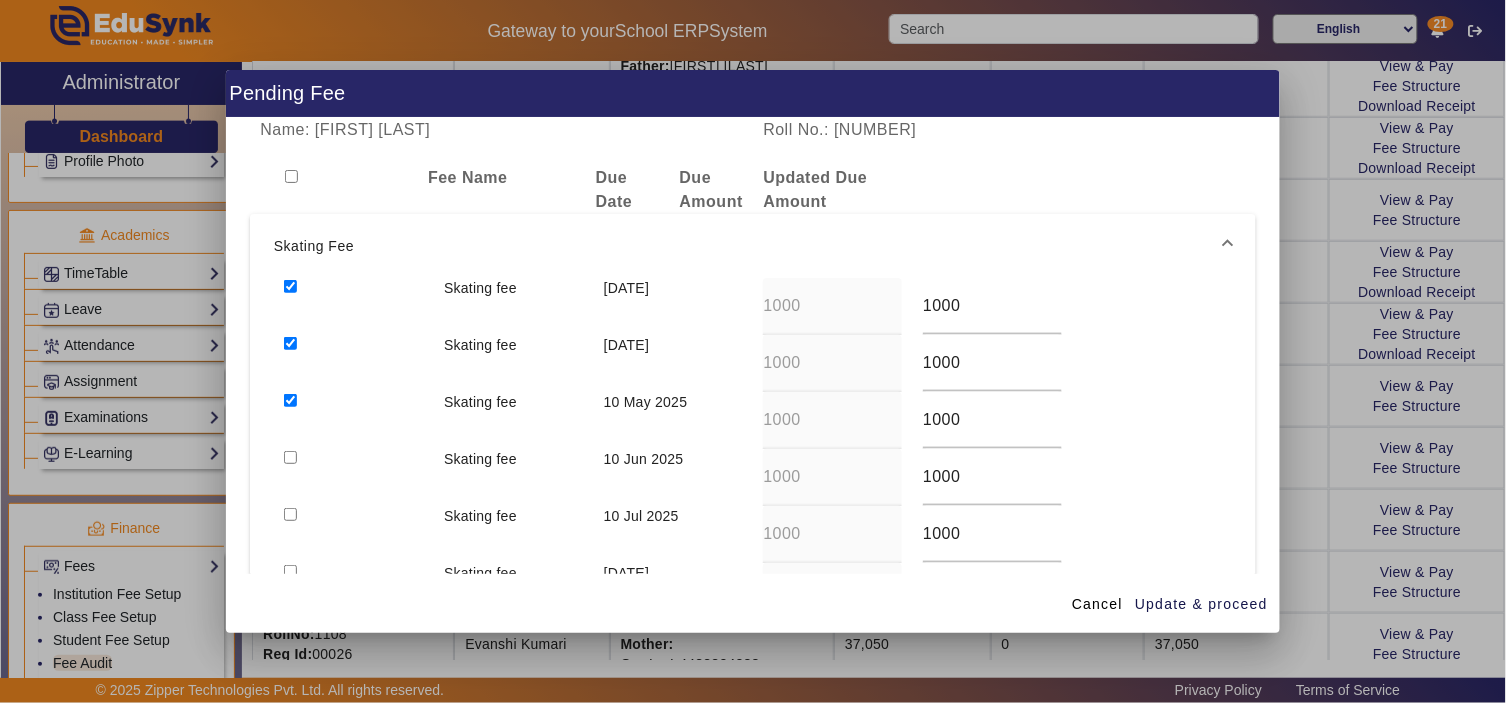 click at bounding box center [290, 457] 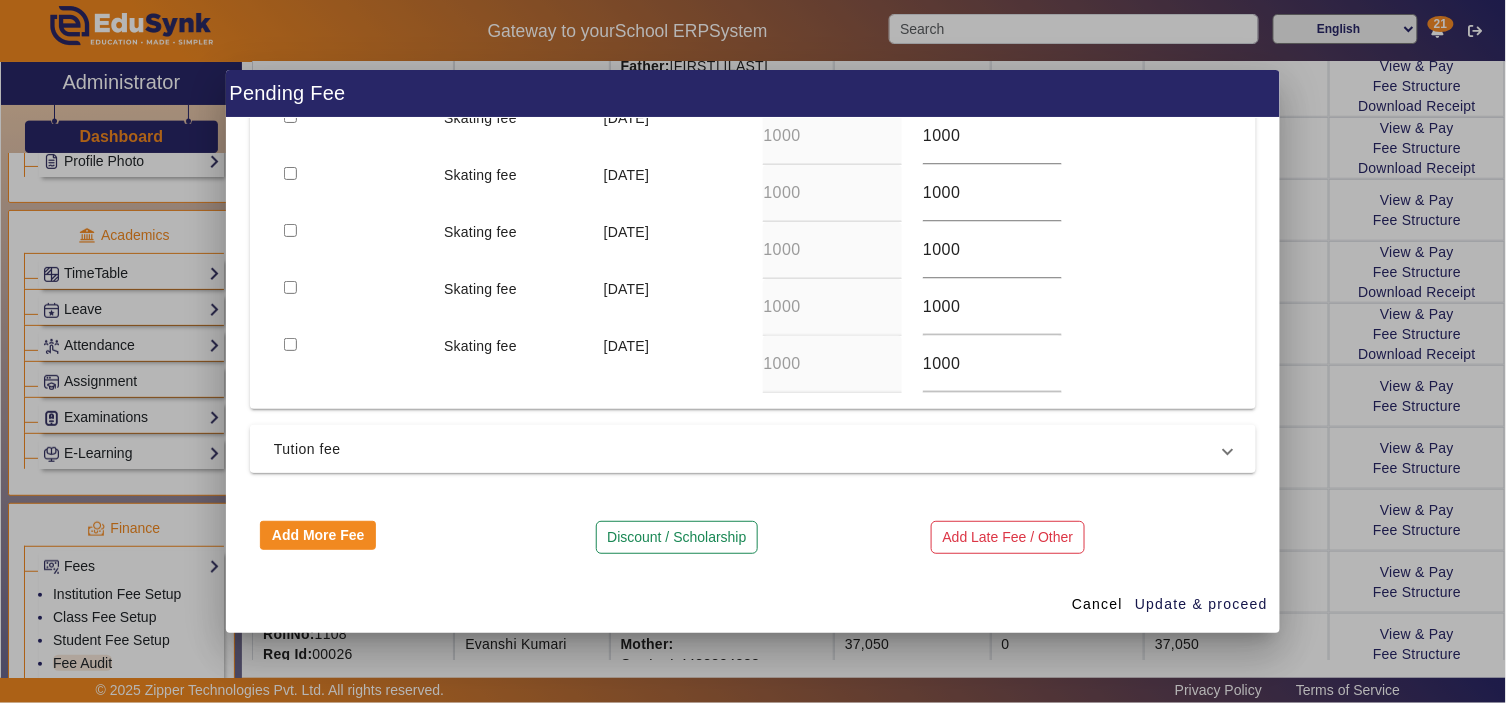 click on "Tution fee" at bounding box center [749, 449] 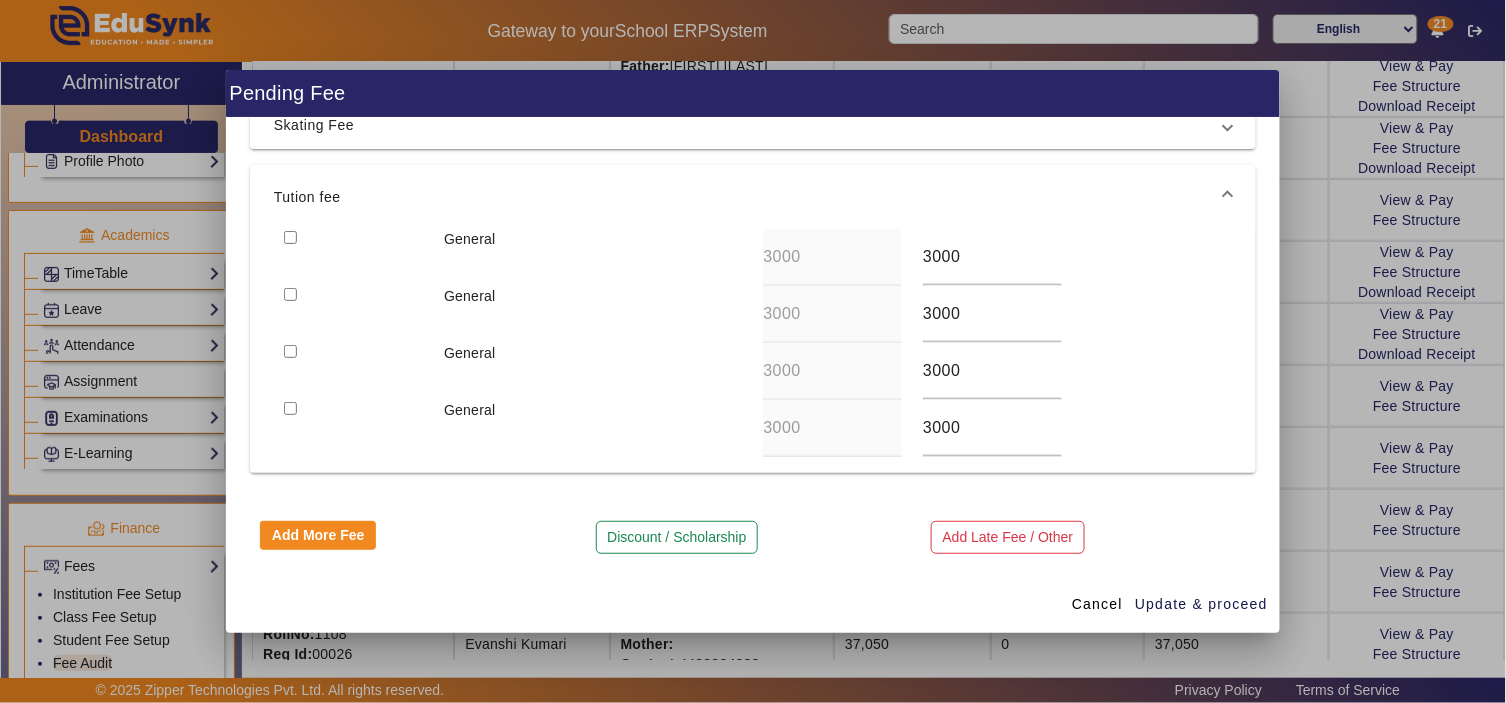 scroll, scrollTop: 113, scrollLeft: 0, axis: vertical 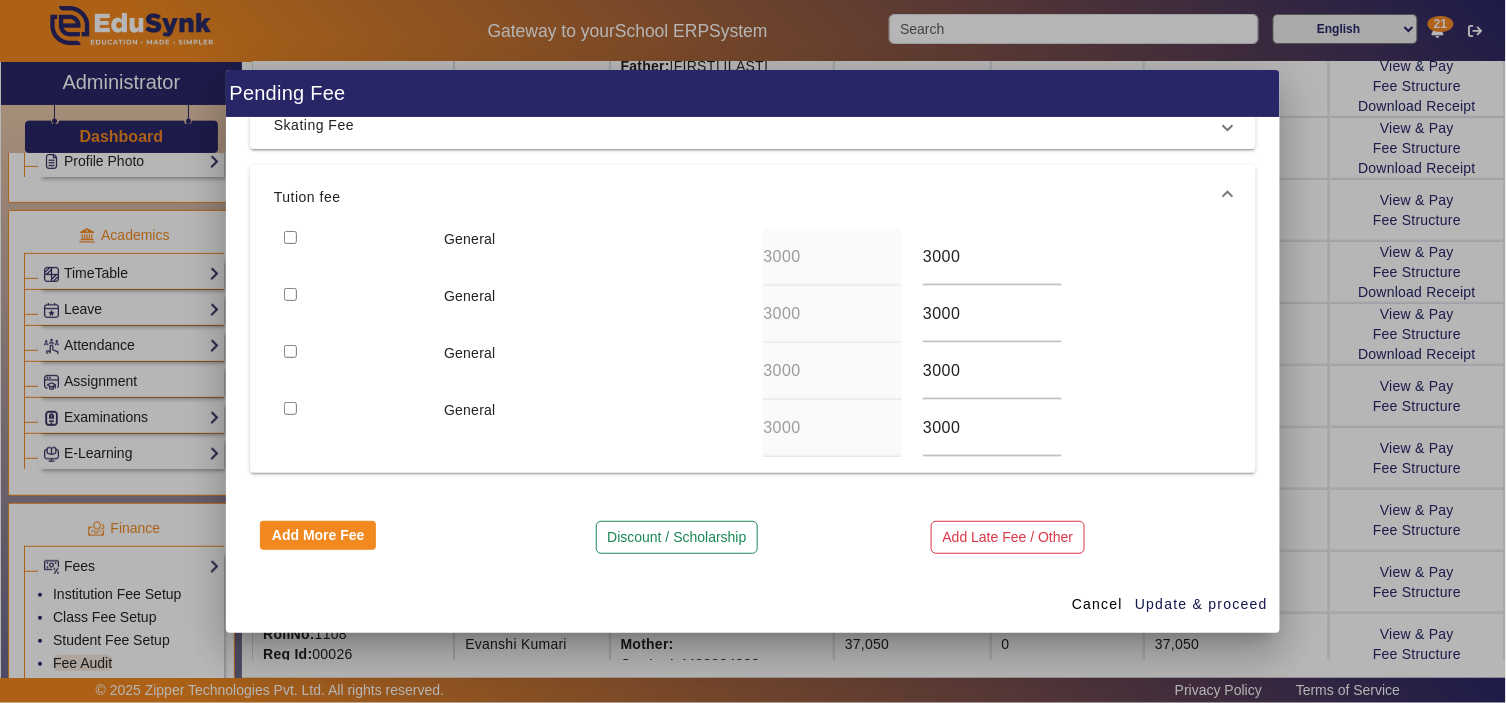 drag, startPoint x: 282, startPoint y: 238, endPoint x: 286, endPoint y: 266, distance: 28.284271 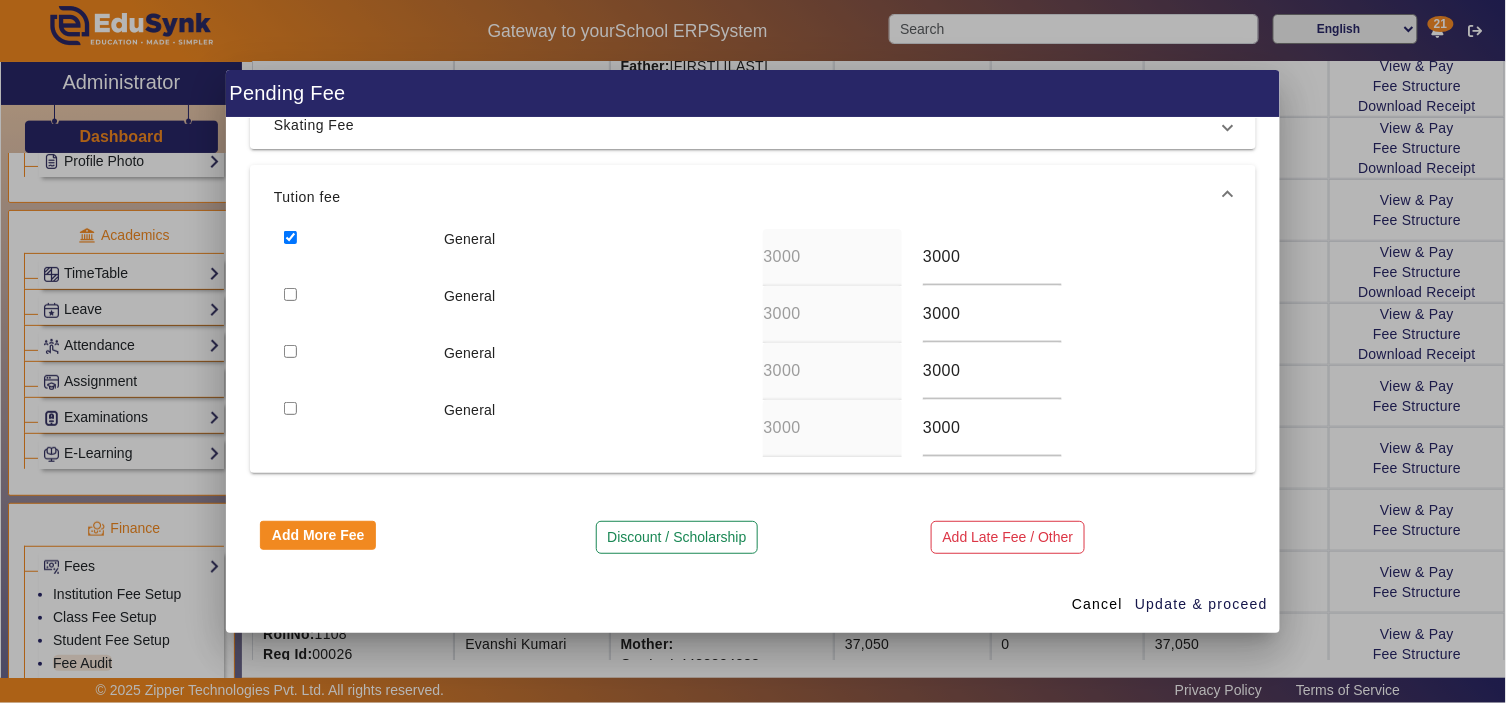 click at bounding box center (354, 314) 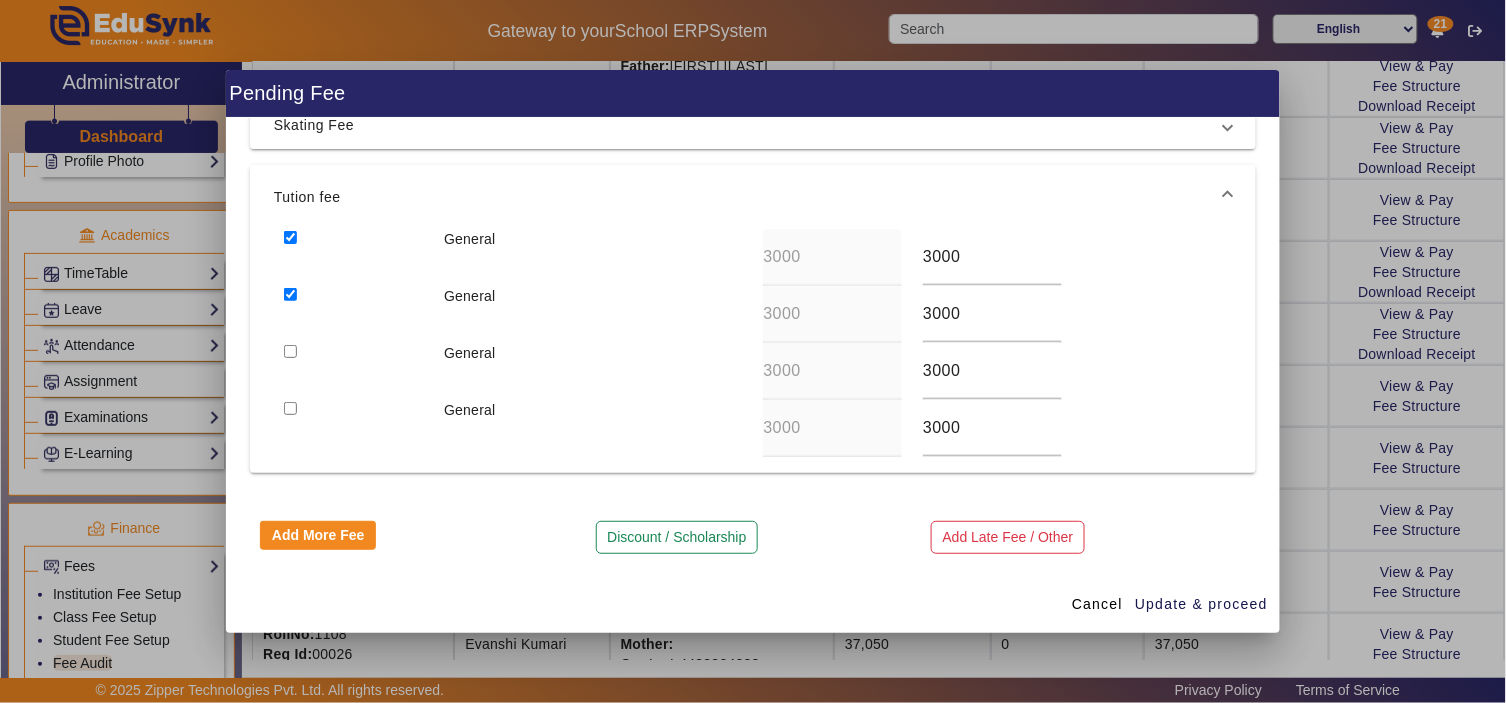 click at bounding box center [290, 351] 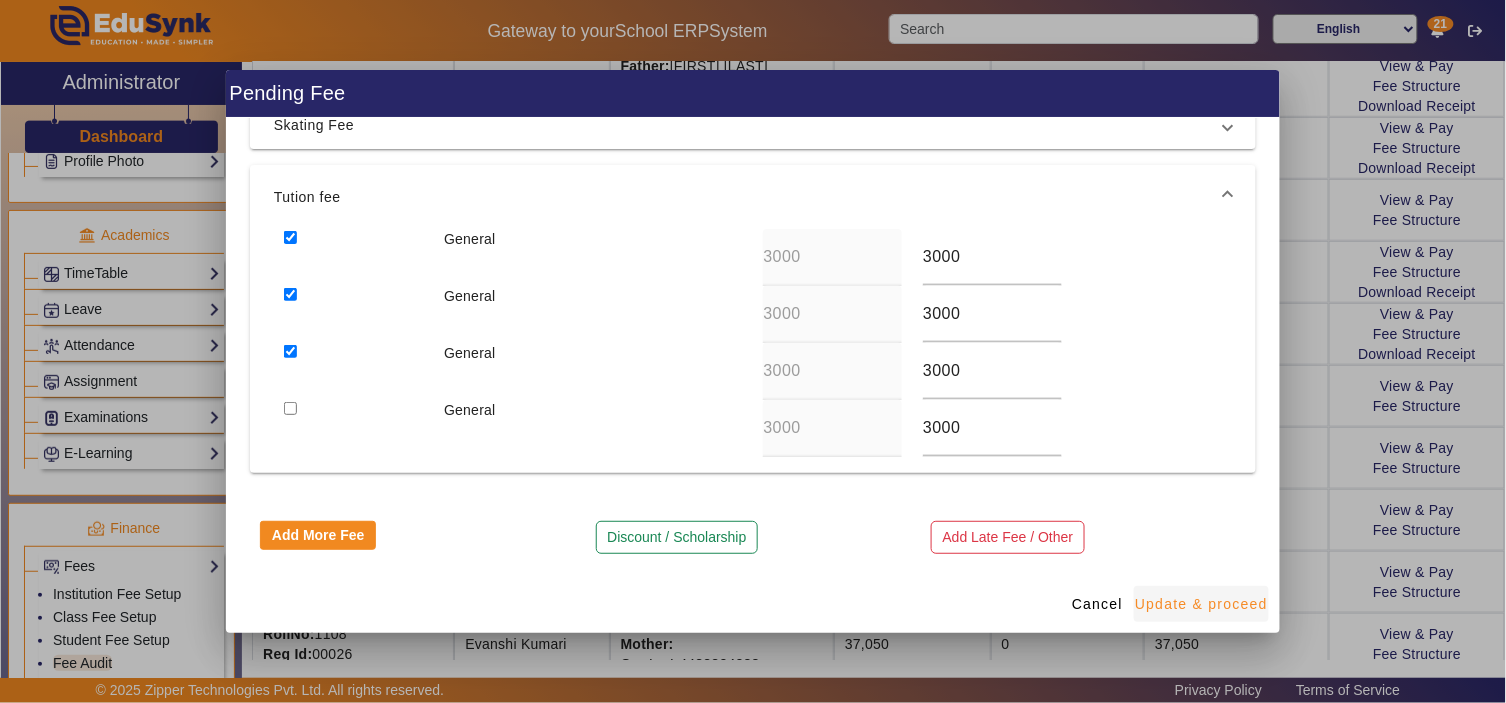 click on "Update & proceed" at bounding box center [1201, 604] 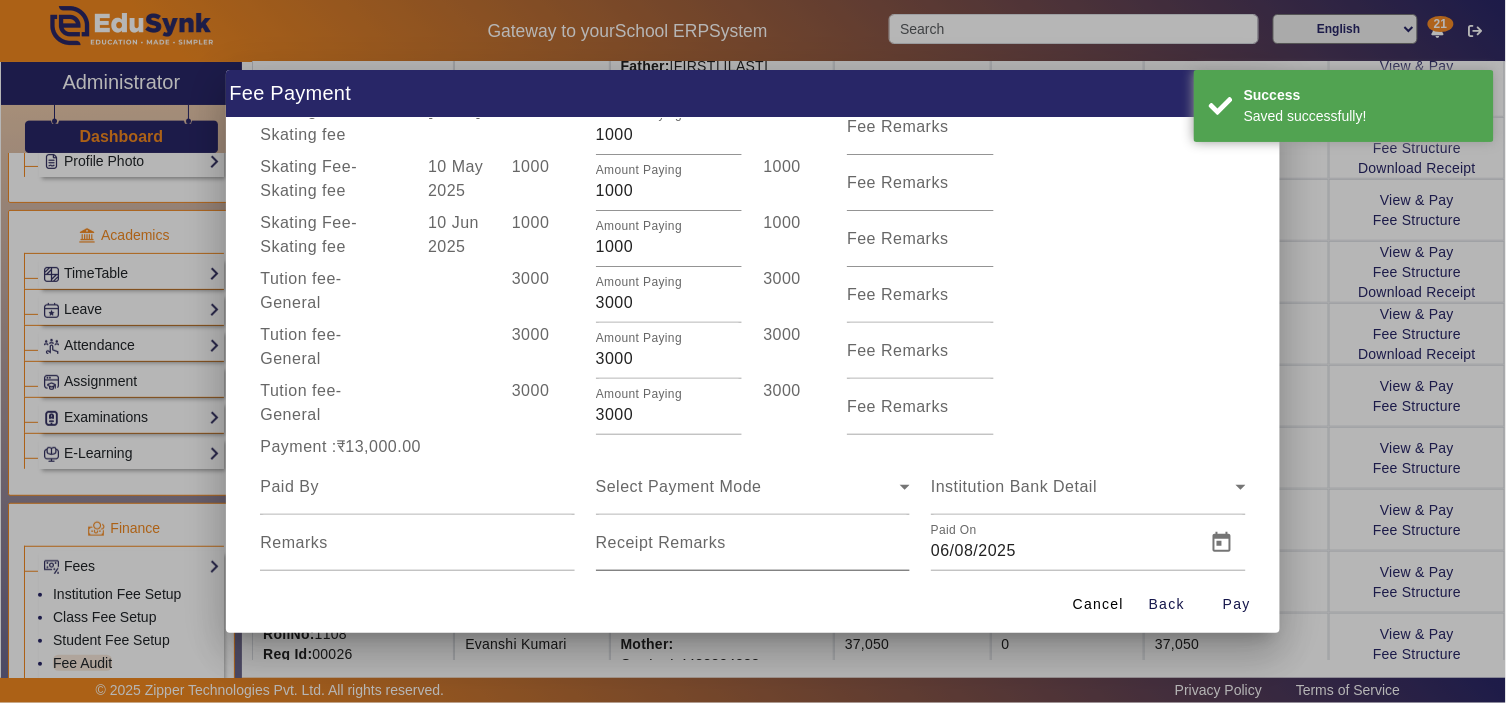 scroll, scrollTop: 234, scrollLeft: 0, axis: vertical 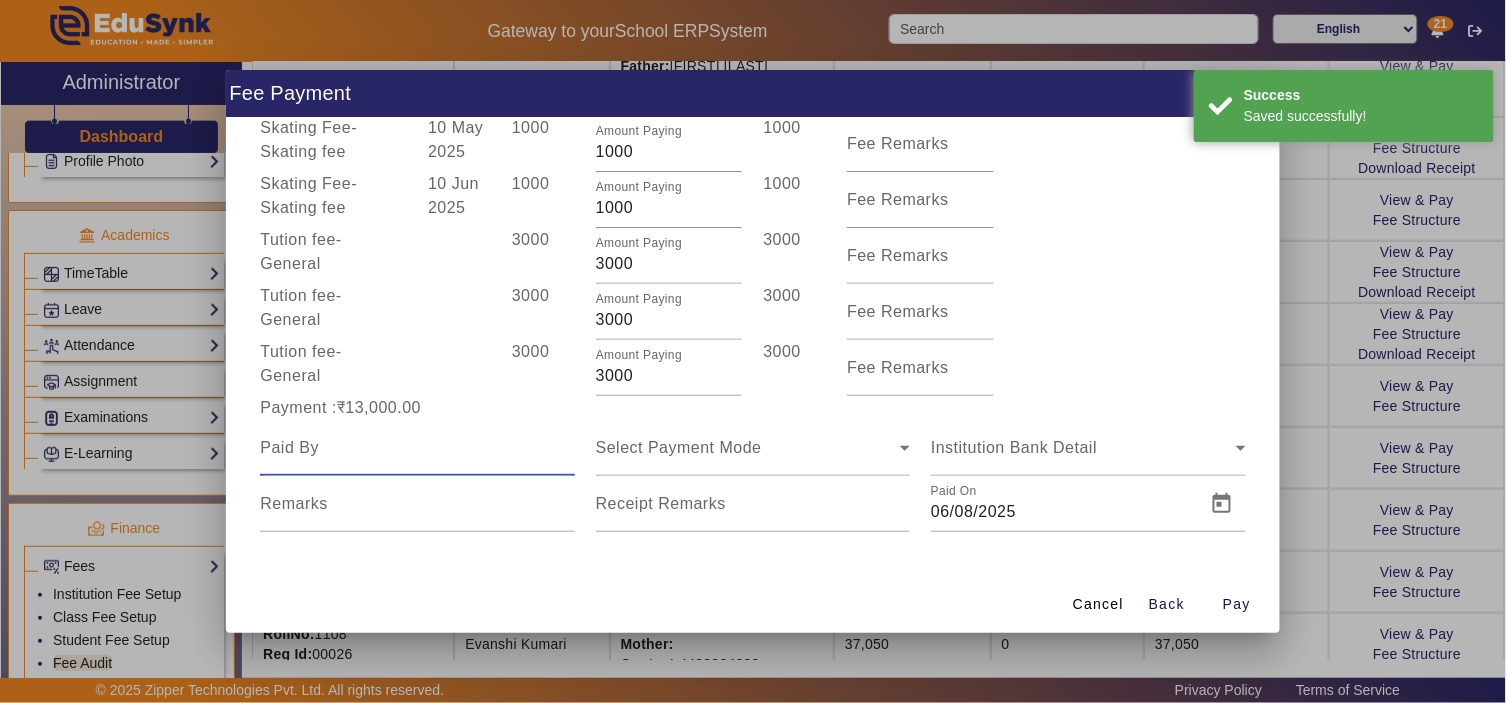 click at bounding box center [417, 448] 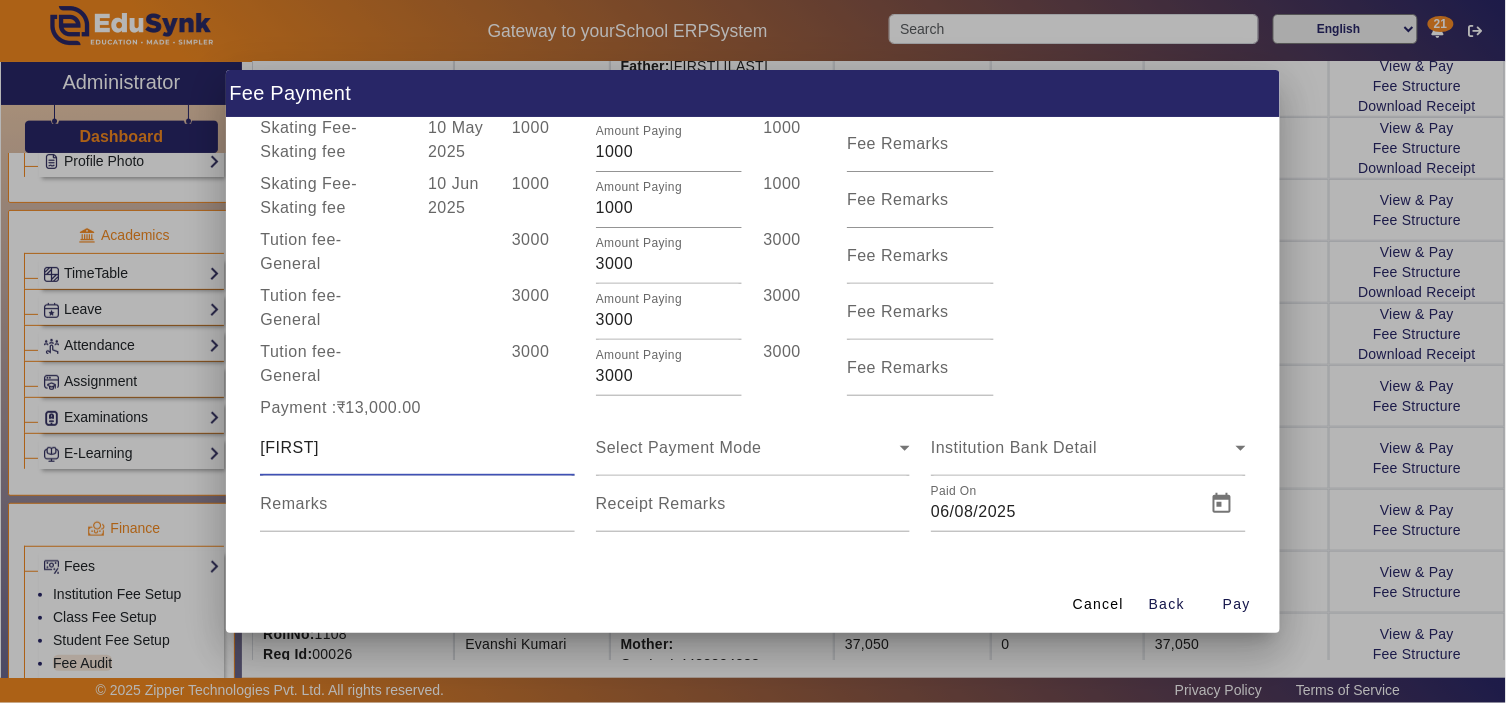 type on "Sriram" 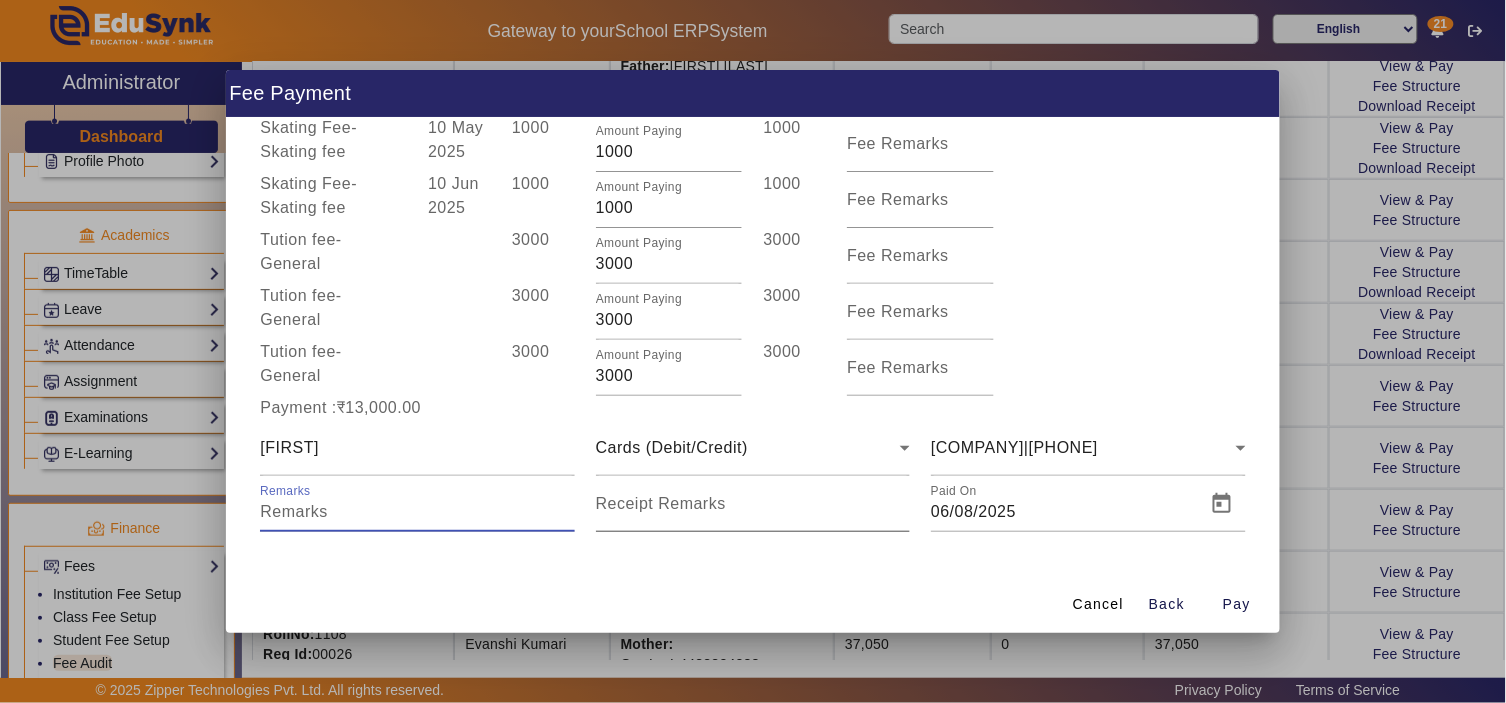 click on "Receipt Remarks" at bounding box center [753, 512] 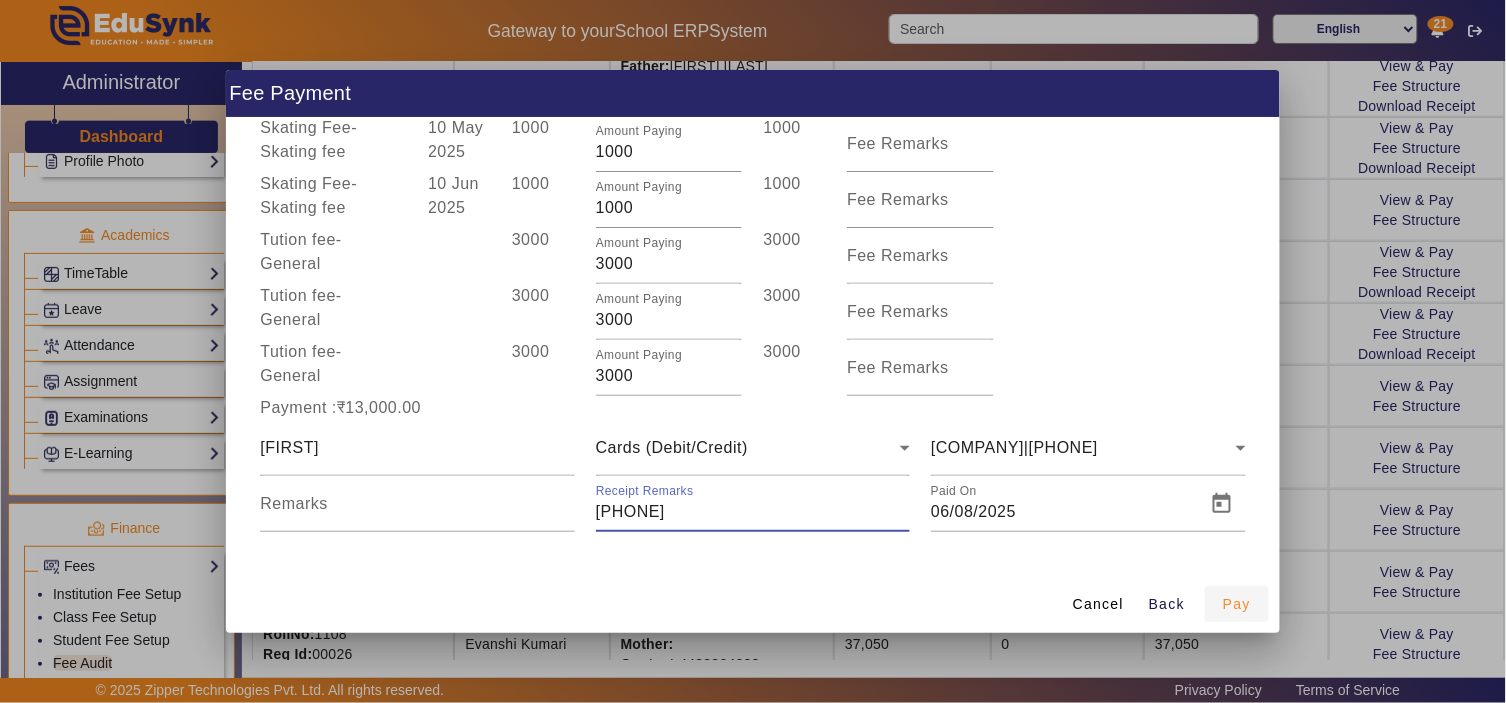 type on "453353234" 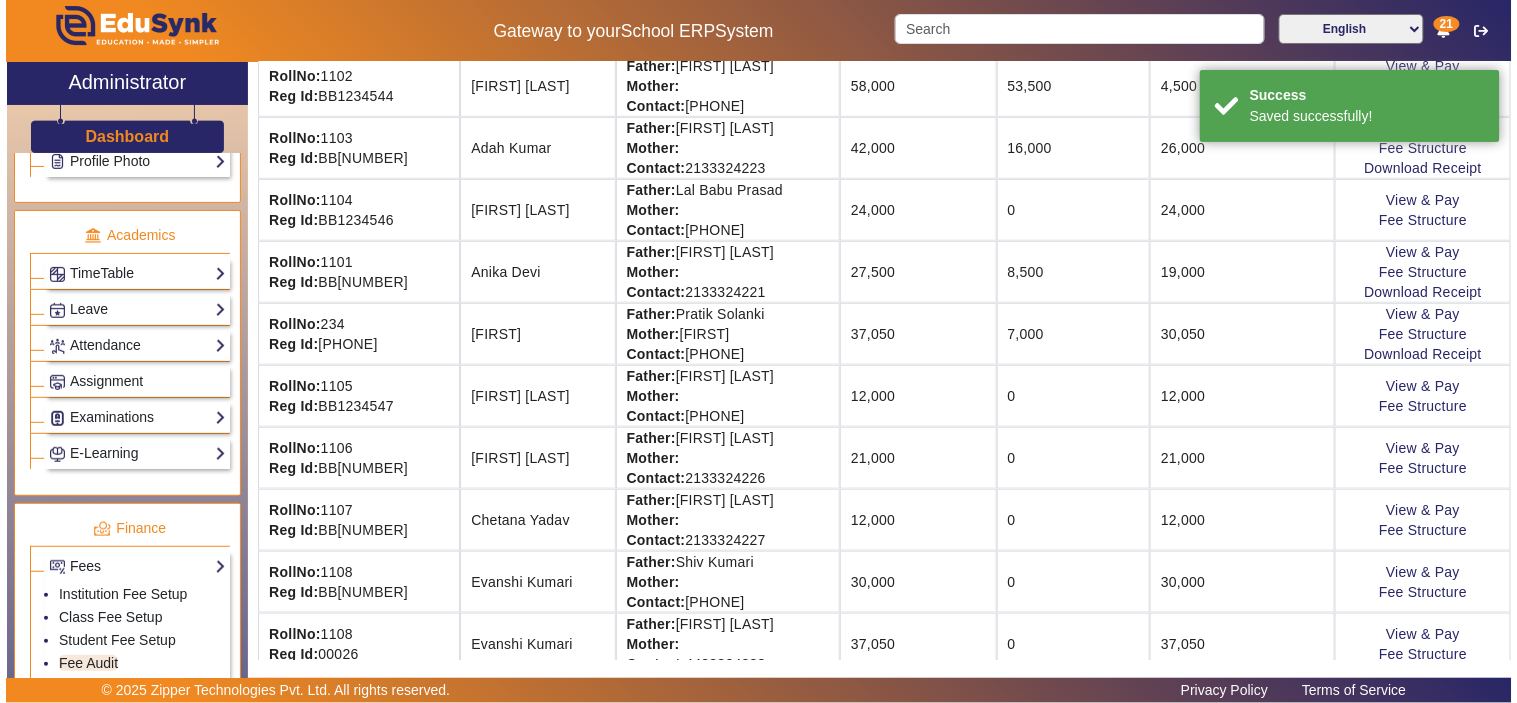 scroll, scrollTop: 0, scrollLeft: 0, axis: both 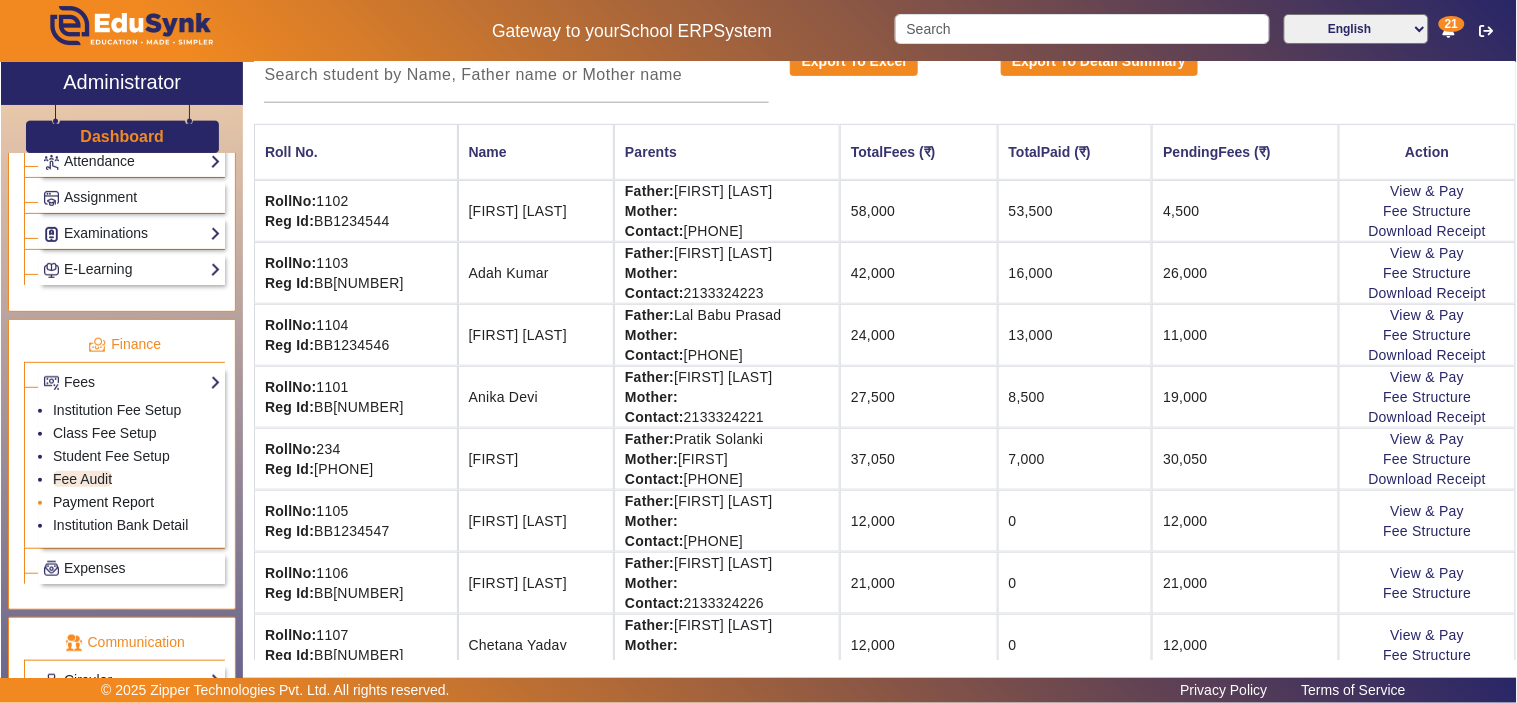 click on "Payment Report" 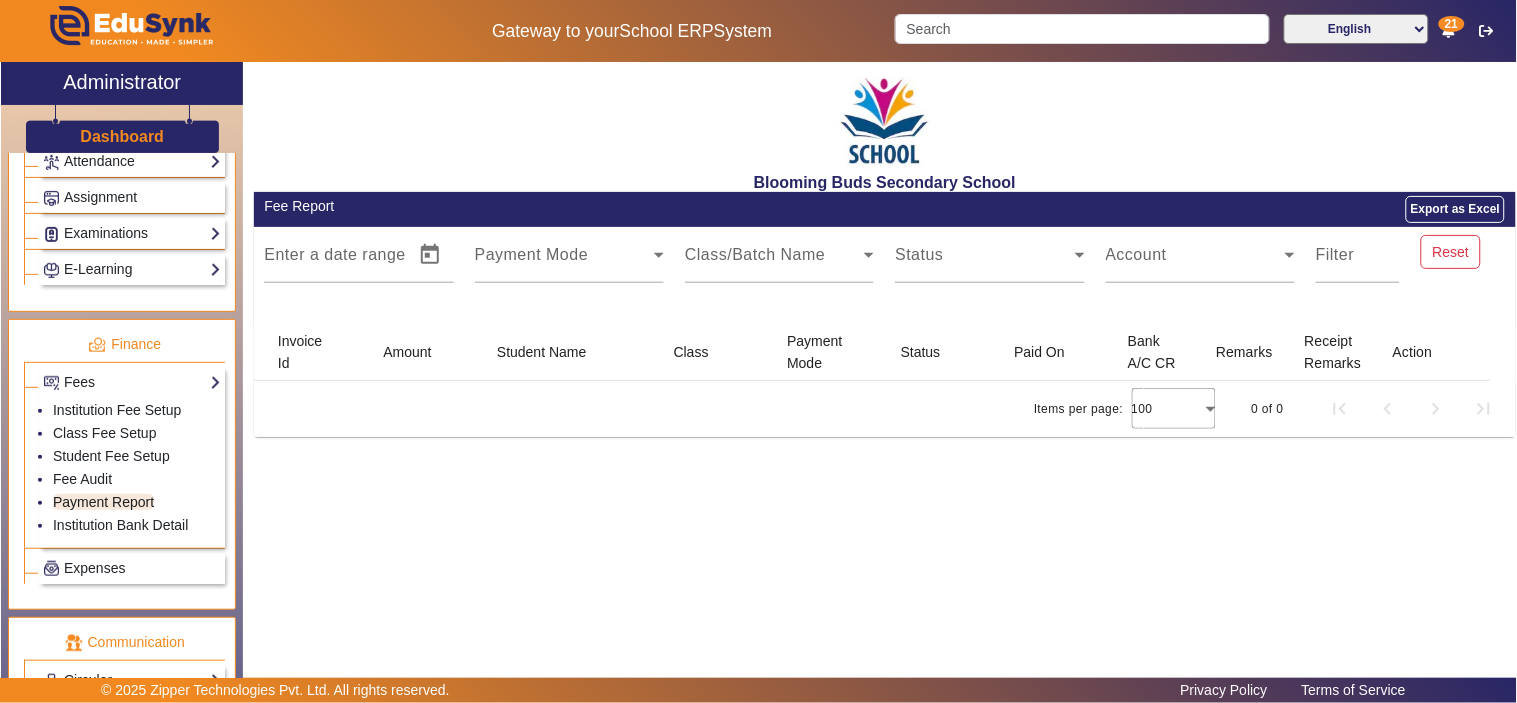 scroll, scrollTop: 0, scrollLeft: 0, axis: both 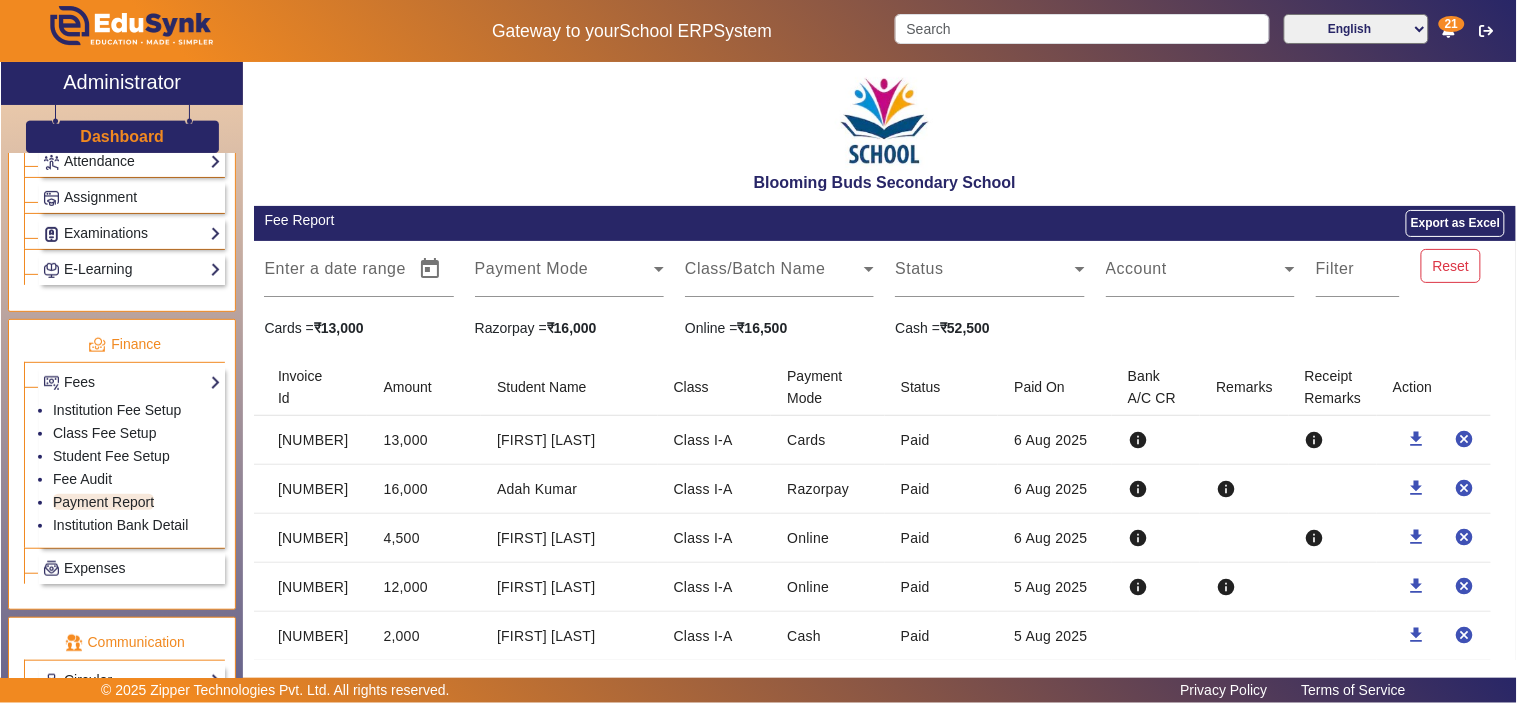 drag, startPoint x: 287, startPoint y: 443, endPoint x: 355, endPoint y: 443, distance: 68 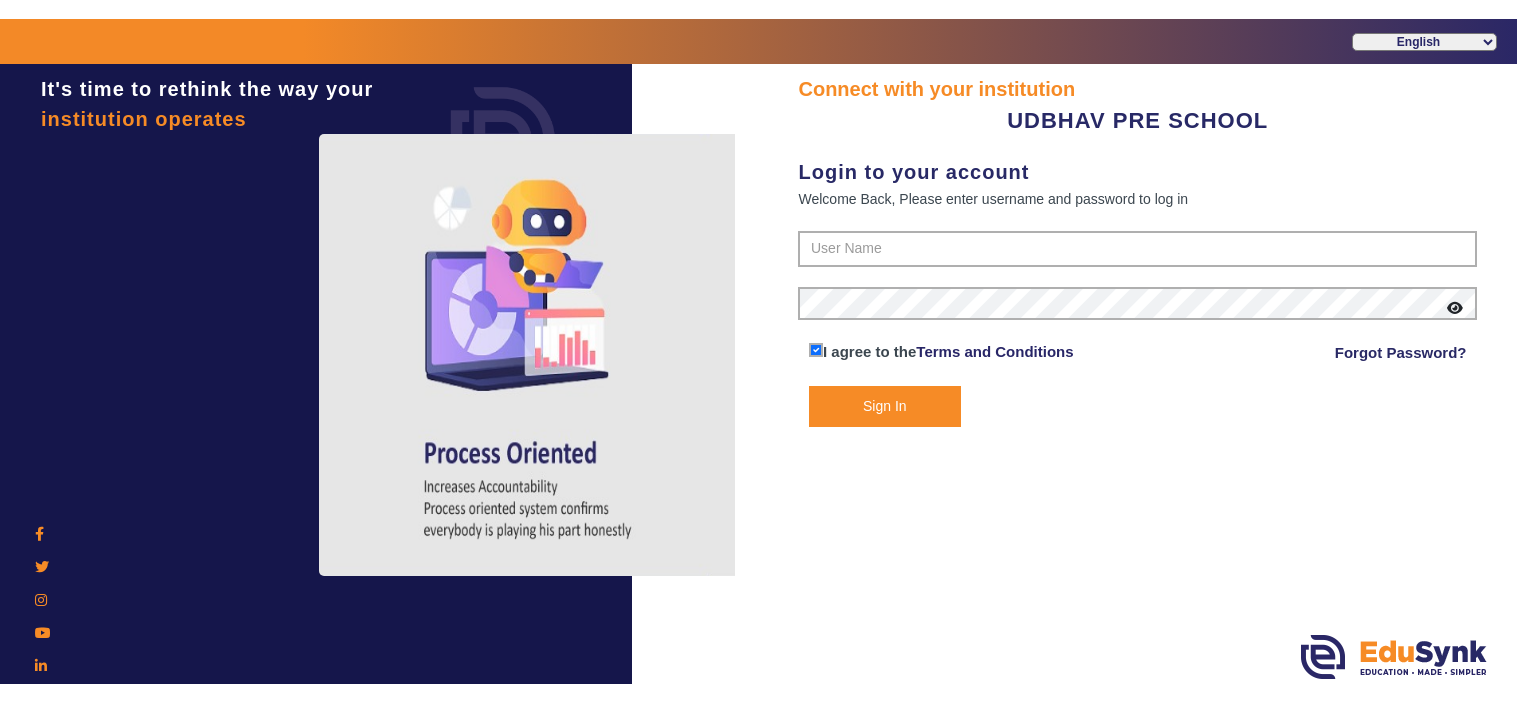 scroll, scrollTop: 0, scrollLeft: 0, axis: both 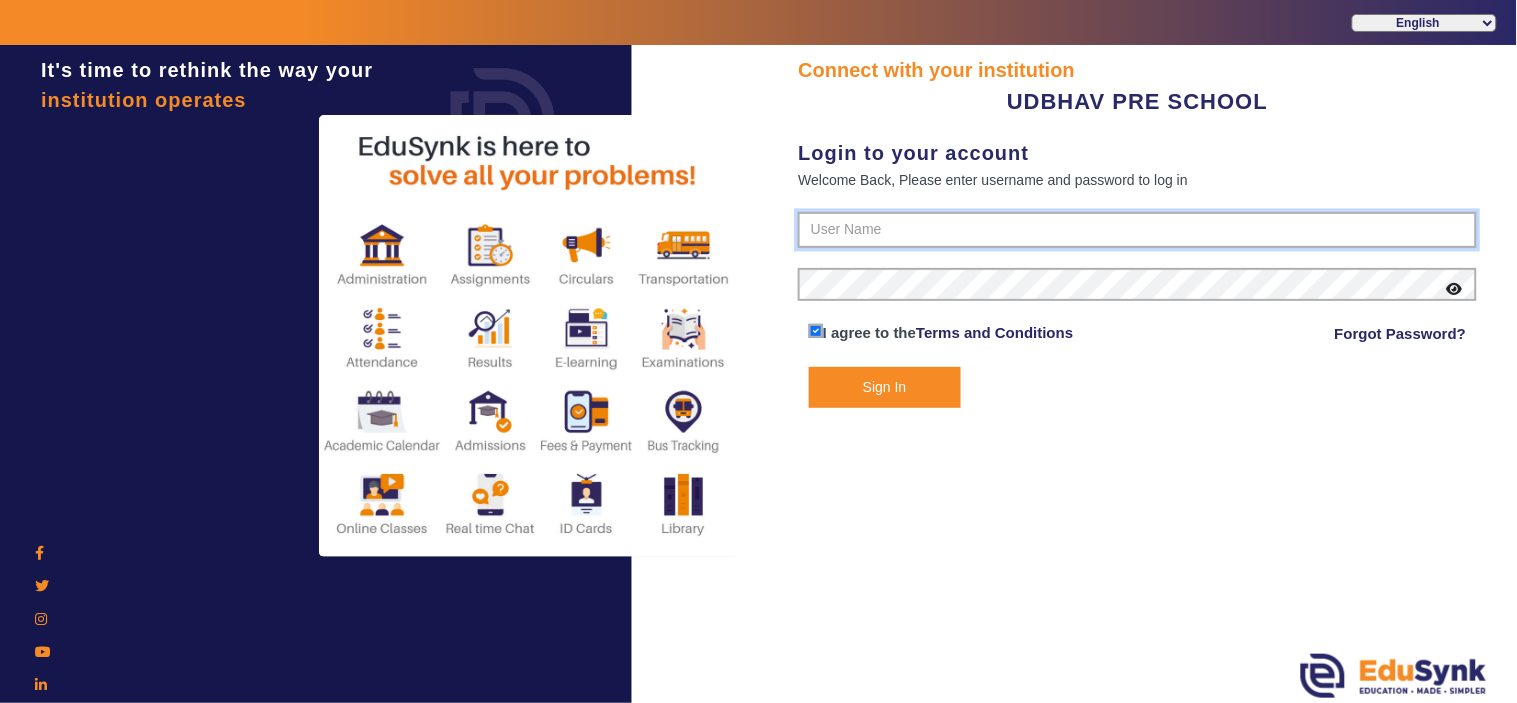 type on "[PHONE]" 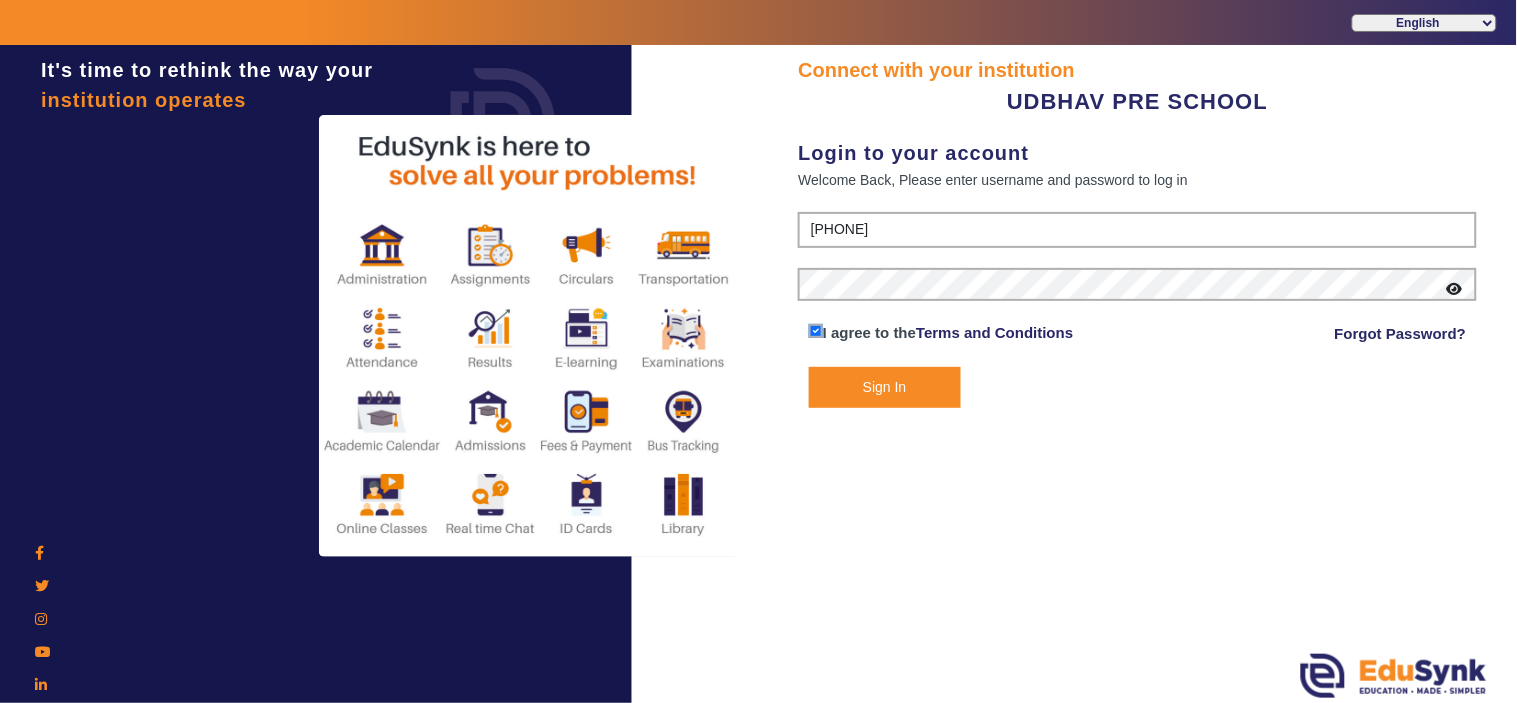 click on "Sign In" 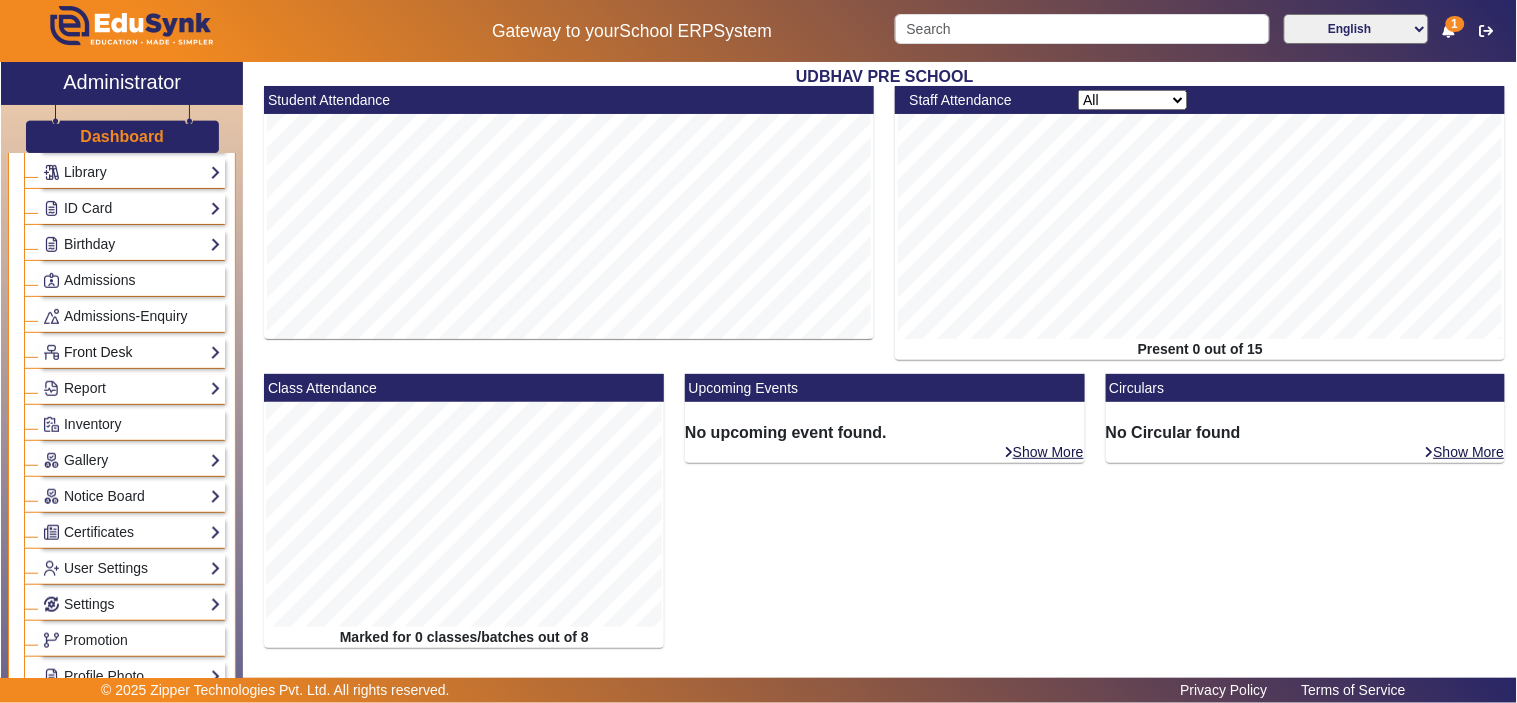 scroll, scrollTop: 370, scrollLeft: 0, axis: vertical 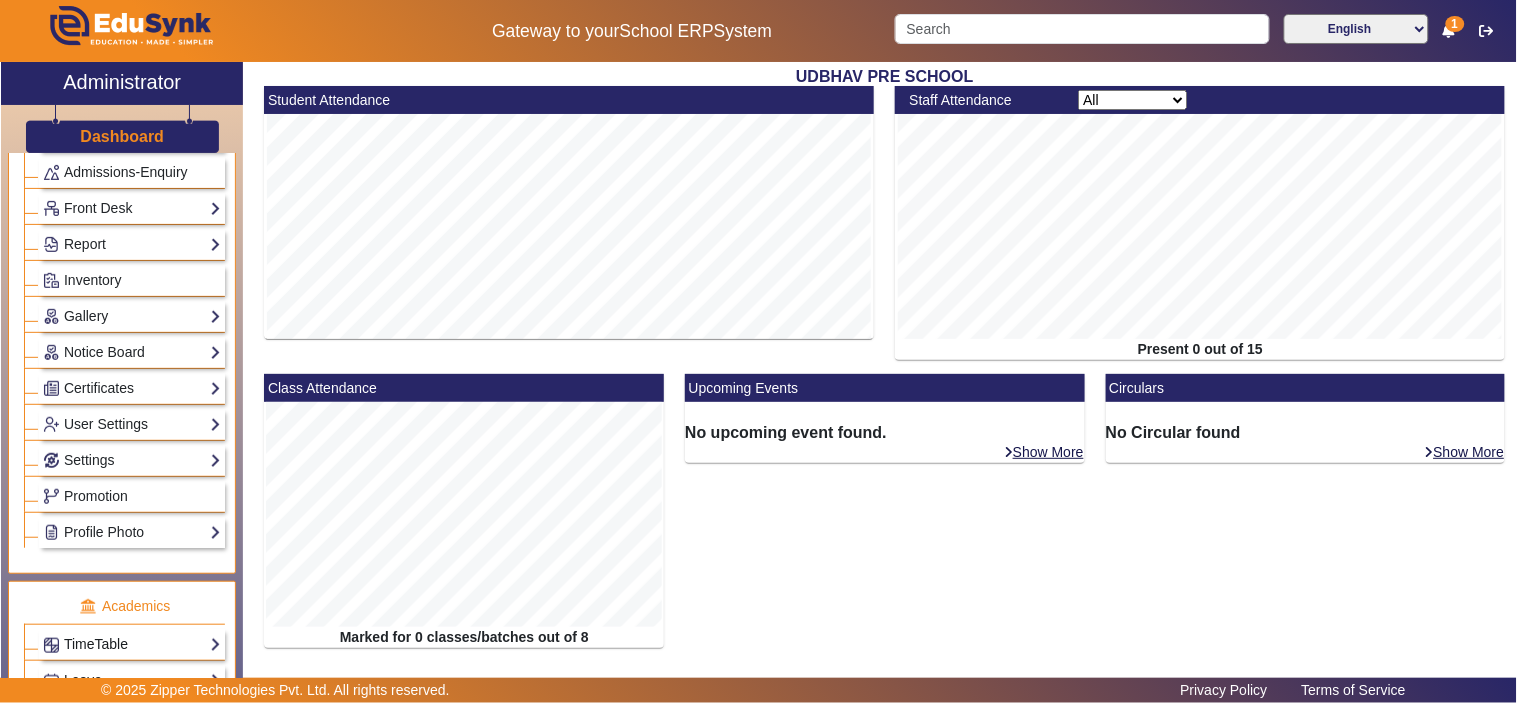 click on "TimeTable" 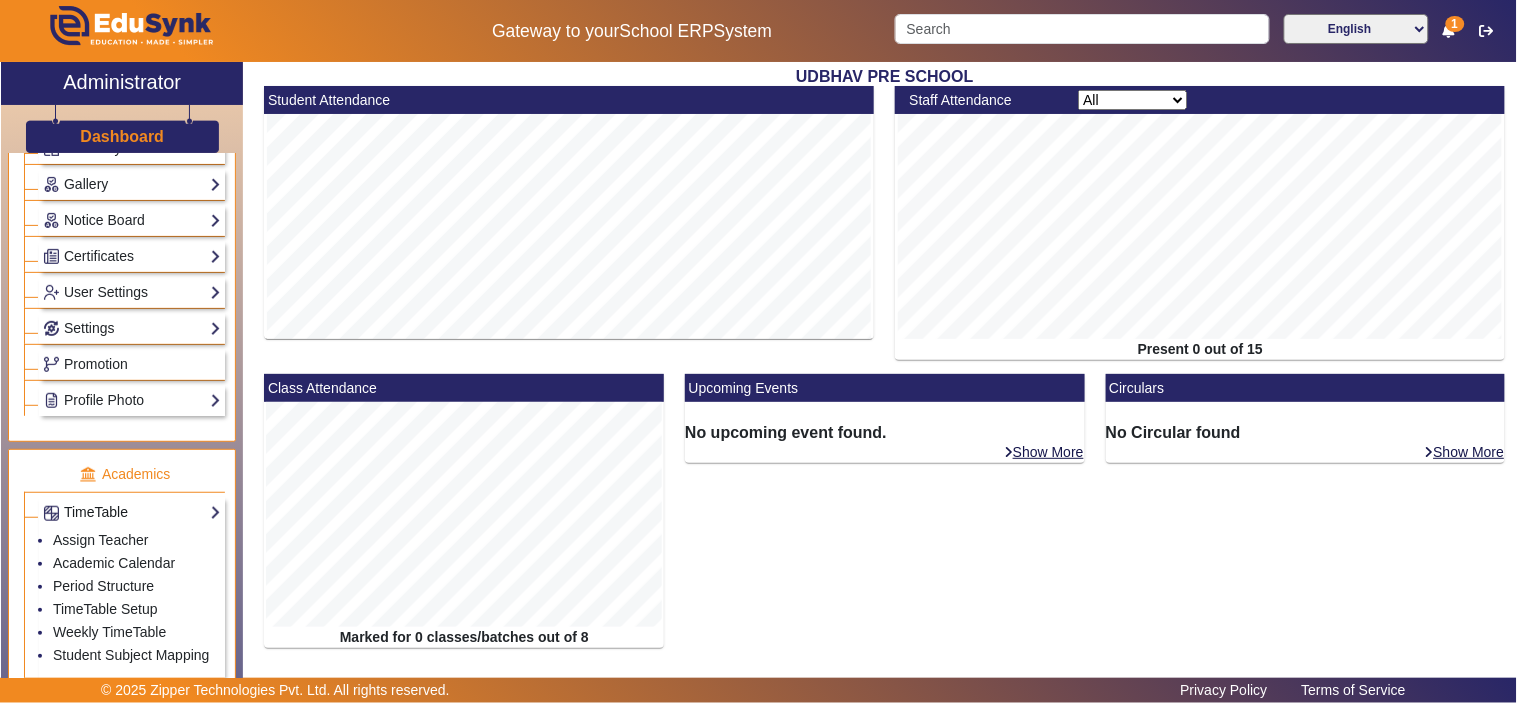 scroll, scrollTop: 555, scrollLeft: 0, axis: vertical 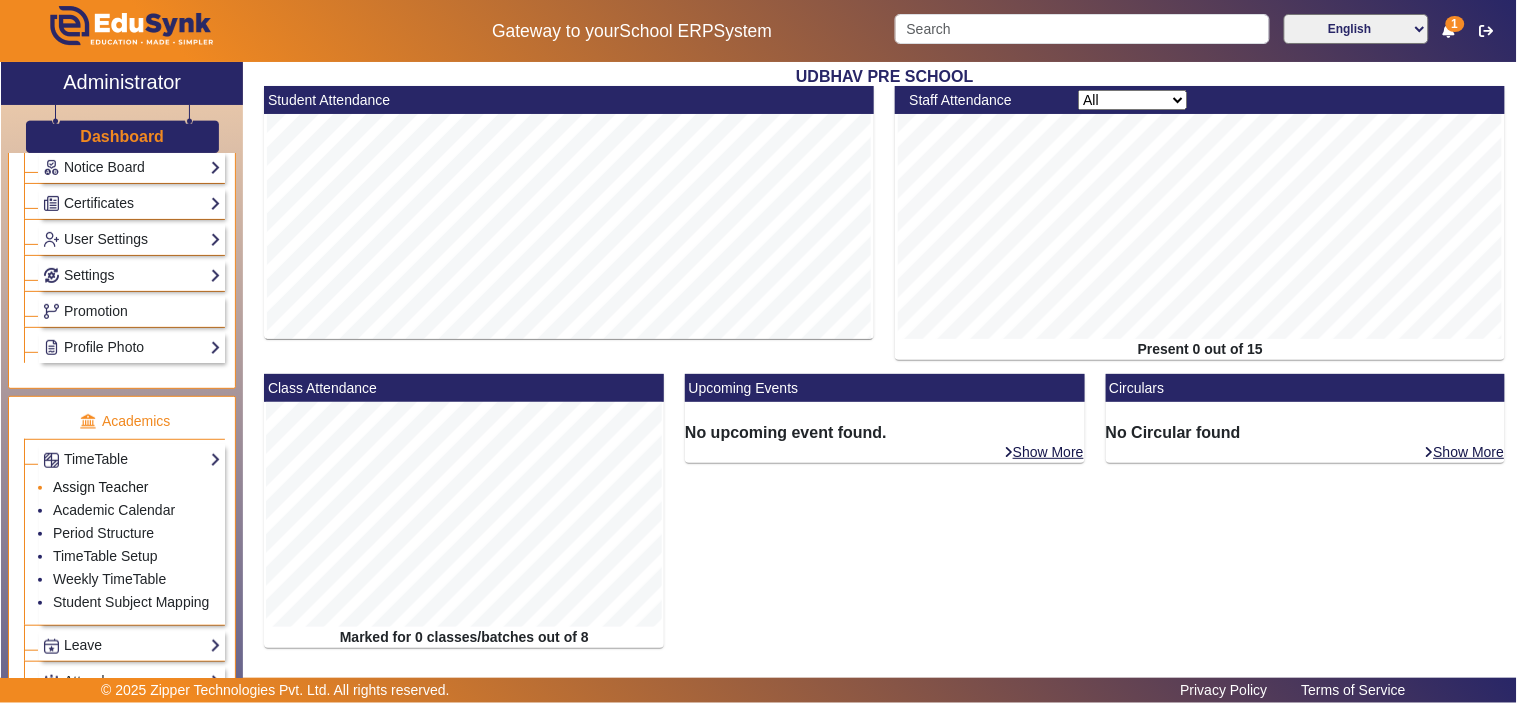 click on "Assign Teacher" 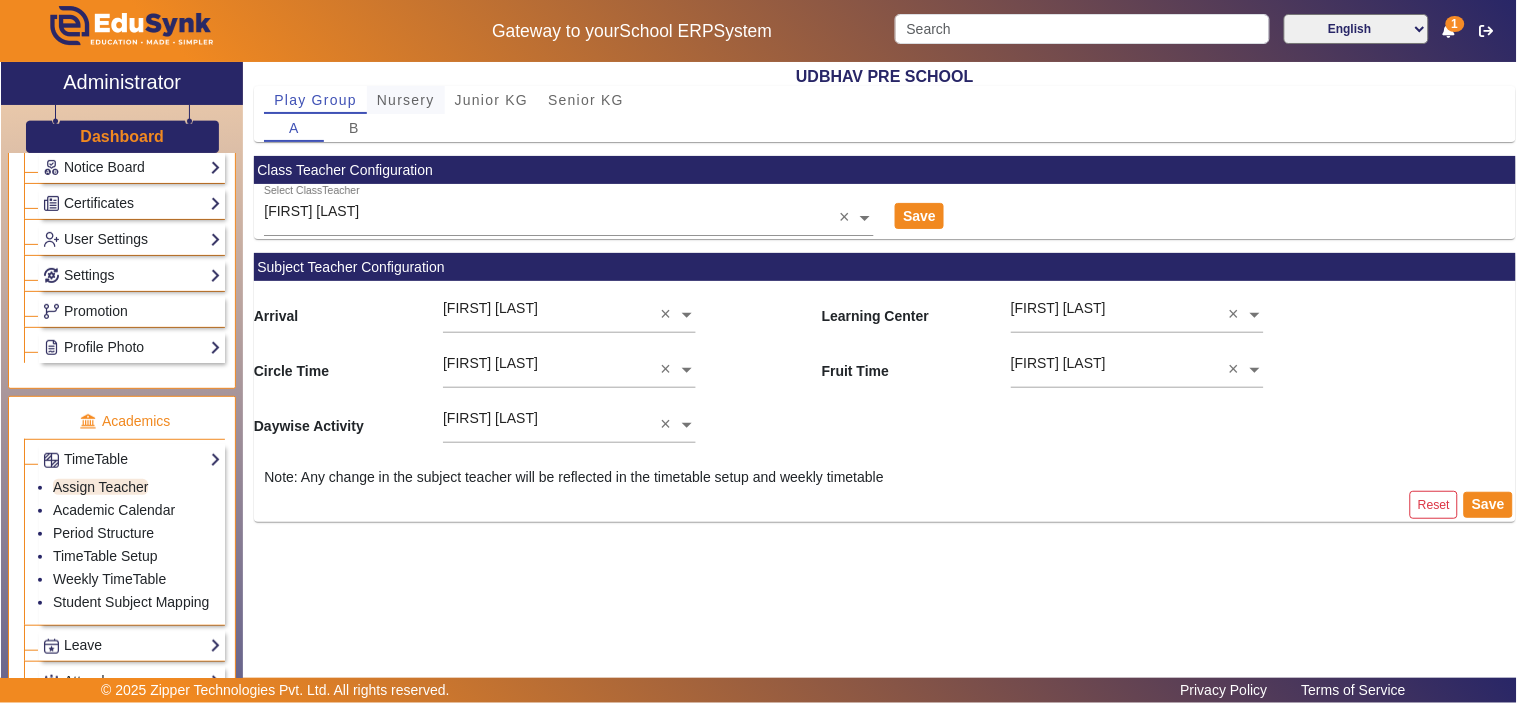 click on "Nursery" at bounding box center [406, 100] 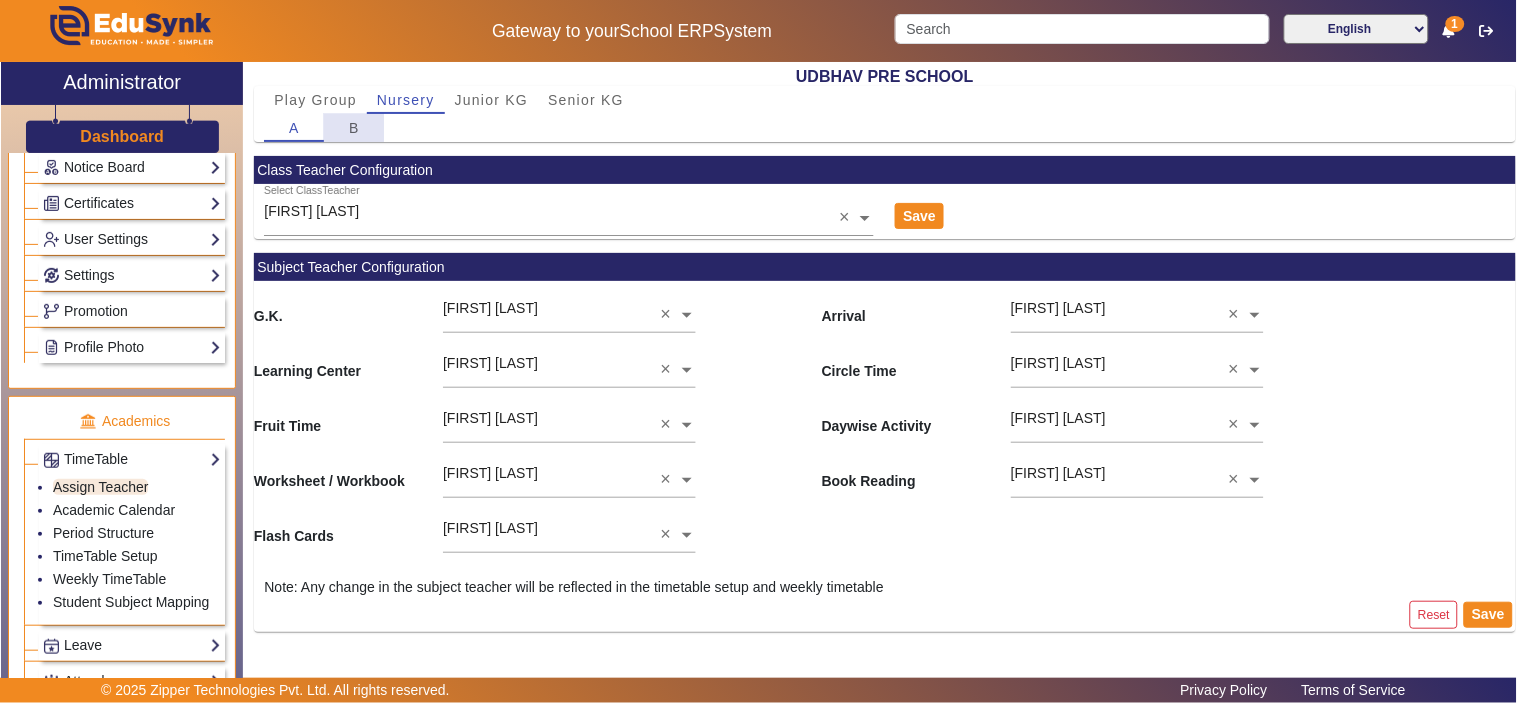 click on "B" at bounding box center (354, 128) 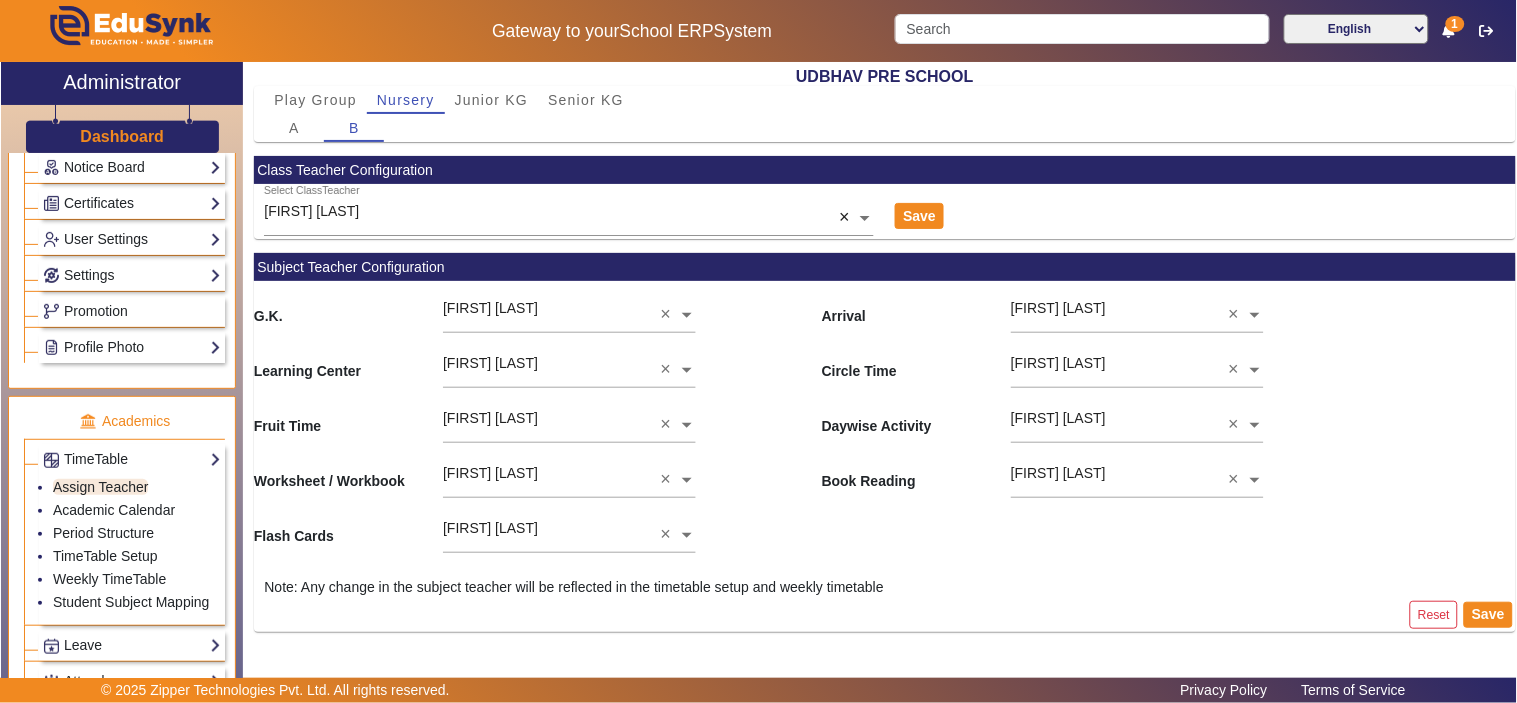 click on "Select ClassTeacher  [FIRST] [LAST]  ×" 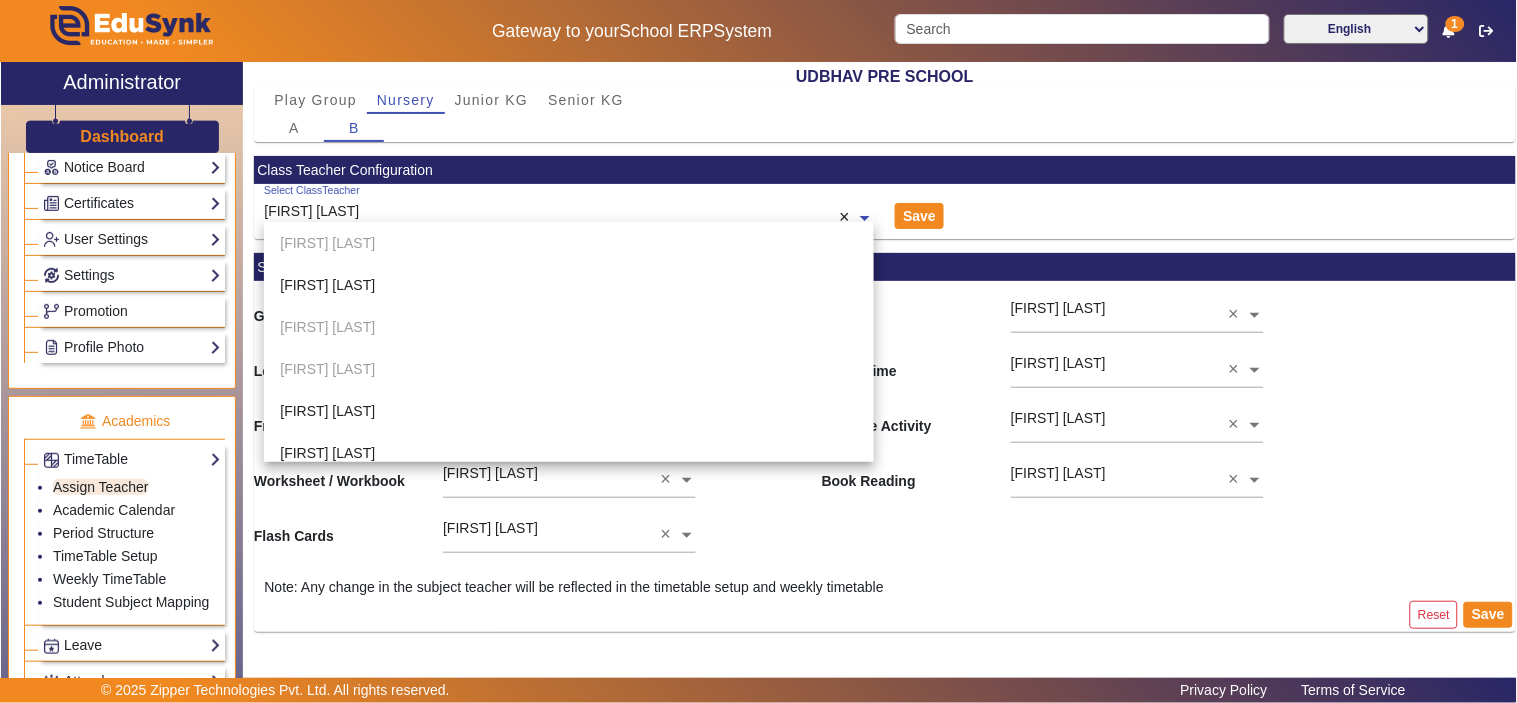 scroll, scrollTop: 305, scrollLeft: 0, axis: vertical 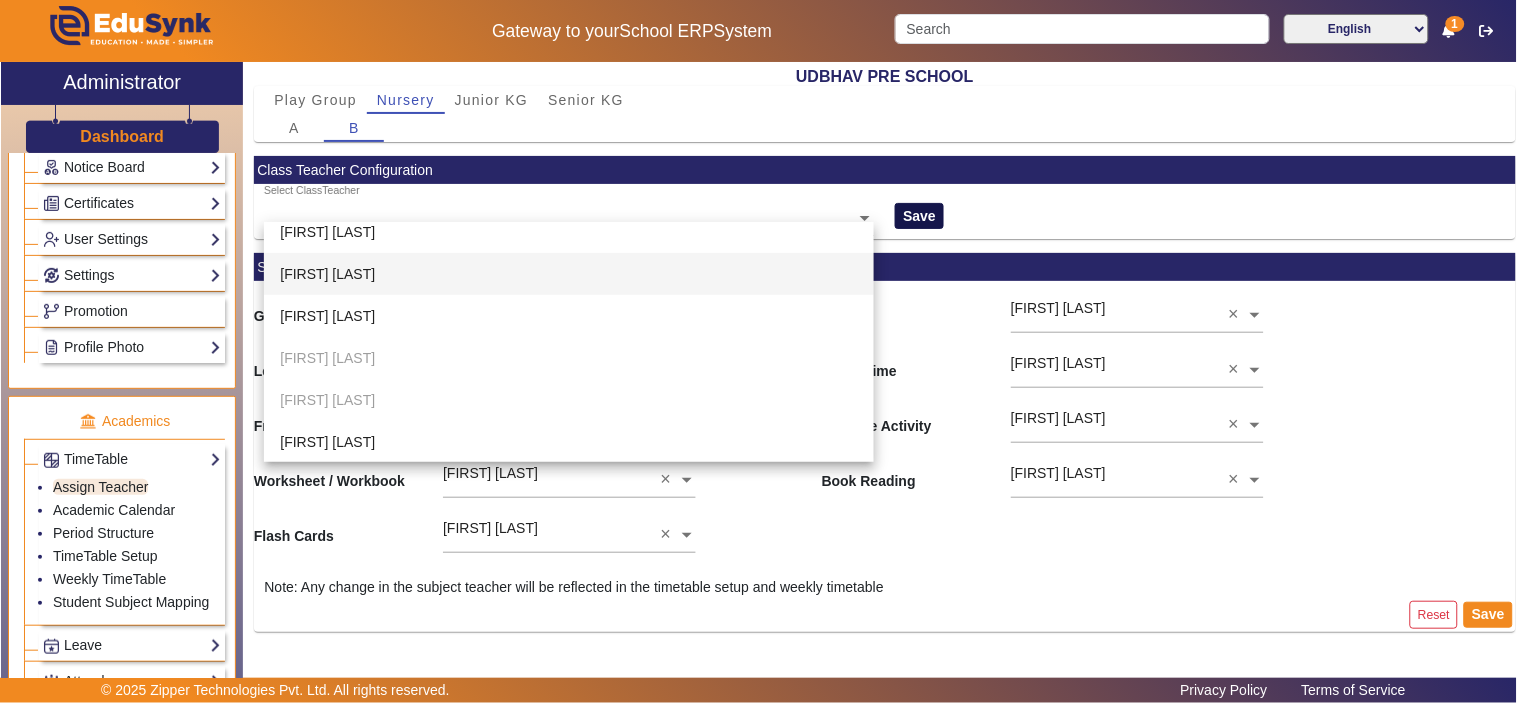 click on "Save" 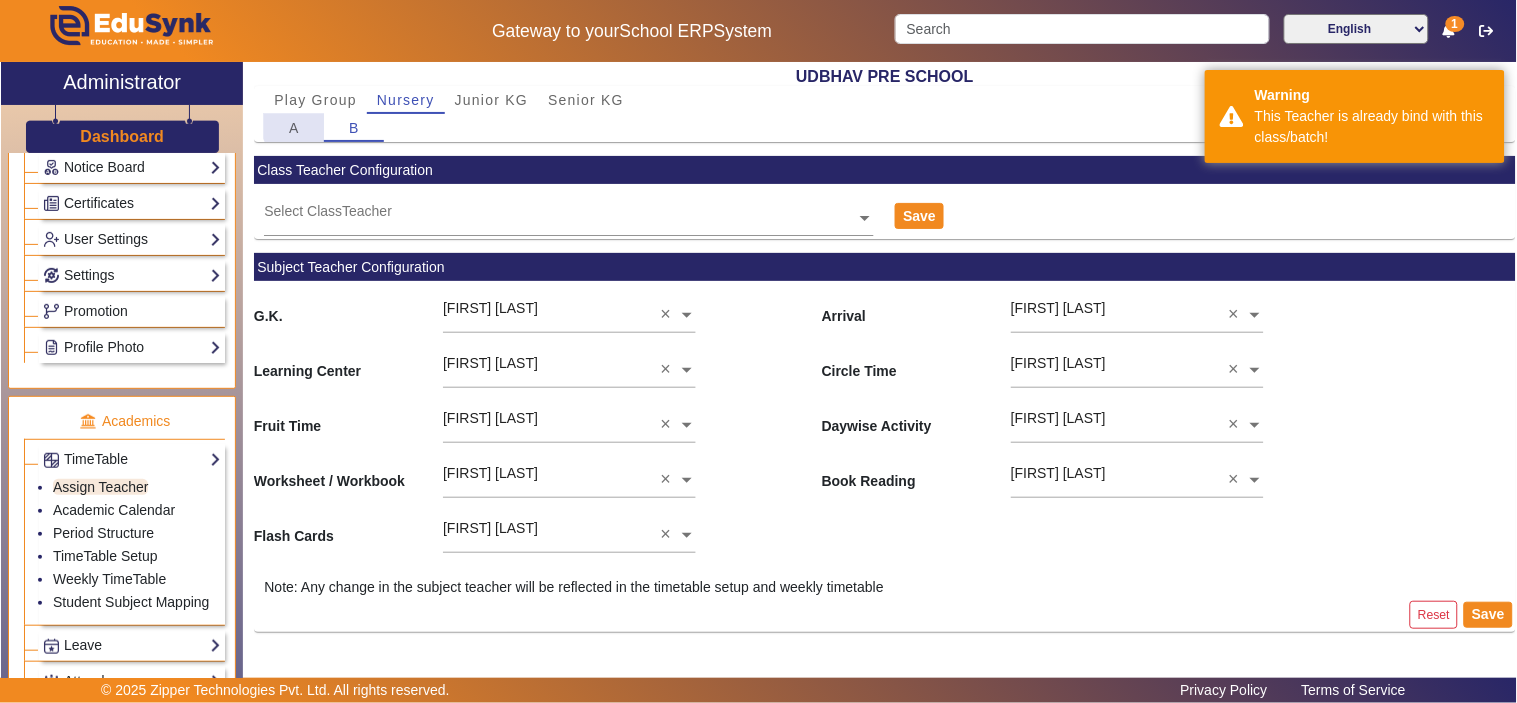 click on "A" at bounding box center (294, 128) 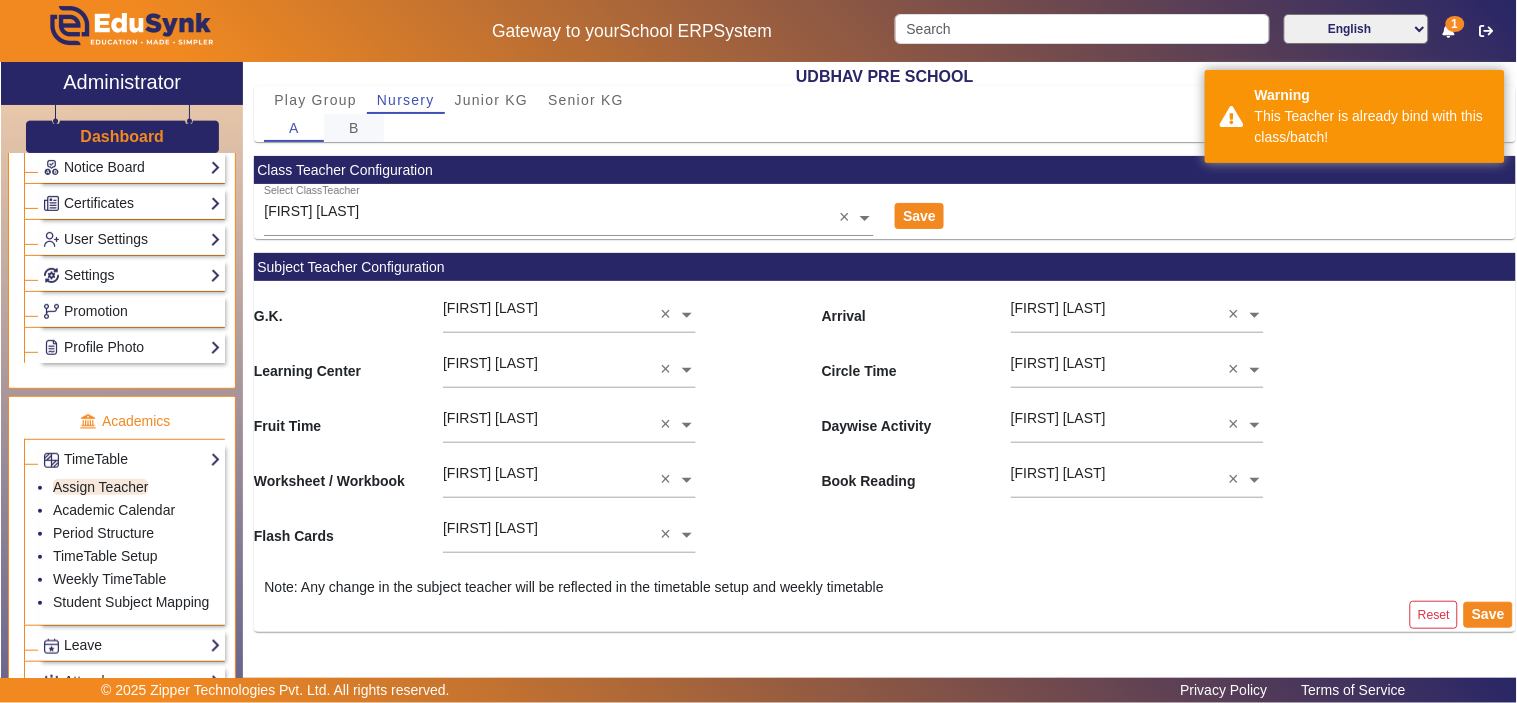 click on "B" at bounding box center (354, 128) 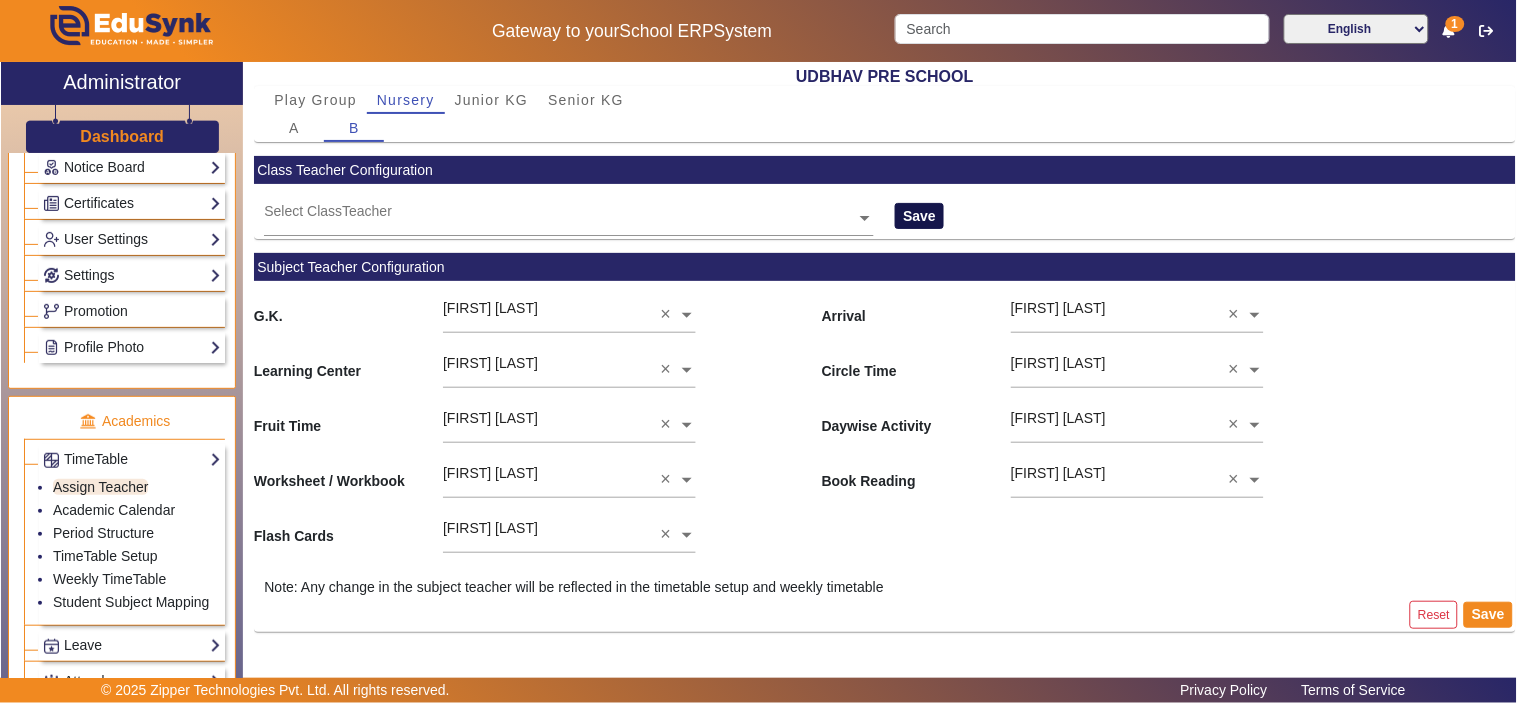click on "Save" 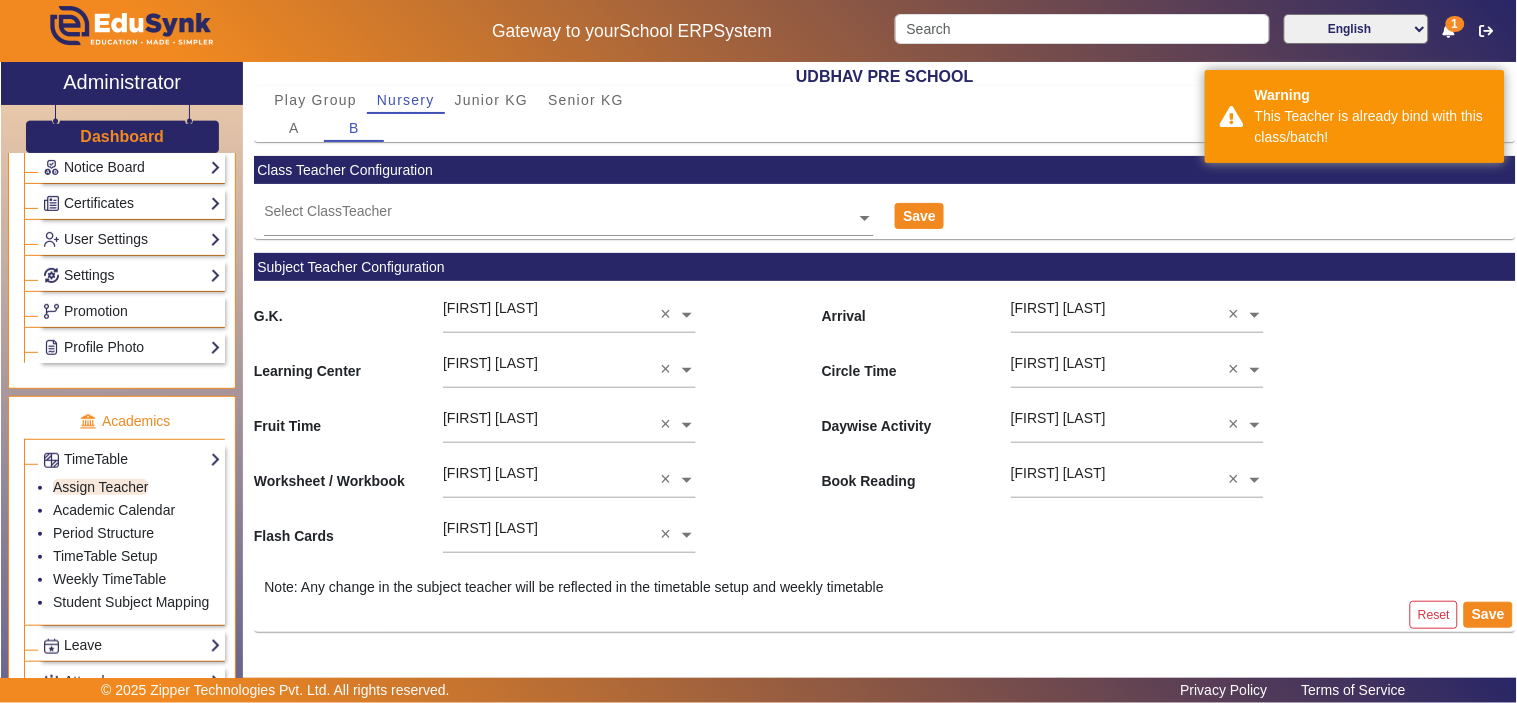 click on "Select ClassTeacher" 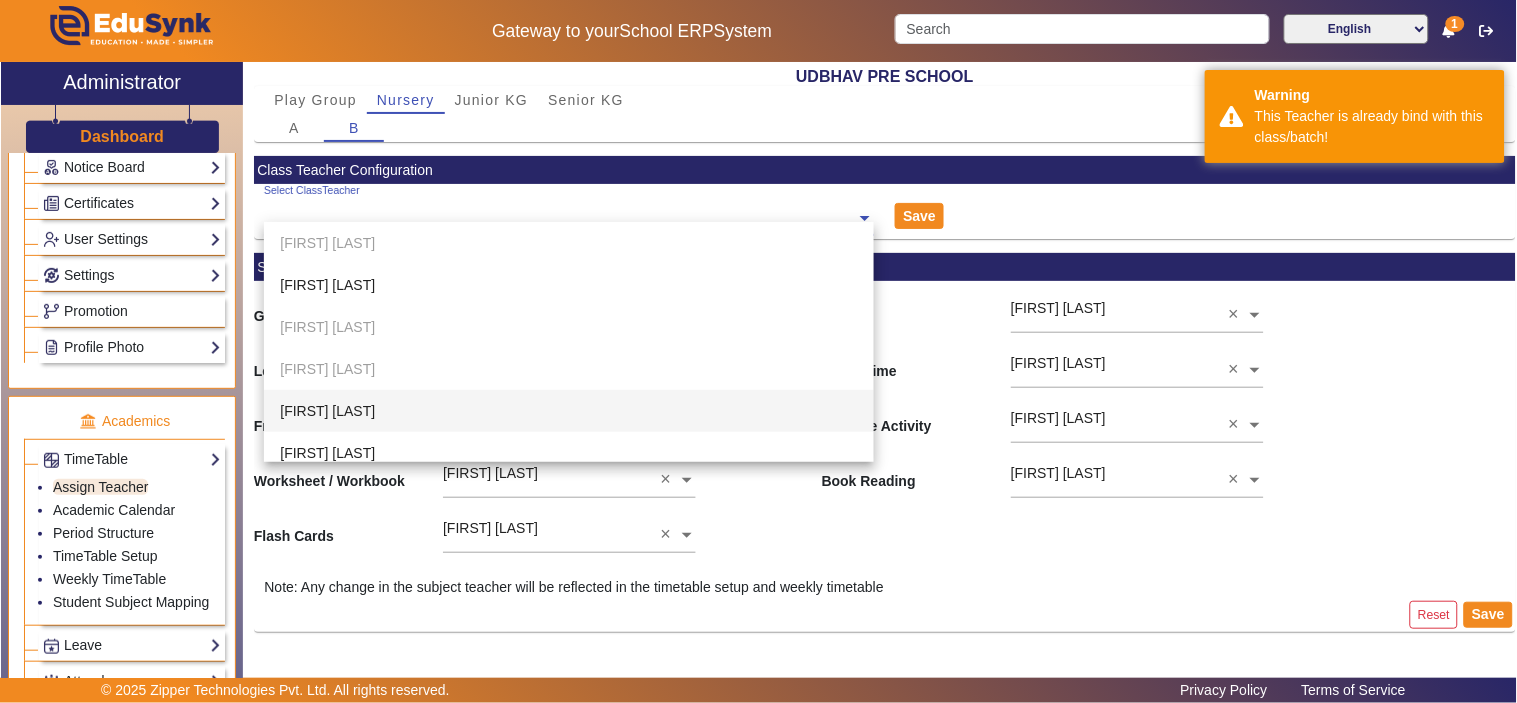 click on "[FIRST] [LAST]" at bounding box center (569, 411) 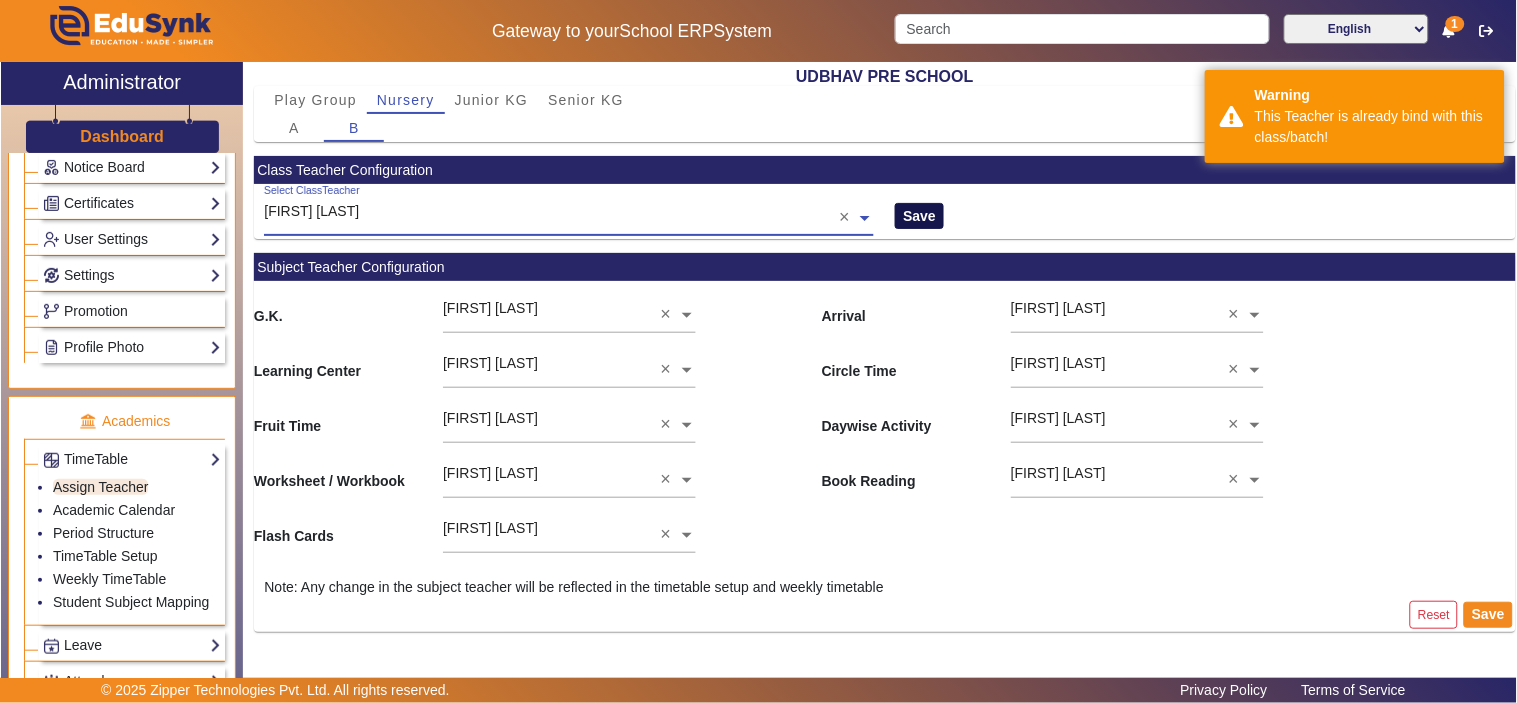 click on "Save" 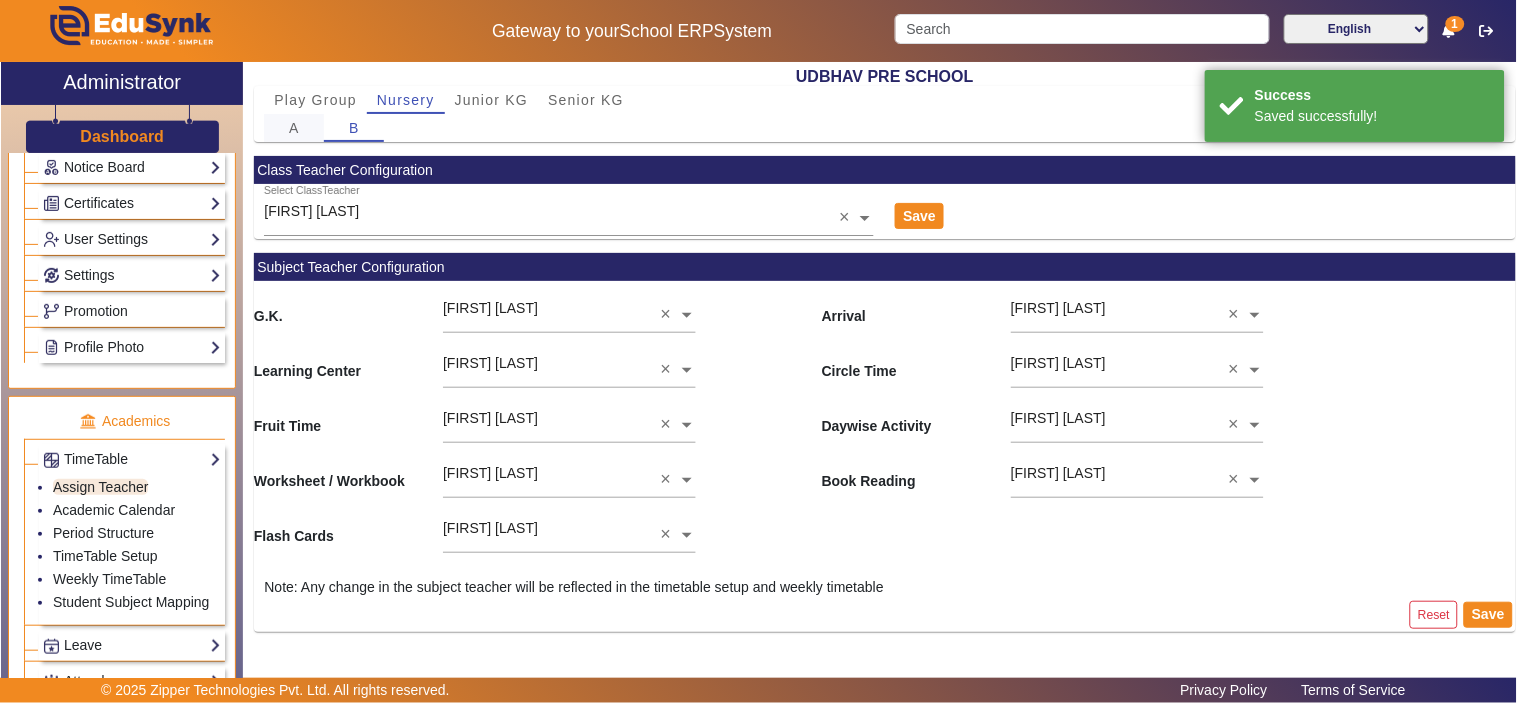 click on "A" at bounding box center [294, 128] 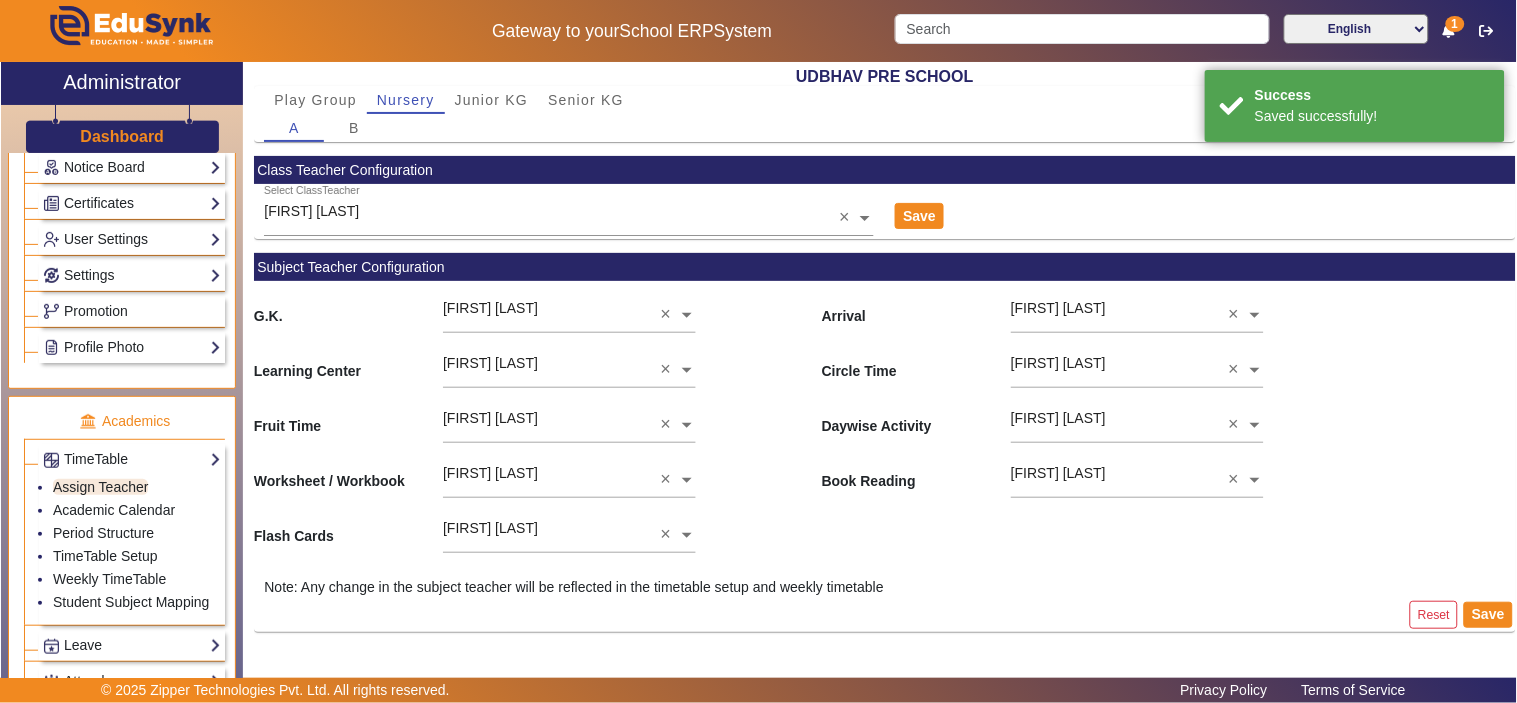 click on "Select ClassTeacher  [FIRST] [LAST]  ×" 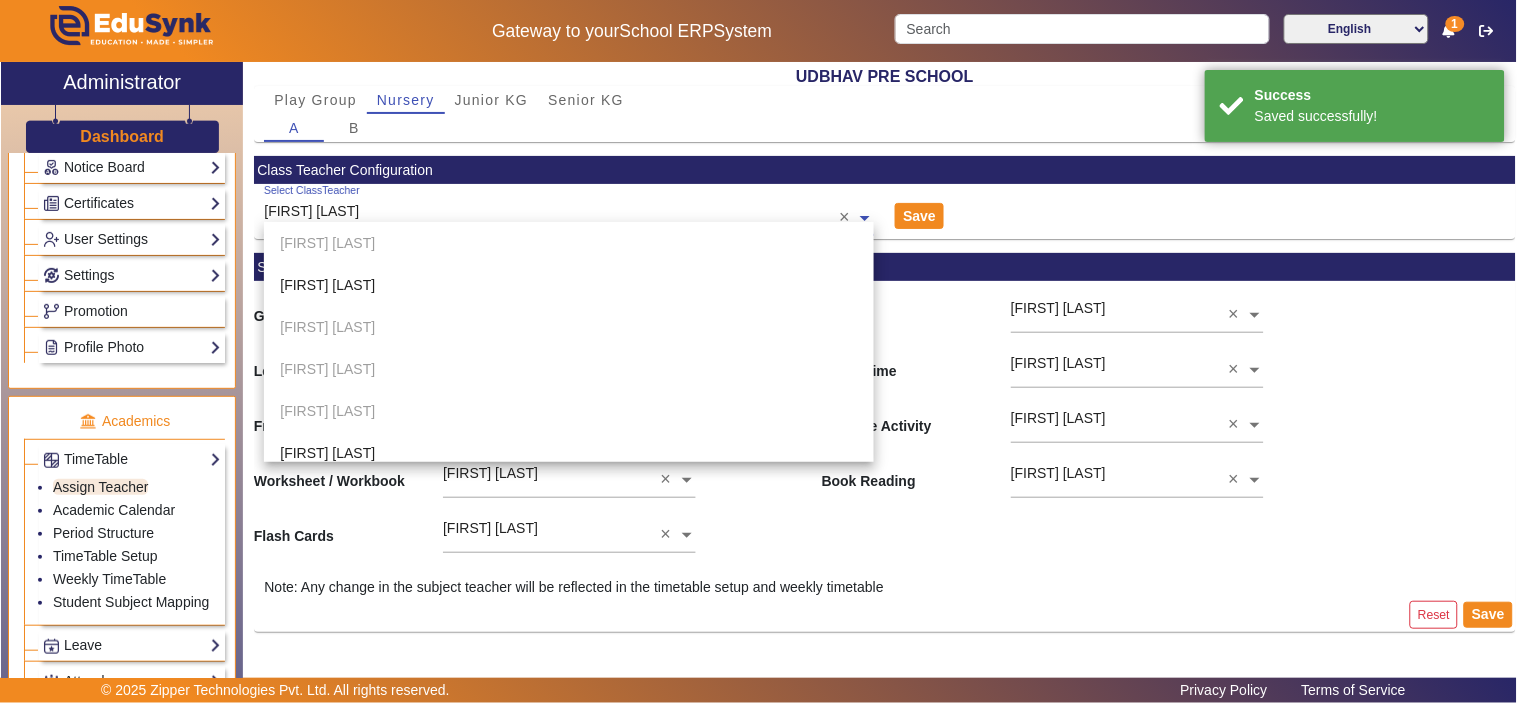 scroll, scrollTop: 305, scrollLeft: 0, axis: vertical 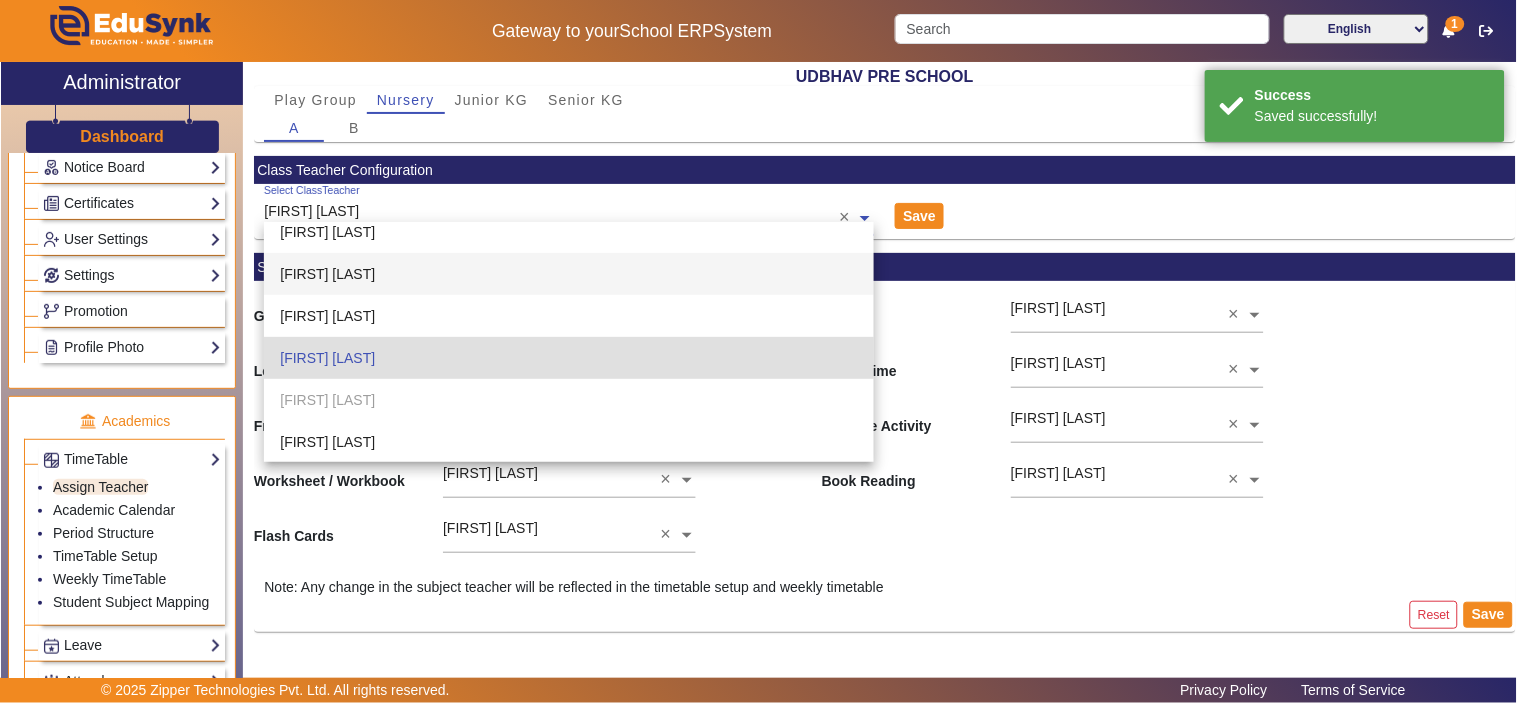 click on "[FIRST] [LAST]" at bounding box center [569, 274] 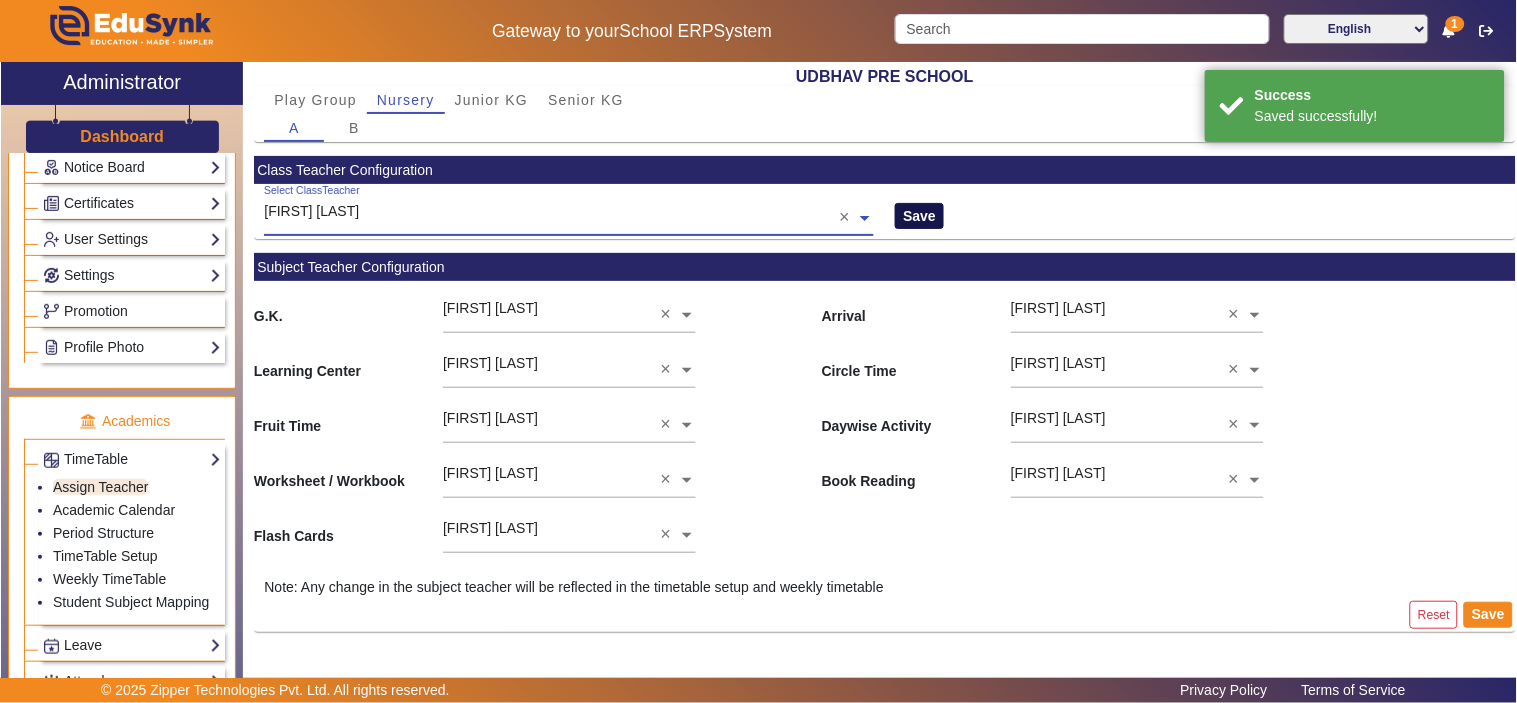 click on "Save" 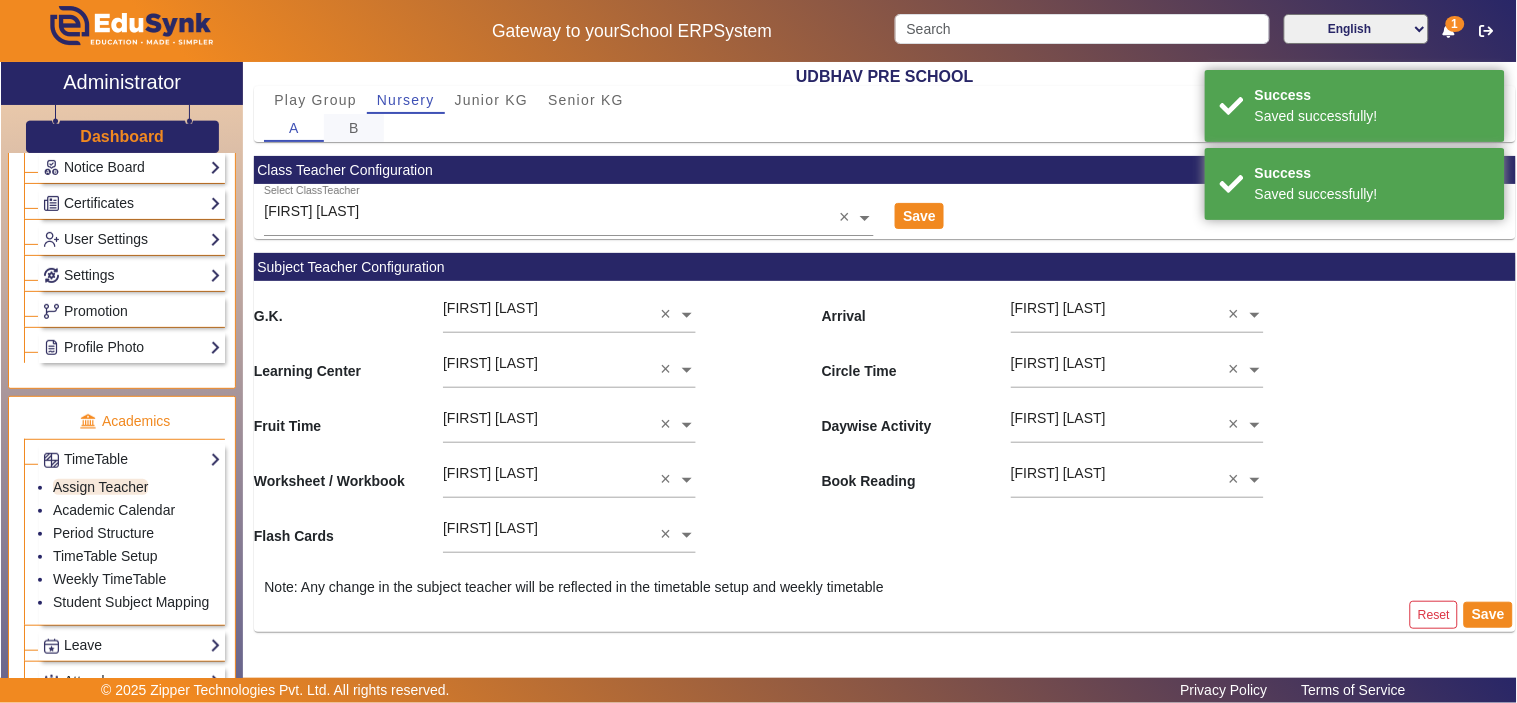 click on "B" at bounding box center (354, 128) 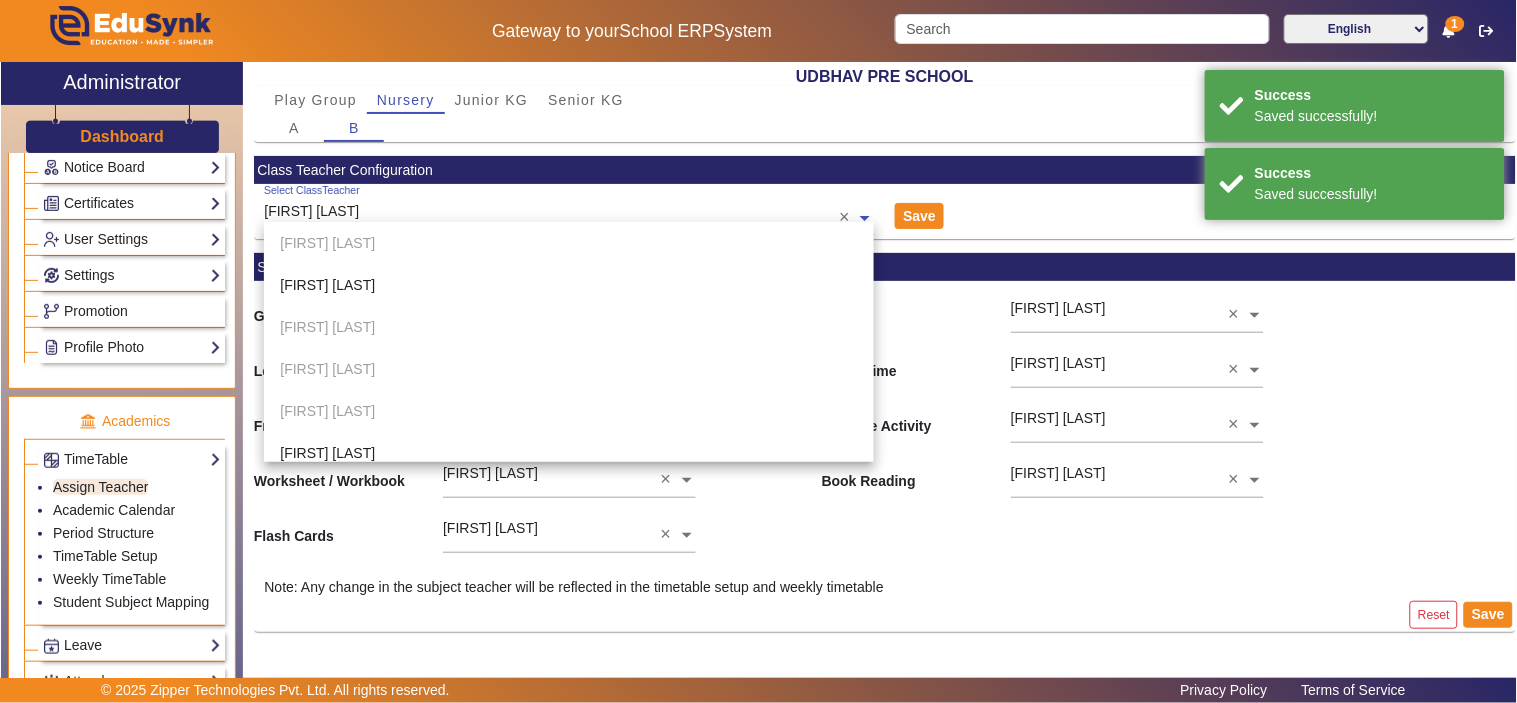 click 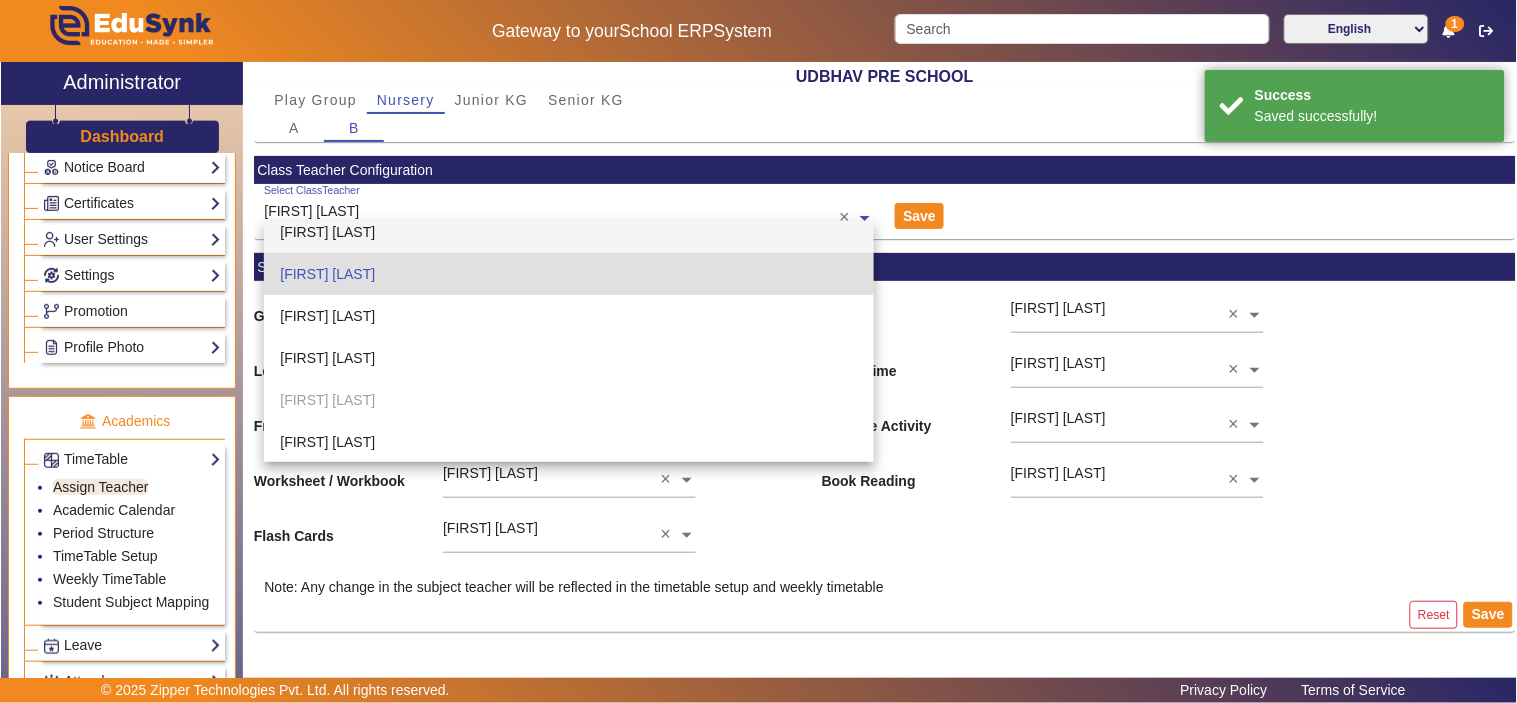drag, startPoint x: 1082, startPoint y: 204, endPoint x: 947, endPoint y: 187, distance: 136.06616 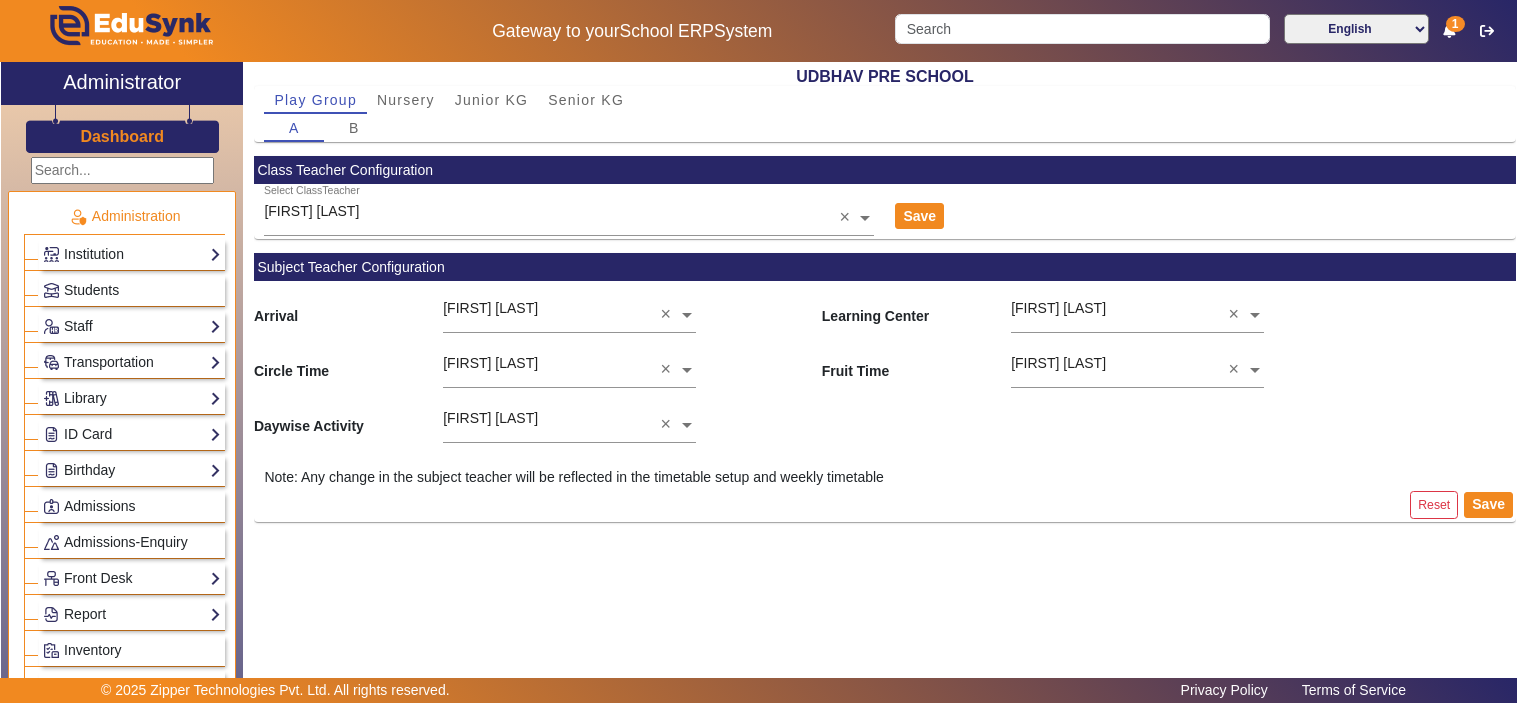 scroll, scrollTop: 0, scrollLeft: 0, axis: both 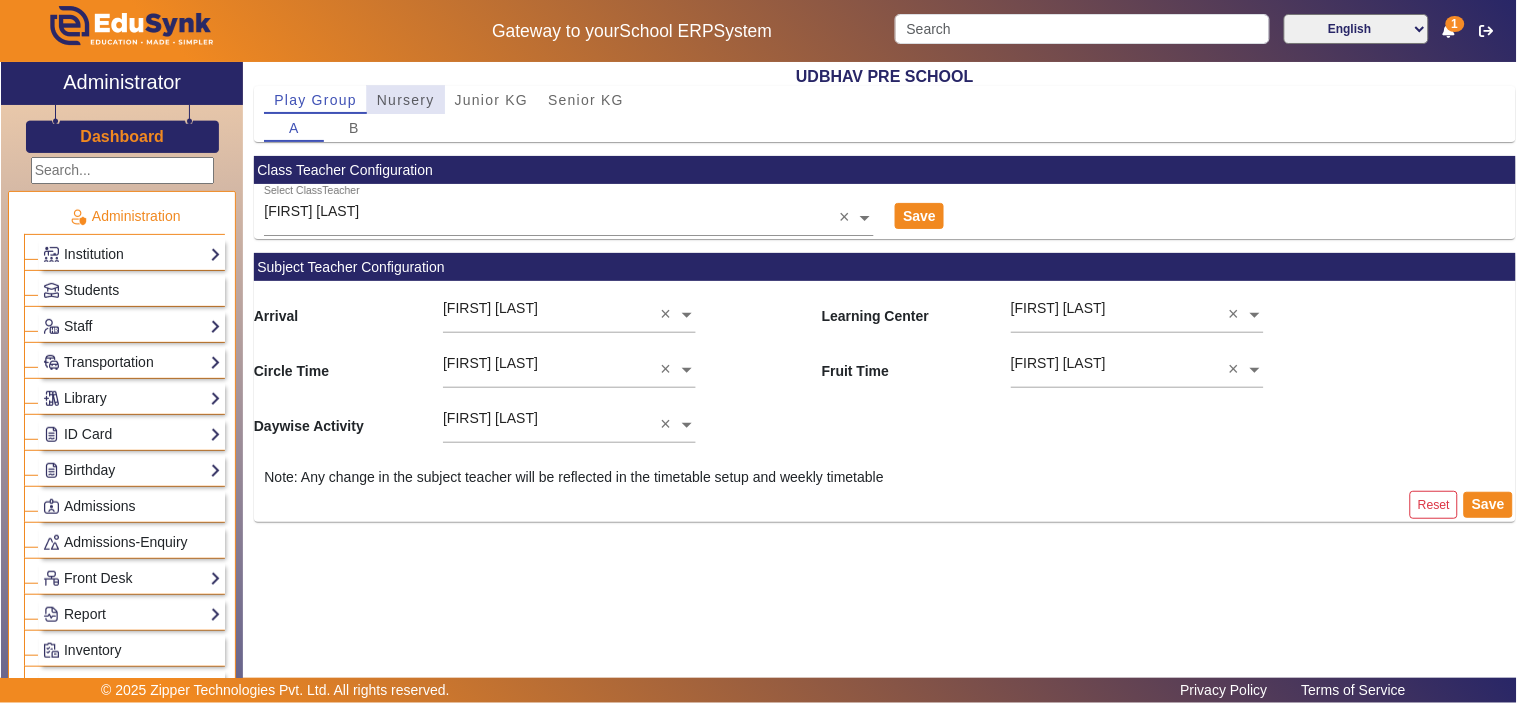 click on "Nursery" at bounding box center (406, 100) 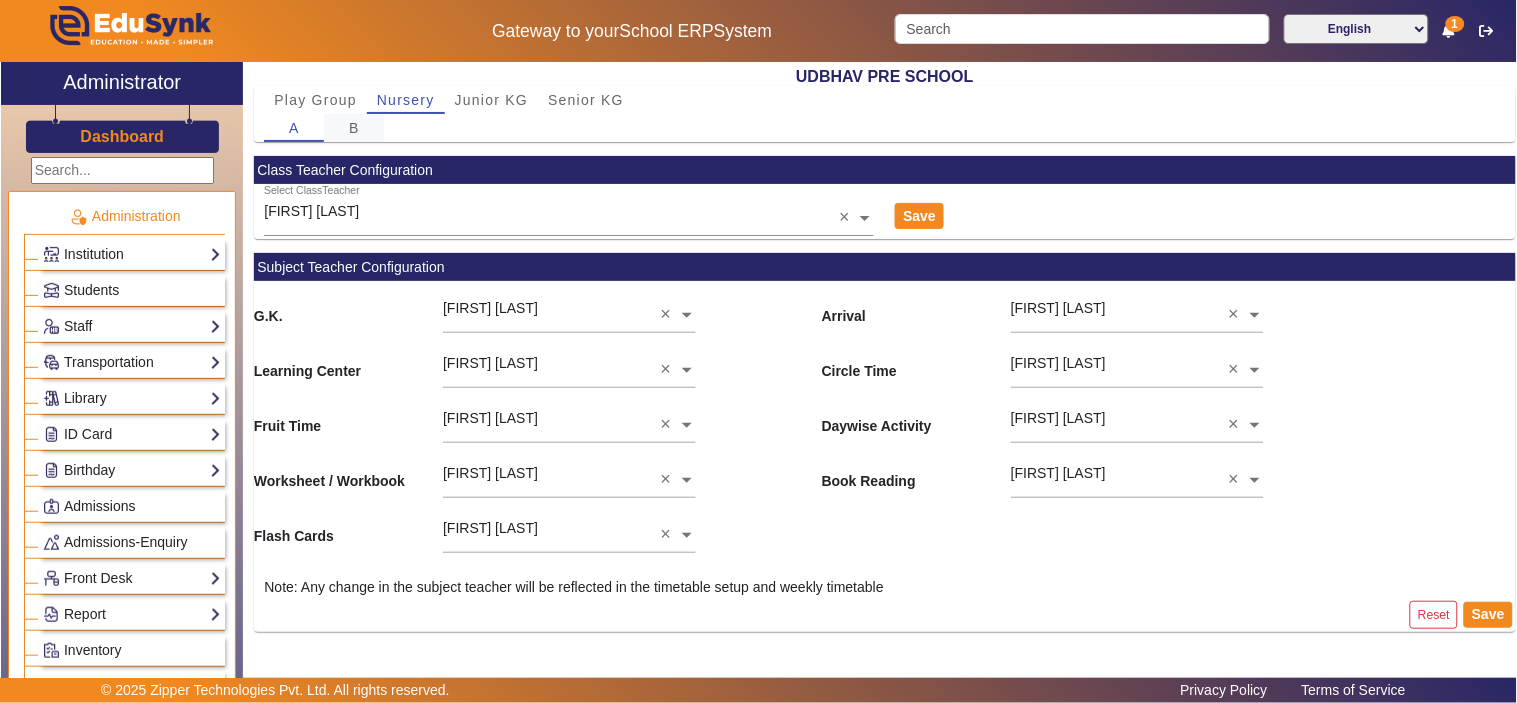 click on "B" at bounding box center [354, 128] 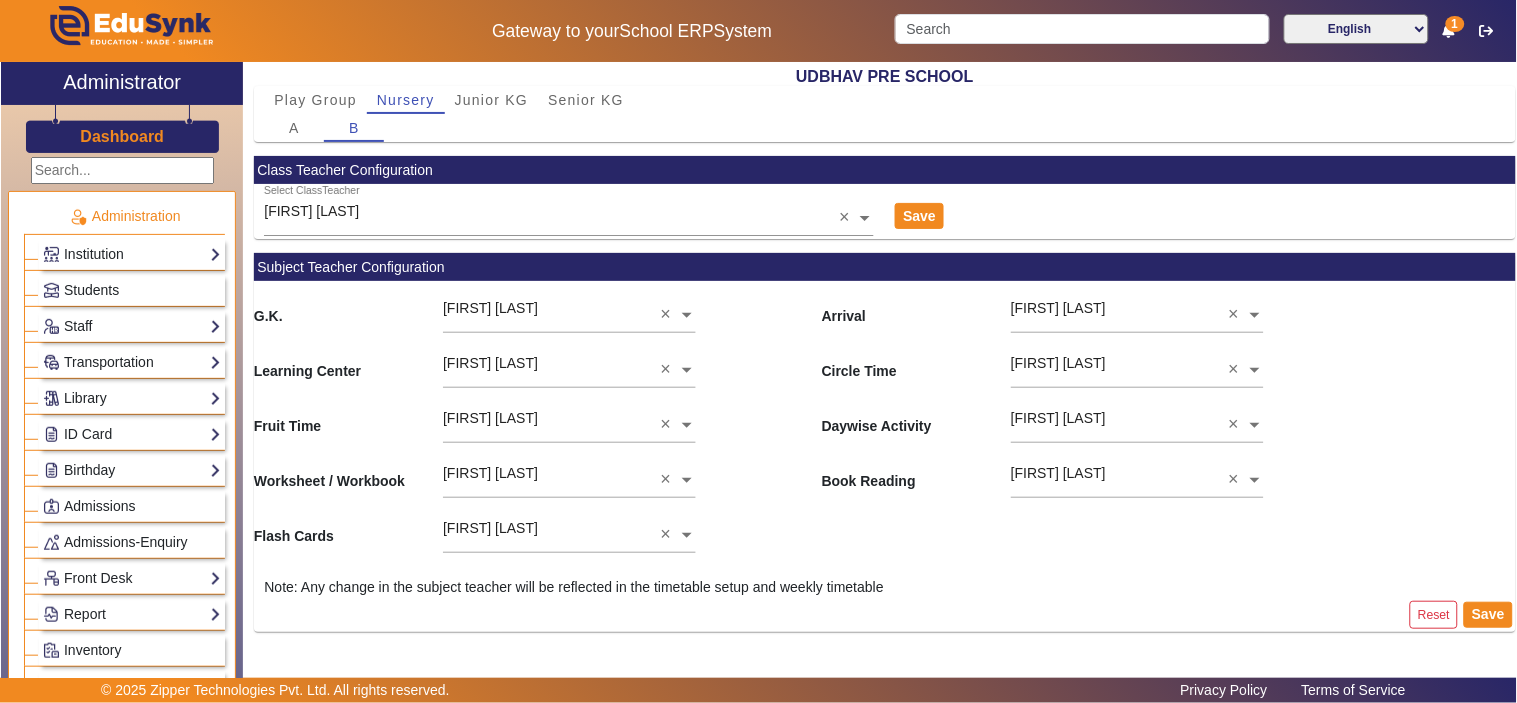 click 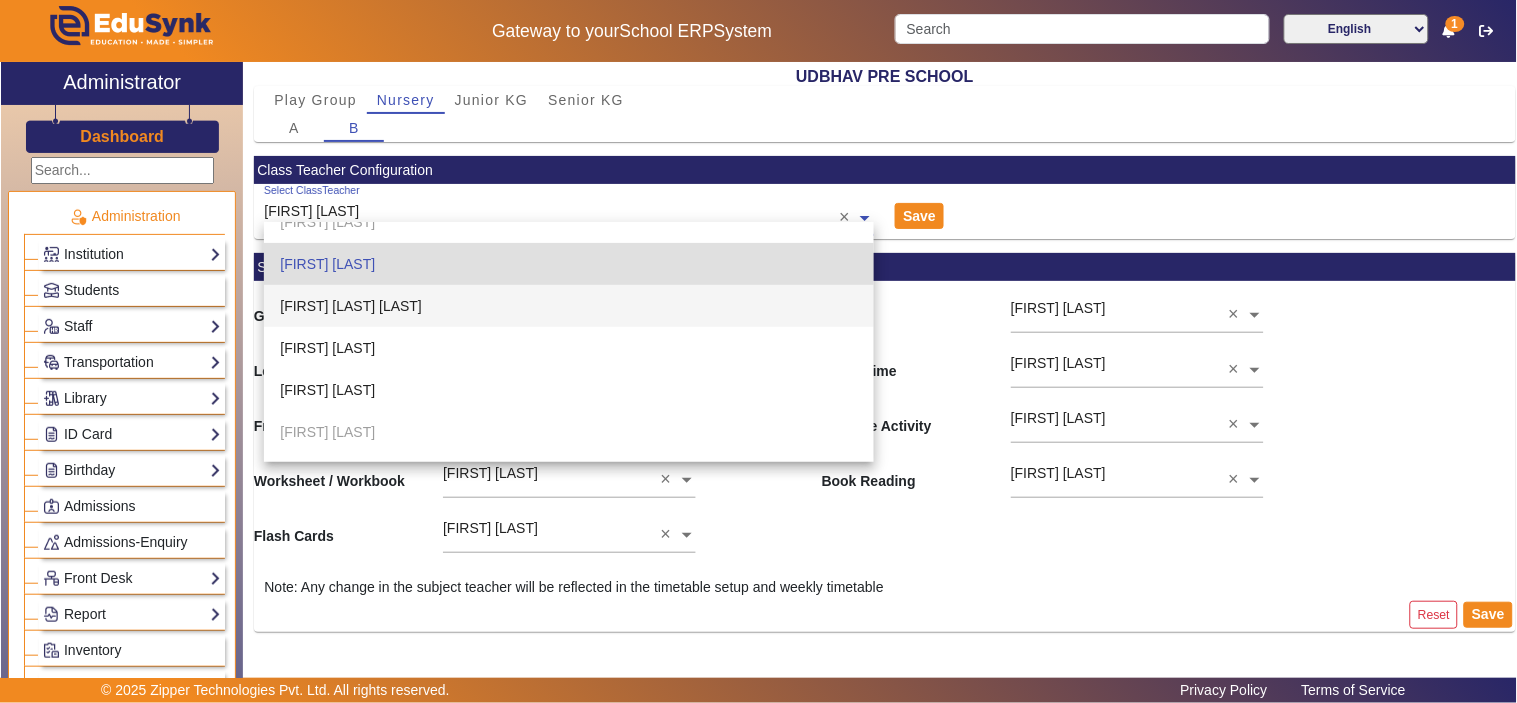 scroll, scrollTop: 305, scrollLeft: 0, axis: vertical 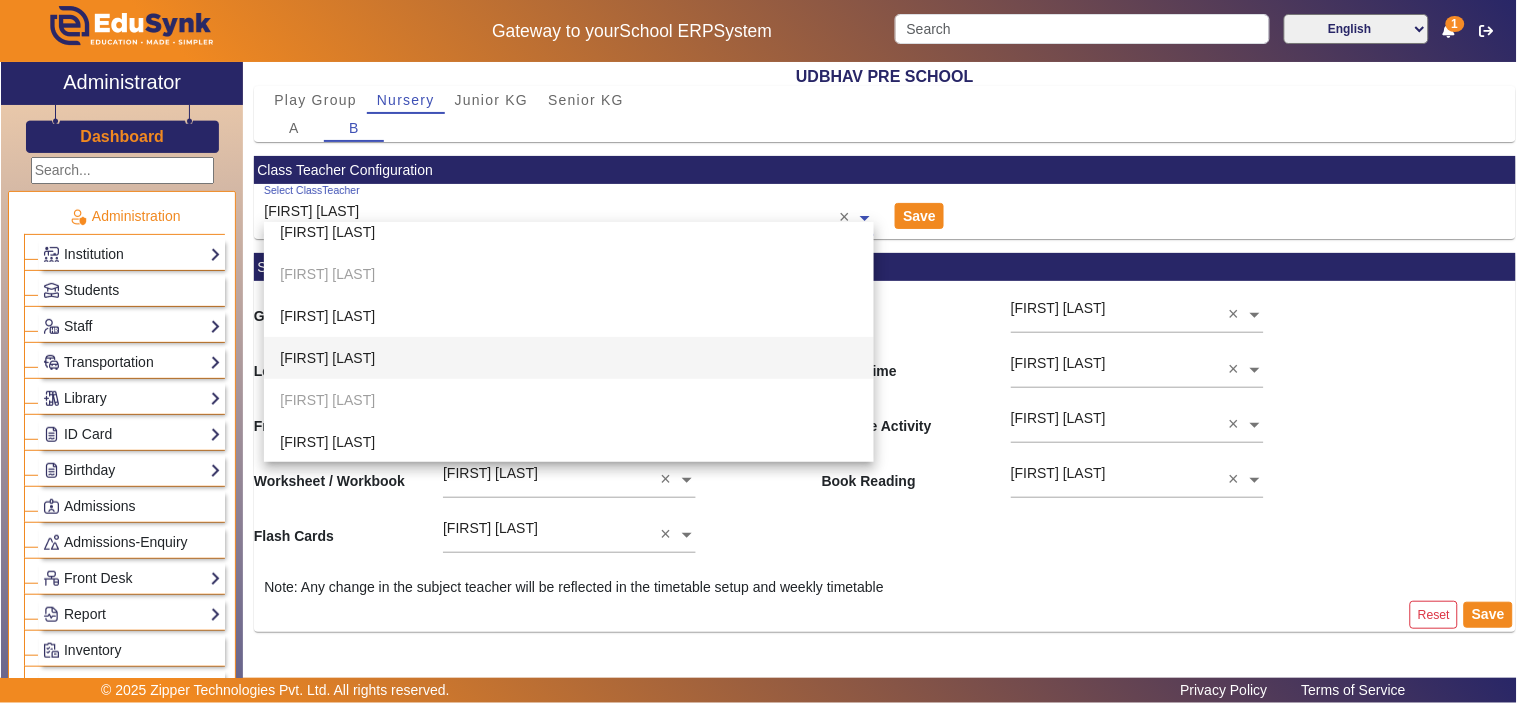 click on "[FIRST] [LAST]" at bounding box center [569, 358] 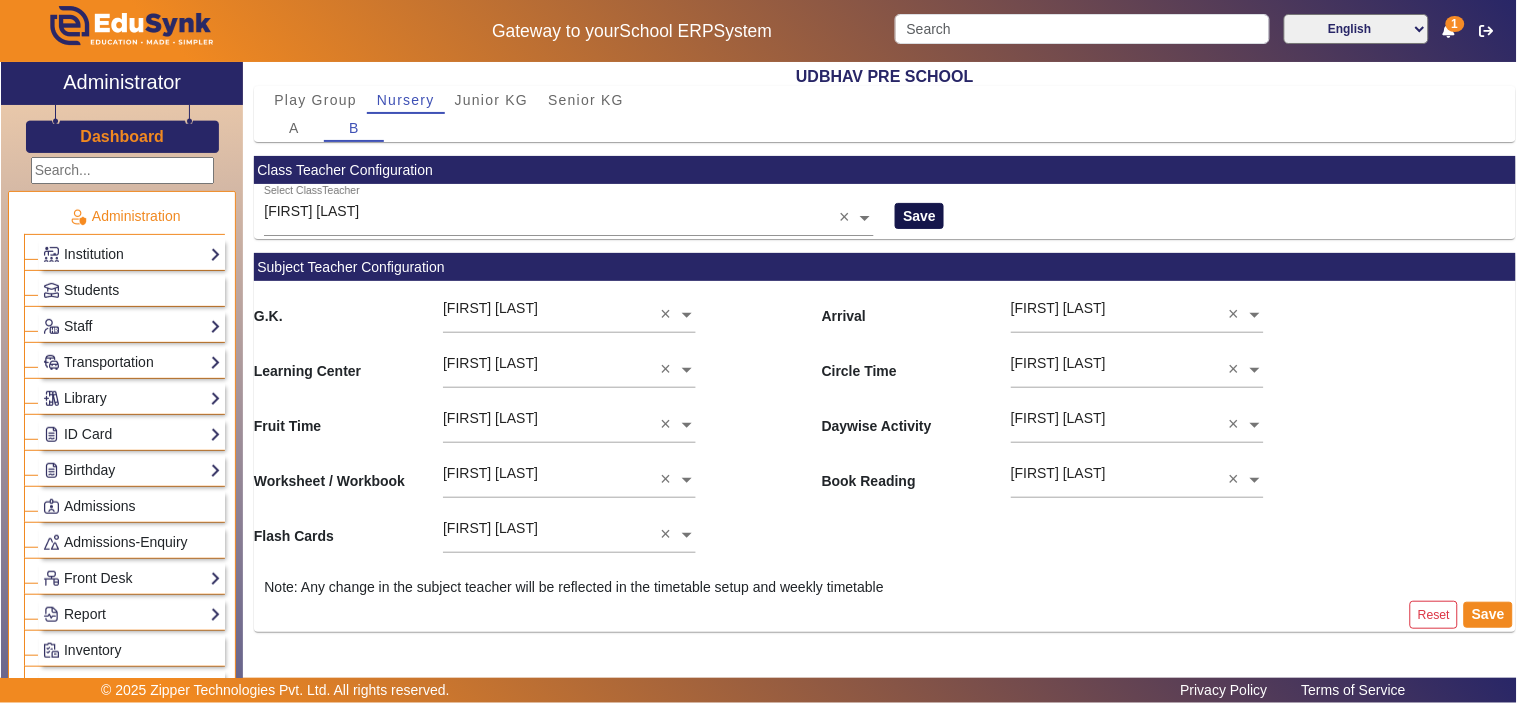 click on "Save" 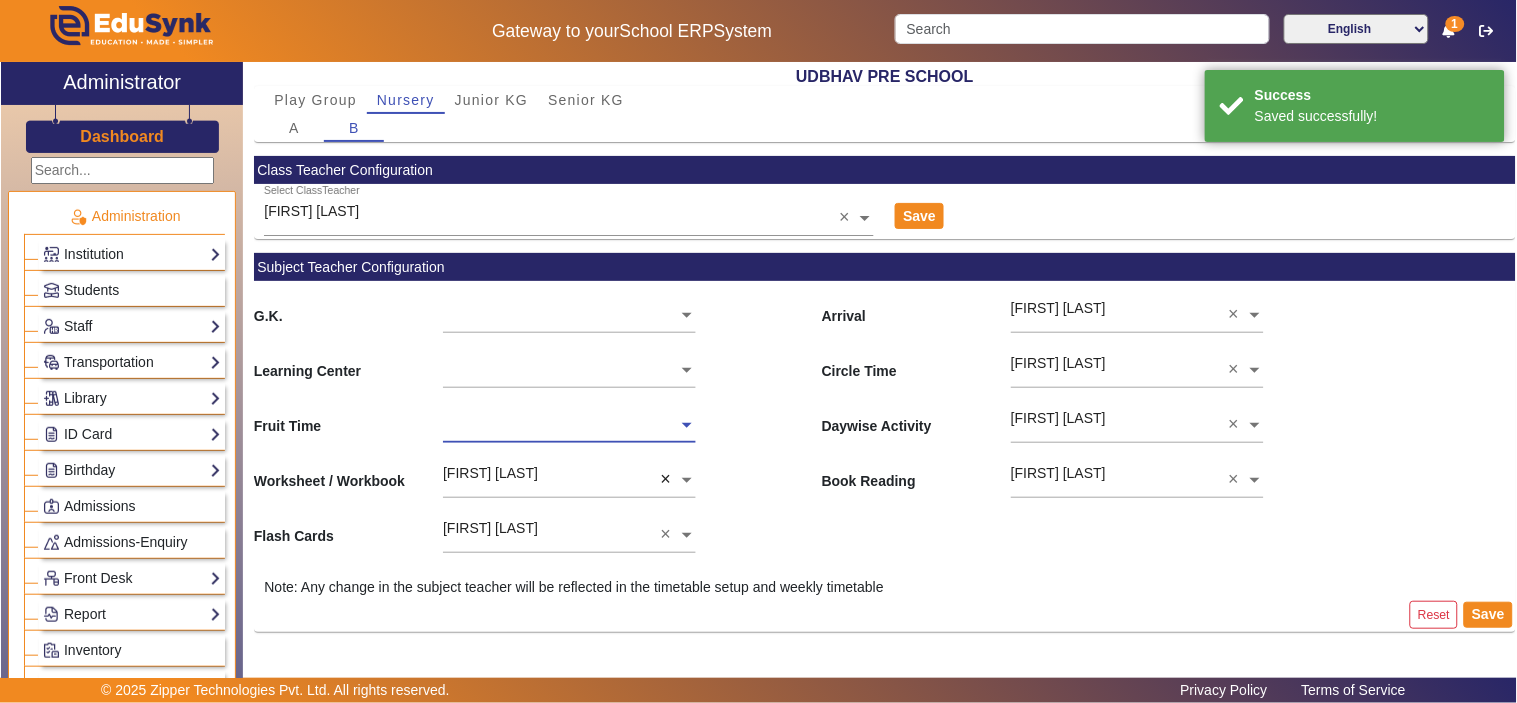drag, startPoint x: 668, startPoint y: 477, endPoint x: 666, endPoint y: 497, distance: 20.09975 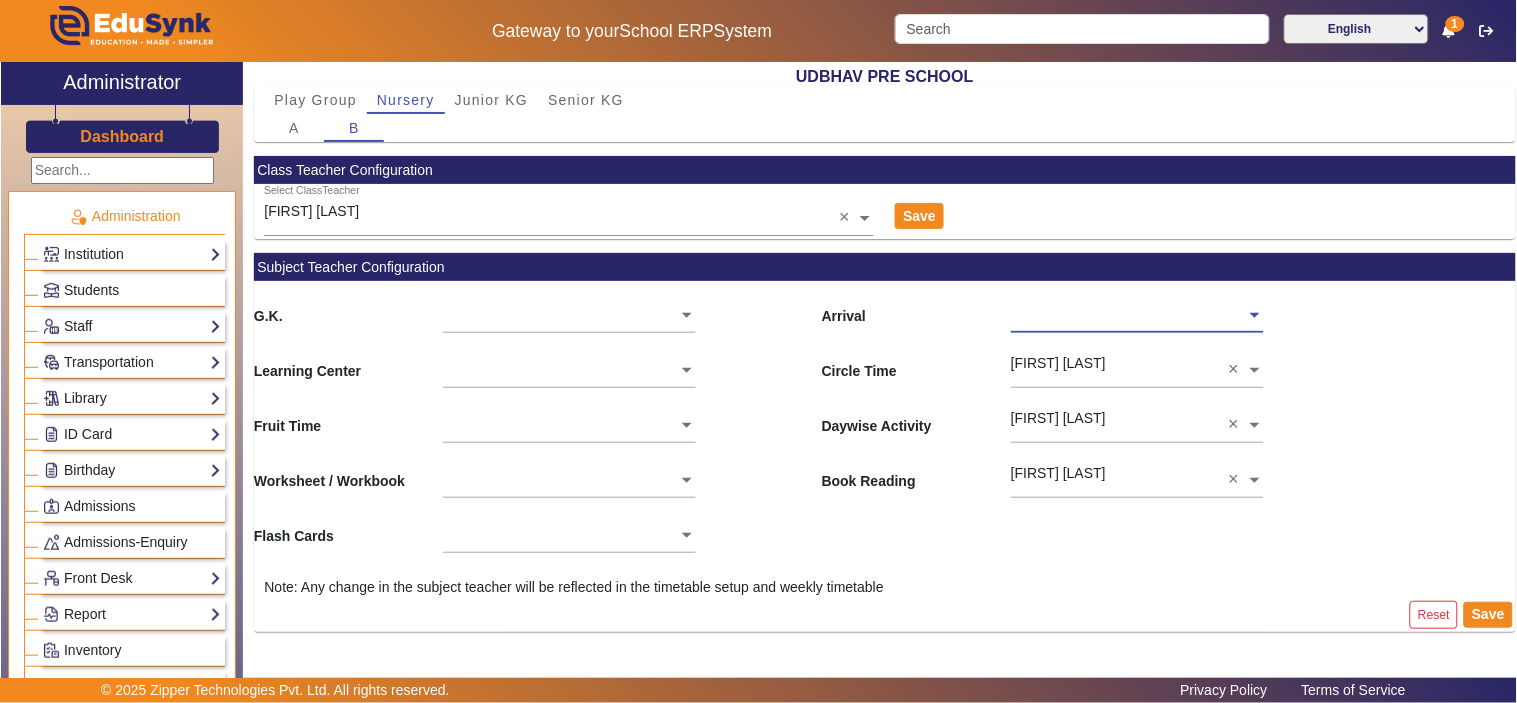 drag, startPoint x: 1235, startPoint y: 361, endPoint x: 1235, endPoint y: 397, distance: 36 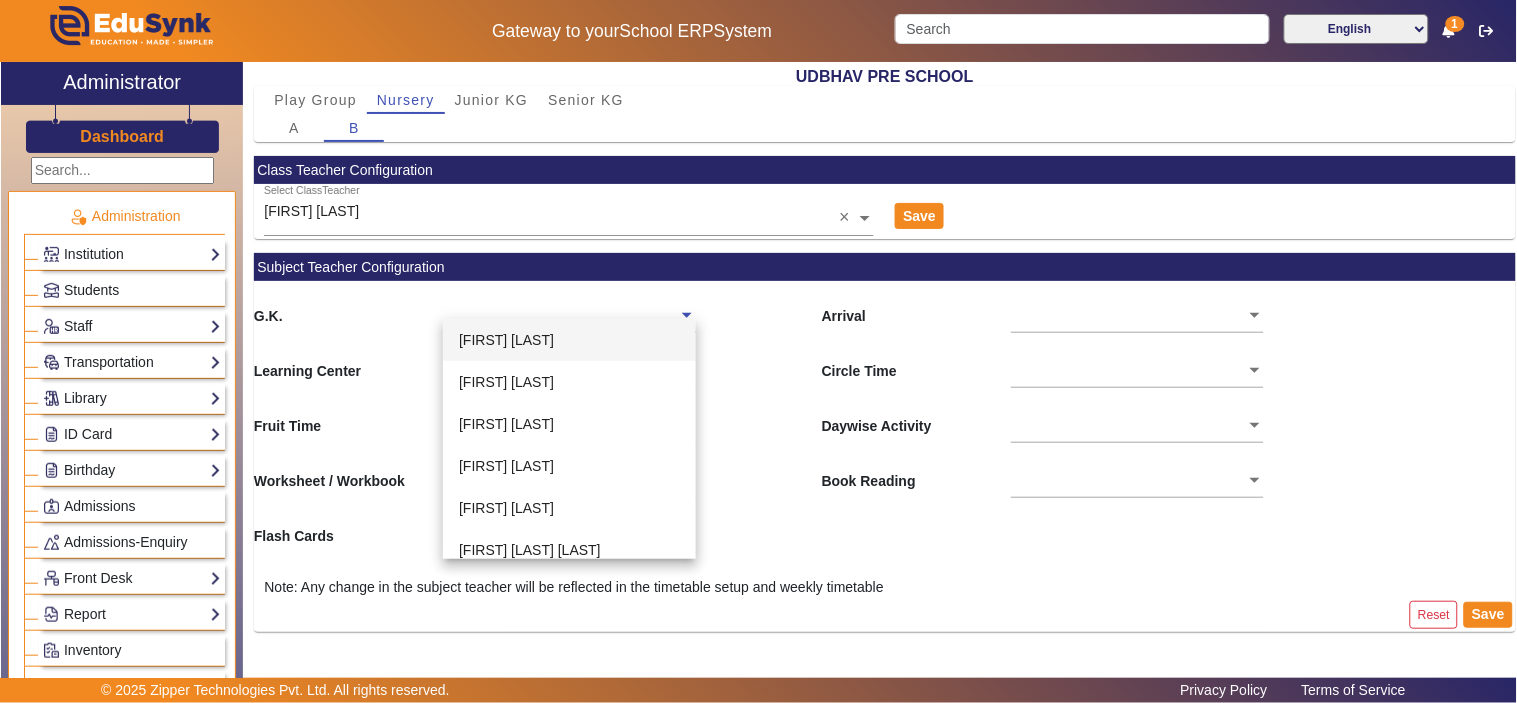 click 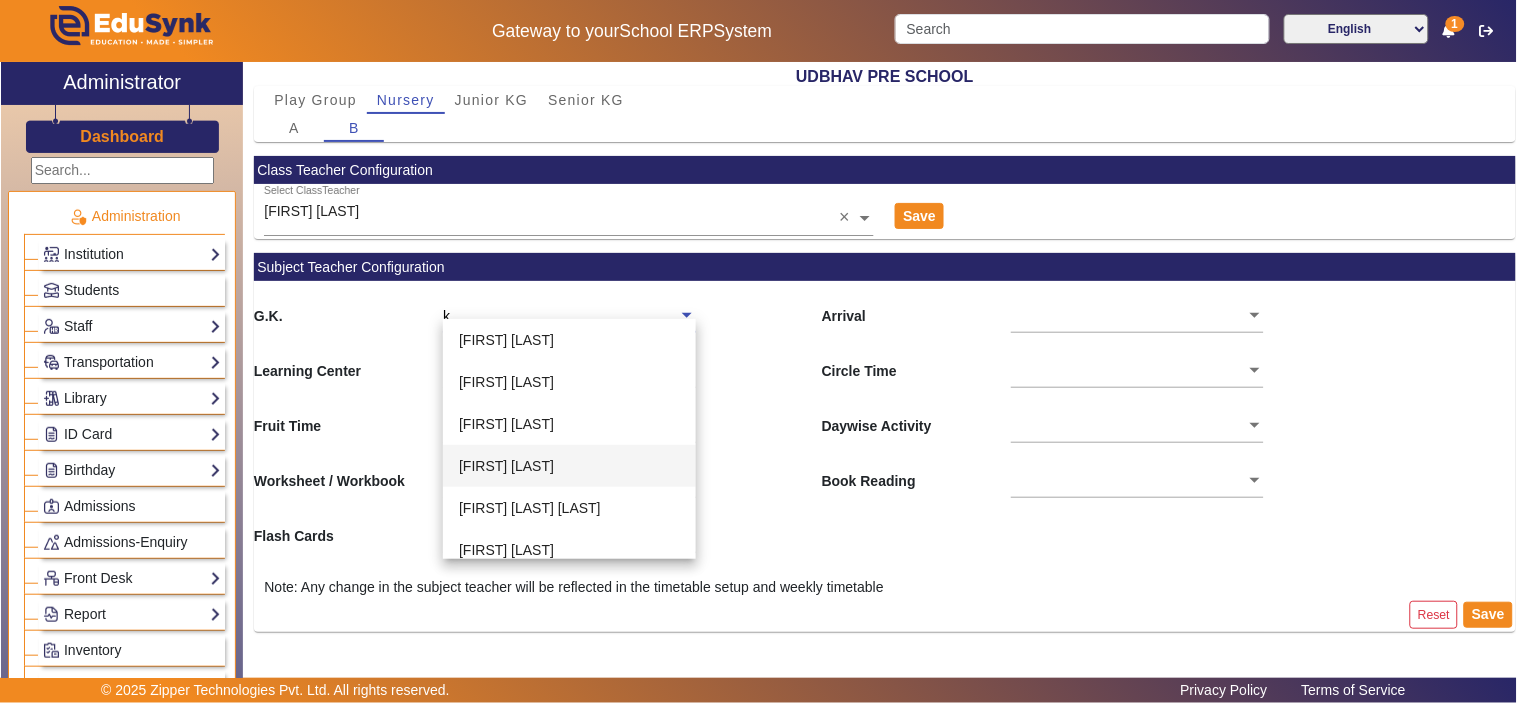 type on "ku" 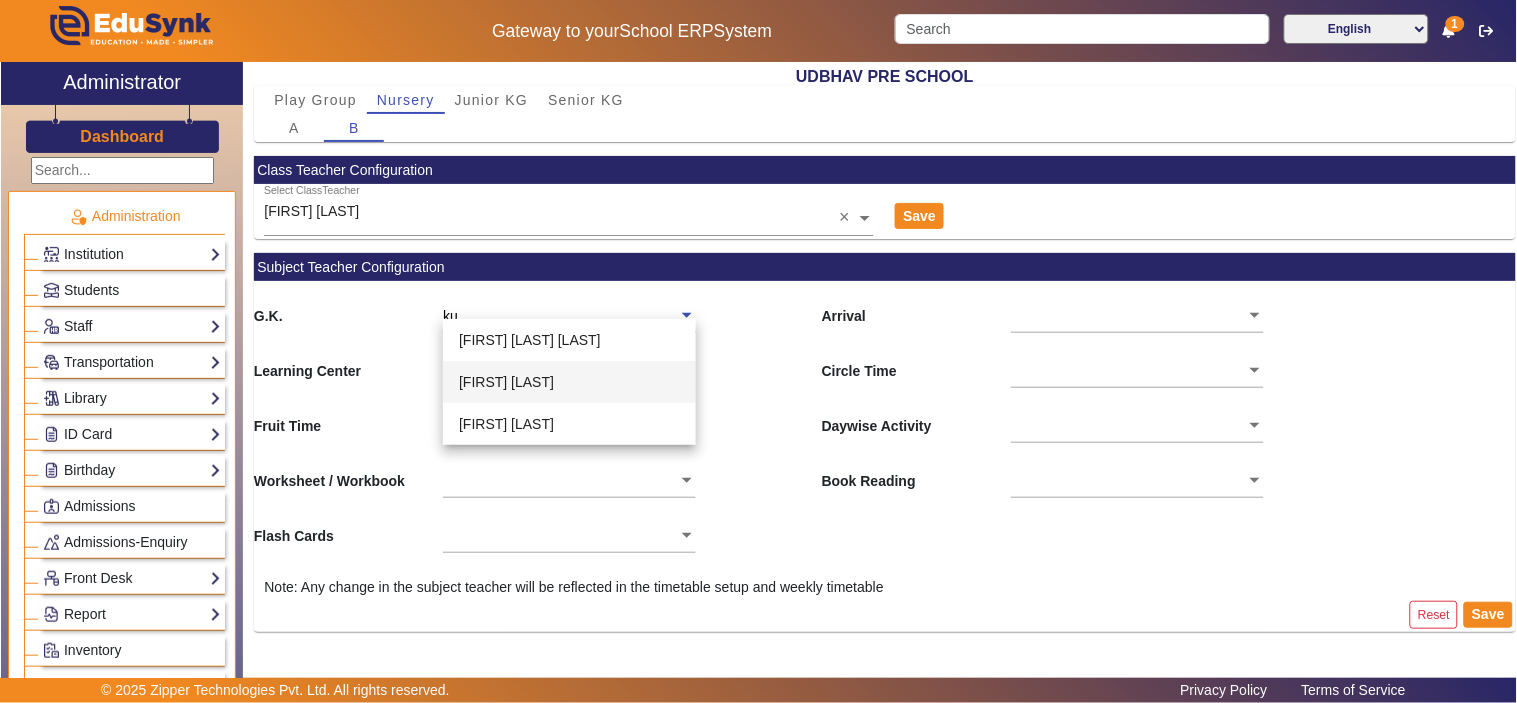 click on "[FIRST] [LAST]" at bounding box center [506, 382] 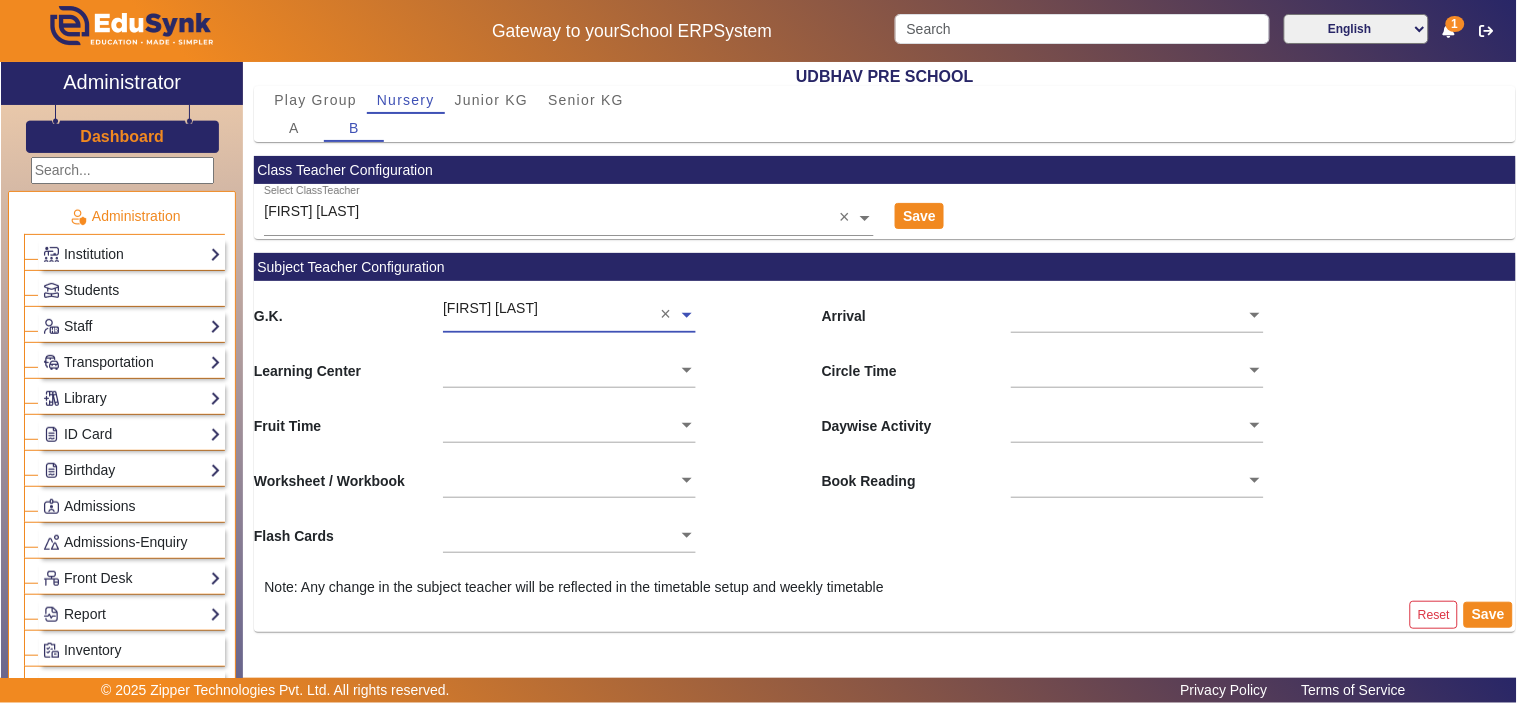 click 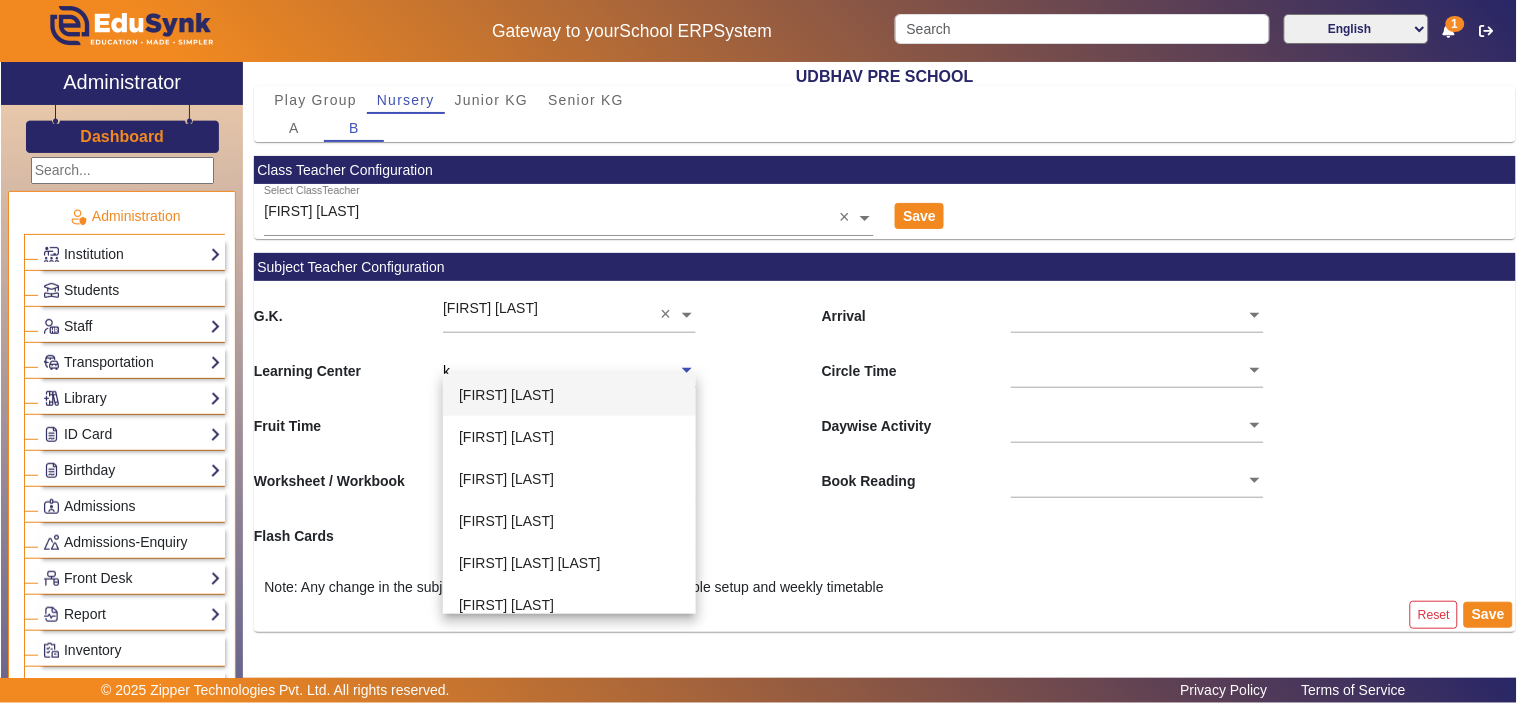 type on "ku" 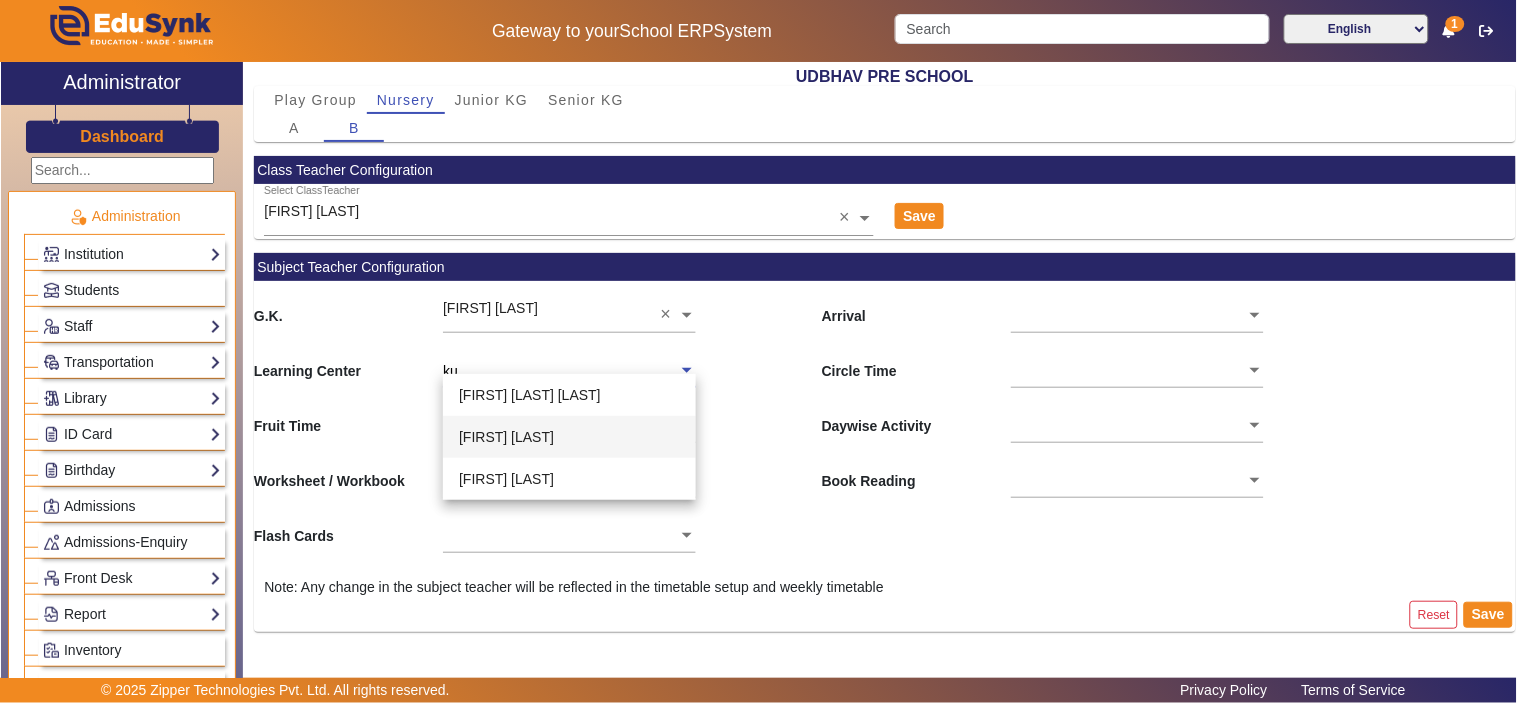 click on "[FIRST] [LAST]" at bounding box center (506, 437) 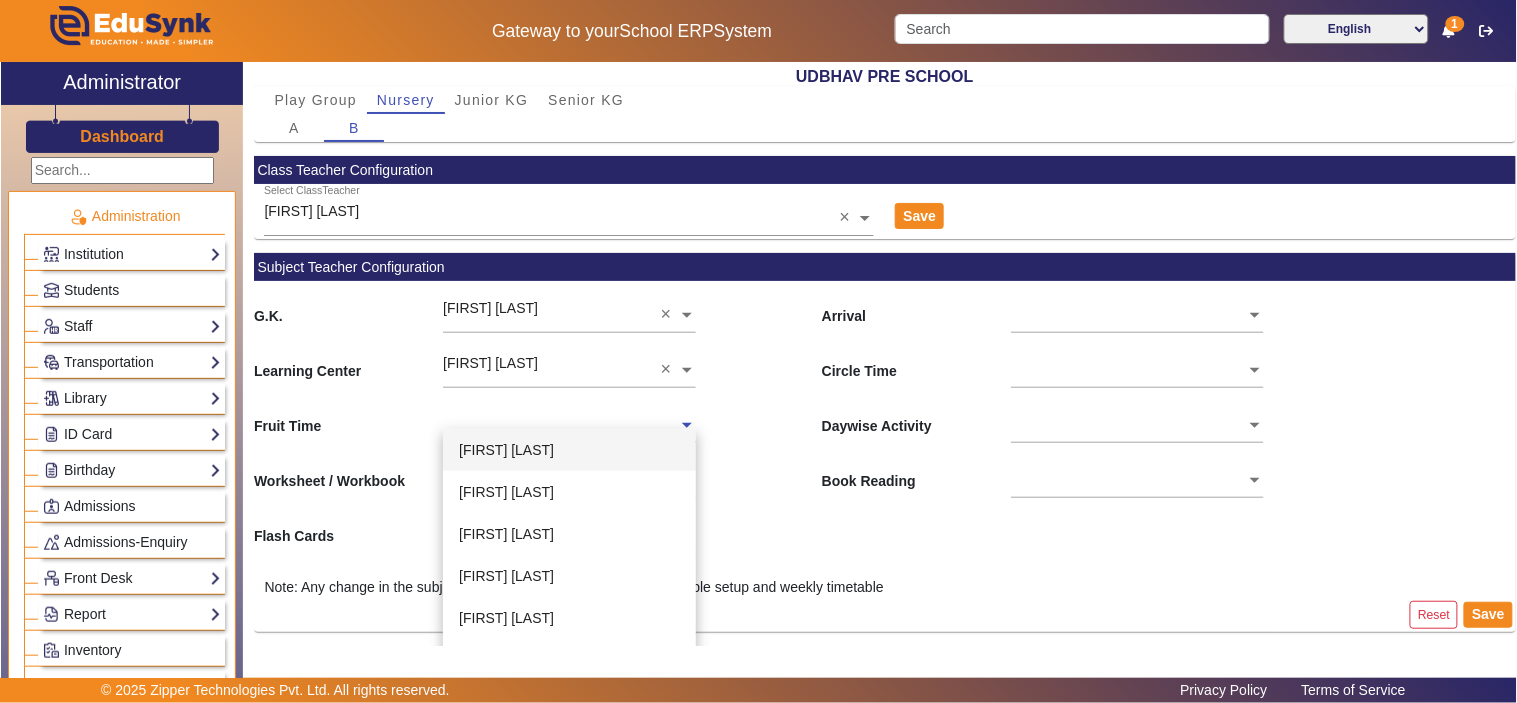 click 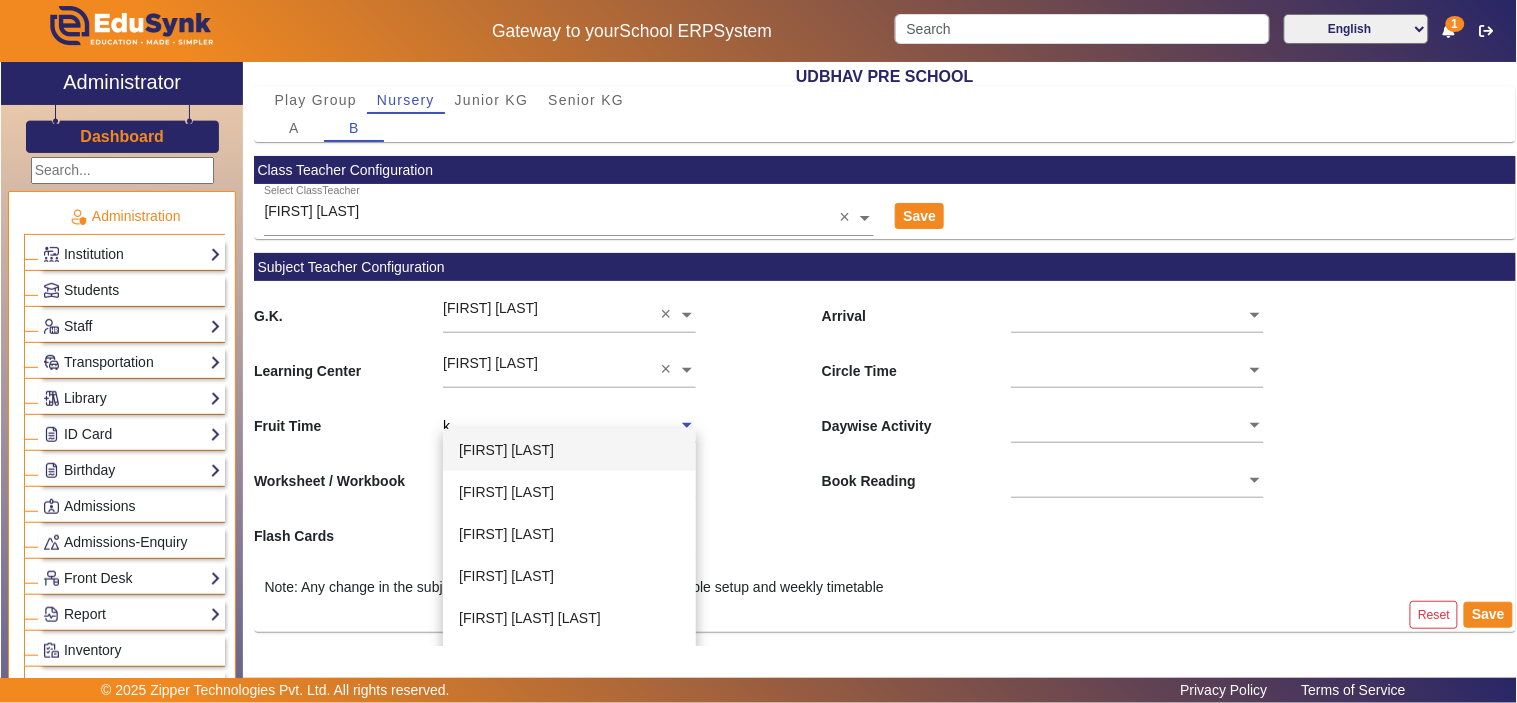 type on "ku" 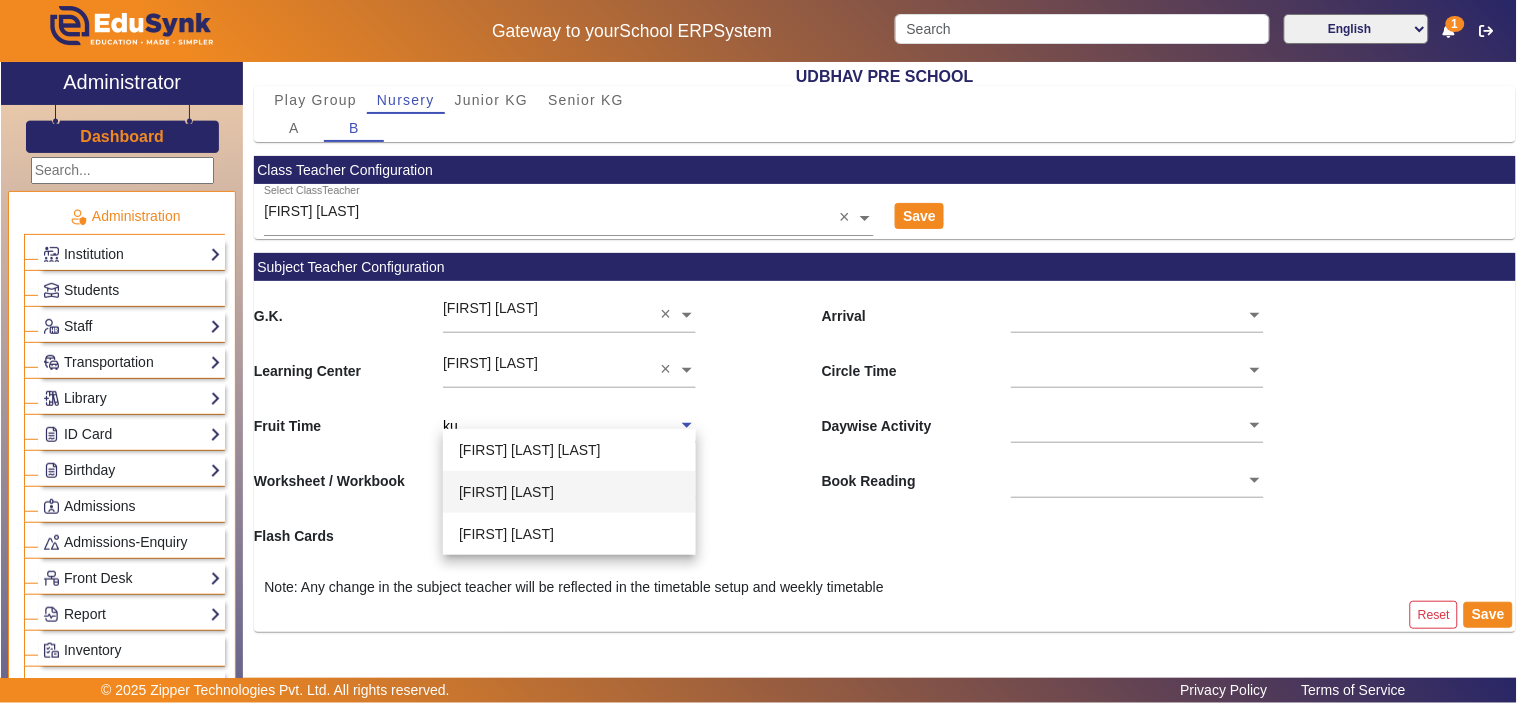 click on "[FIRST] [LAST]" at bounding box center [506, 492] 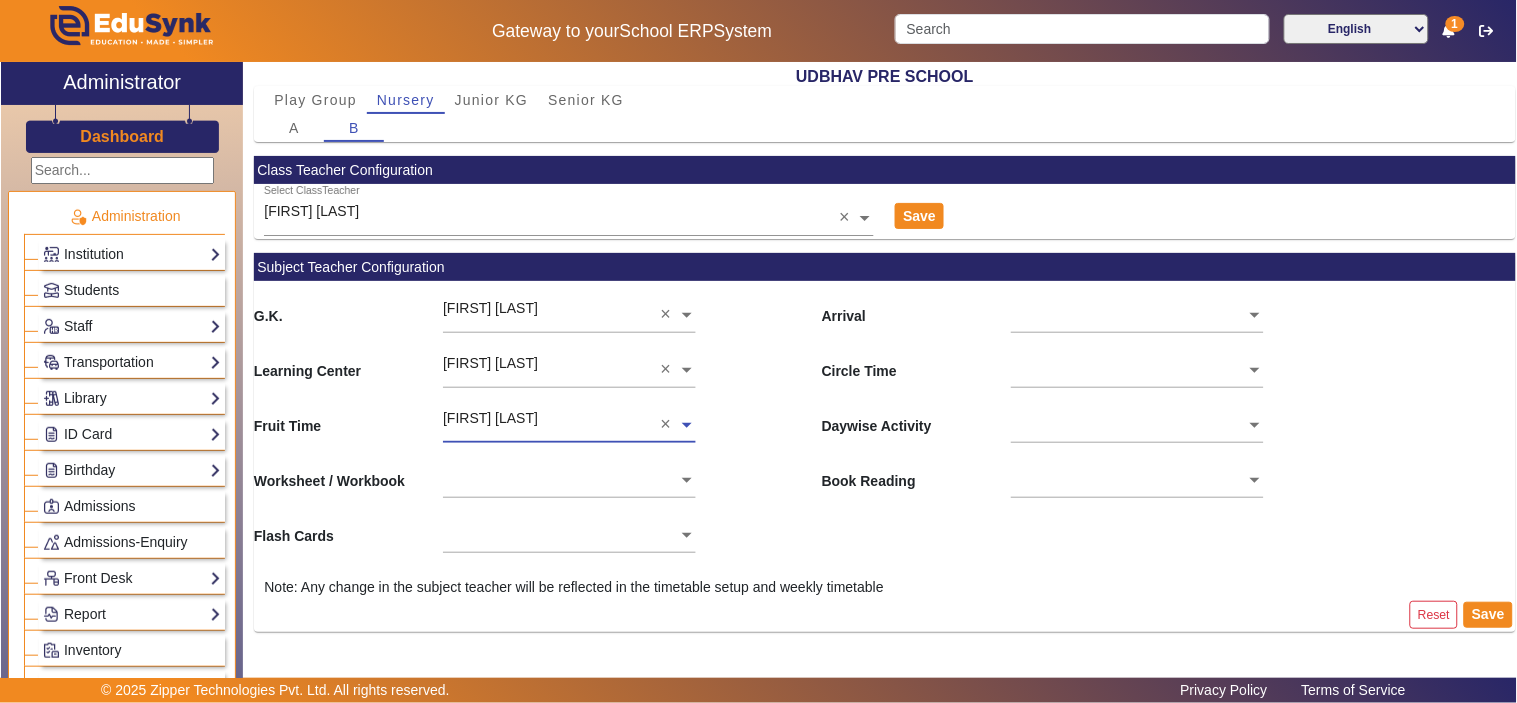 click 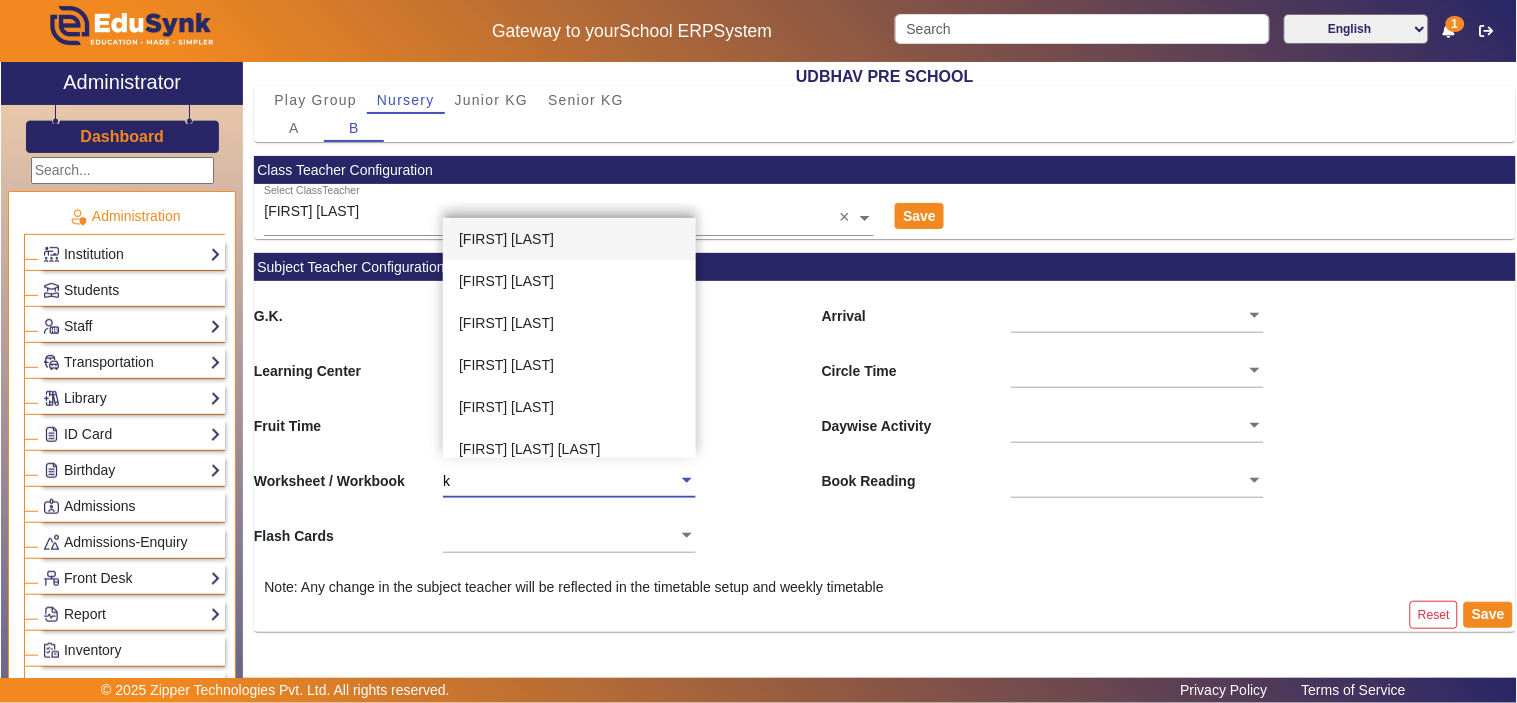 type on "ku" 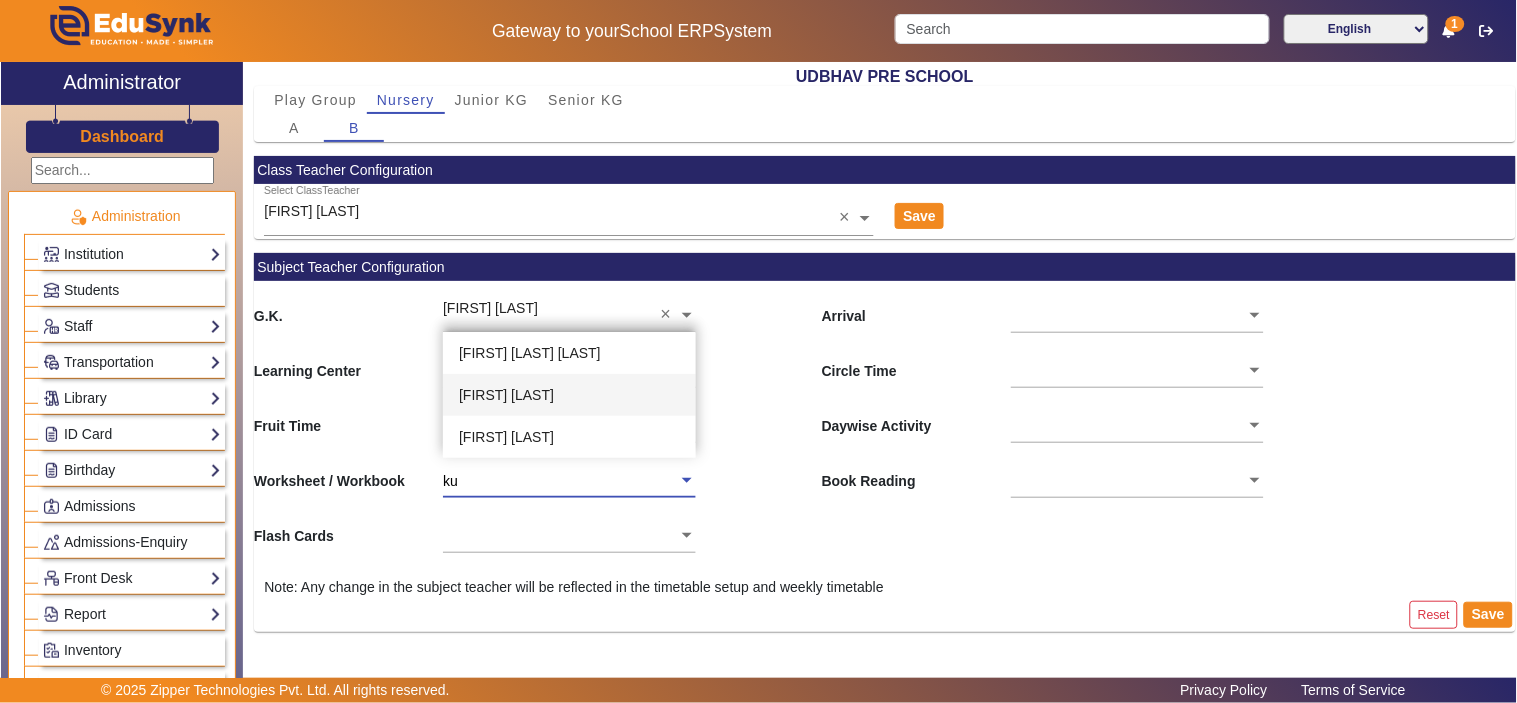 click on "[FIRST] [LAST]" at bounding box center (506, 395) 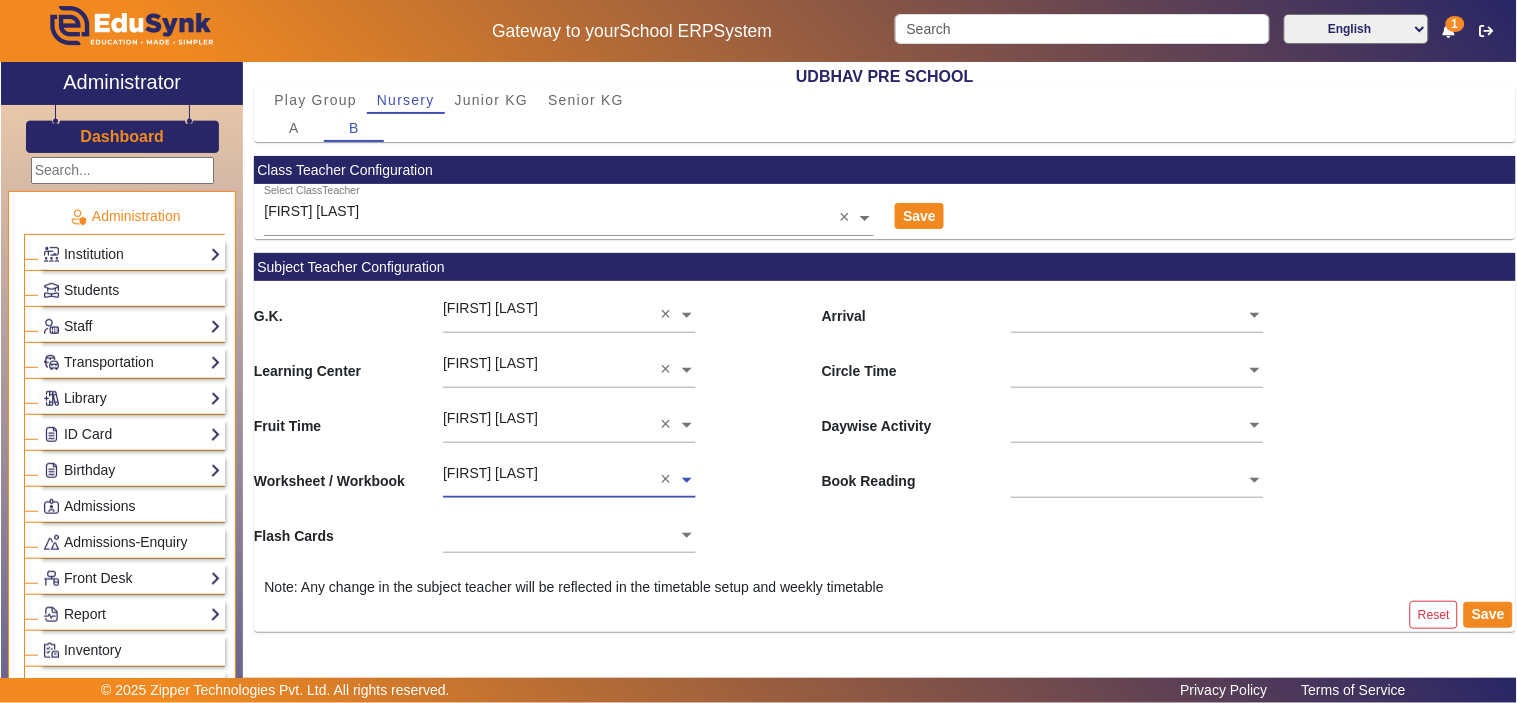 click 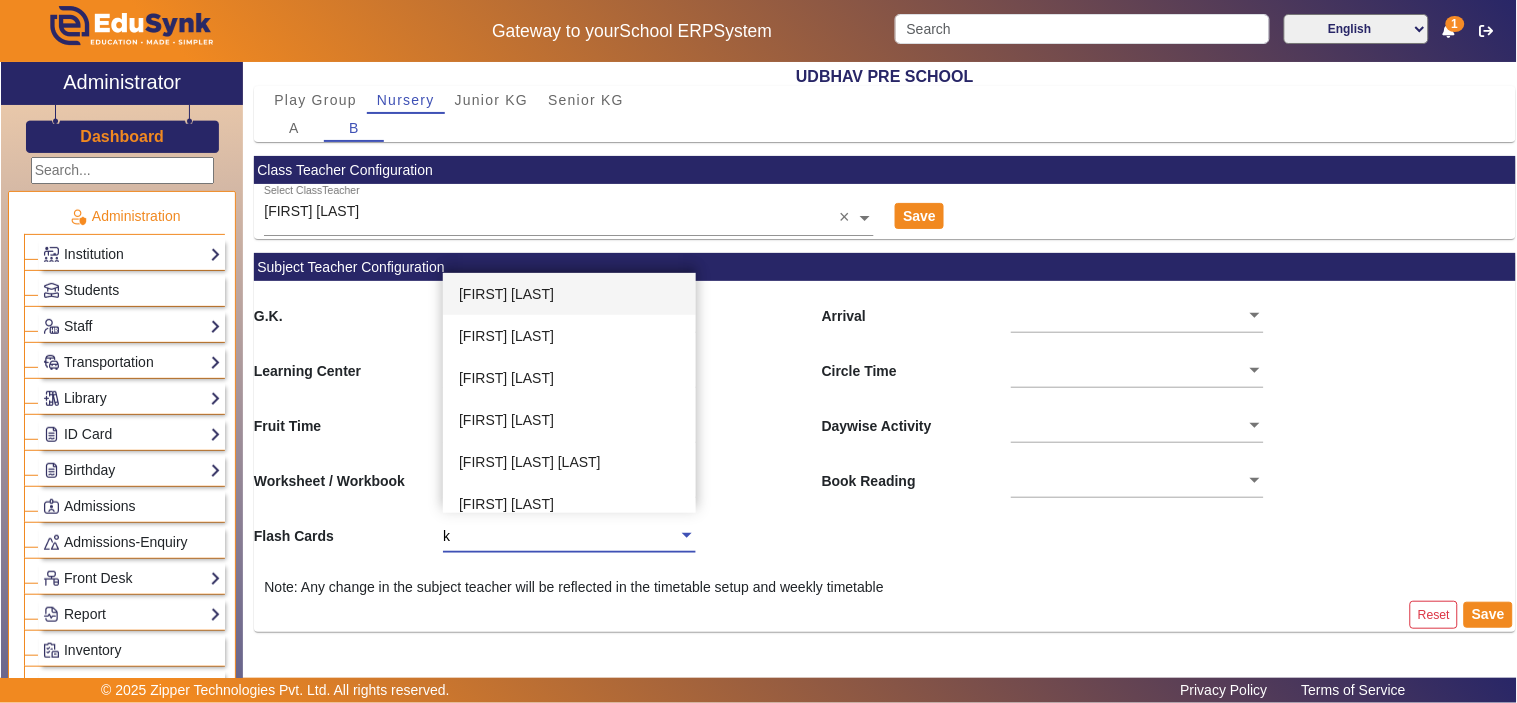 type on "ku" 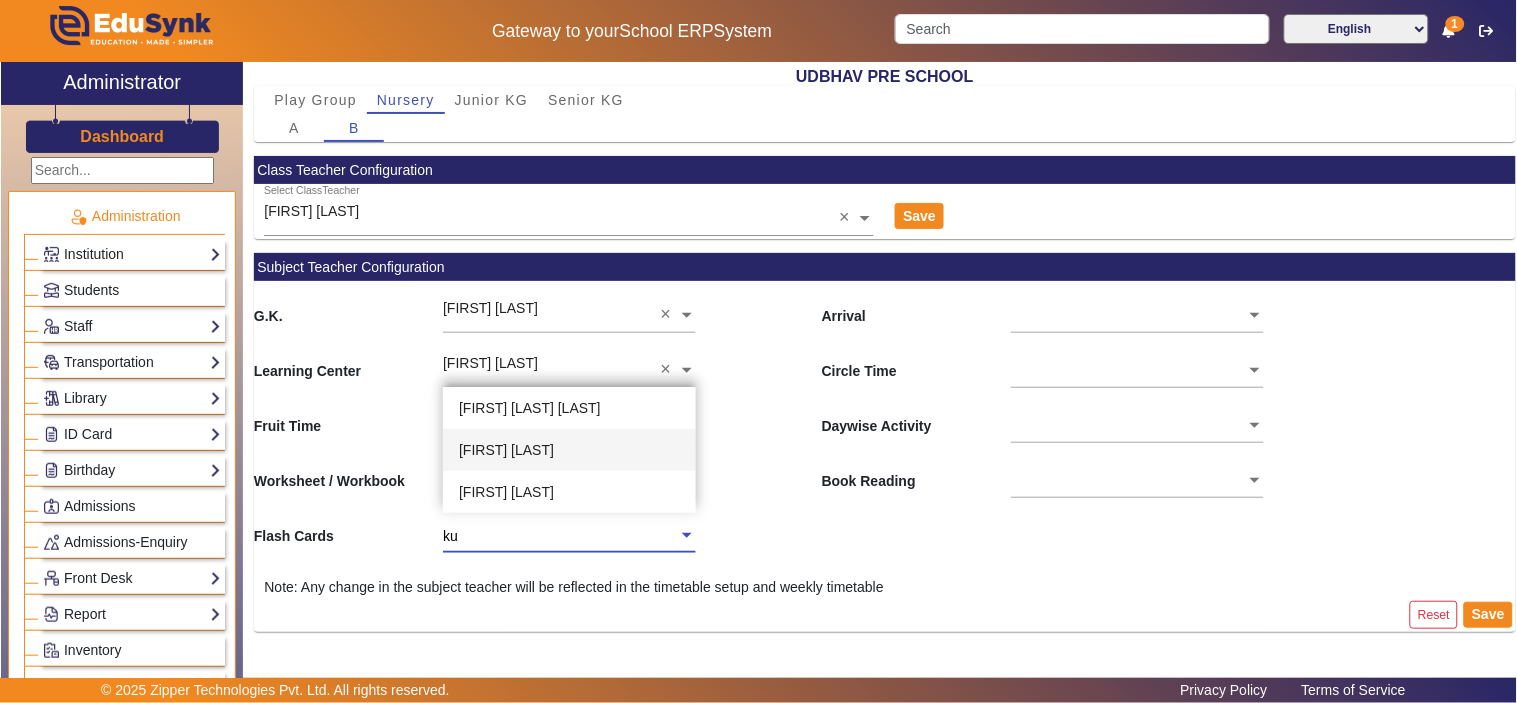 click on "[FIRST] [LAST]" at bounding box center [506, 450] 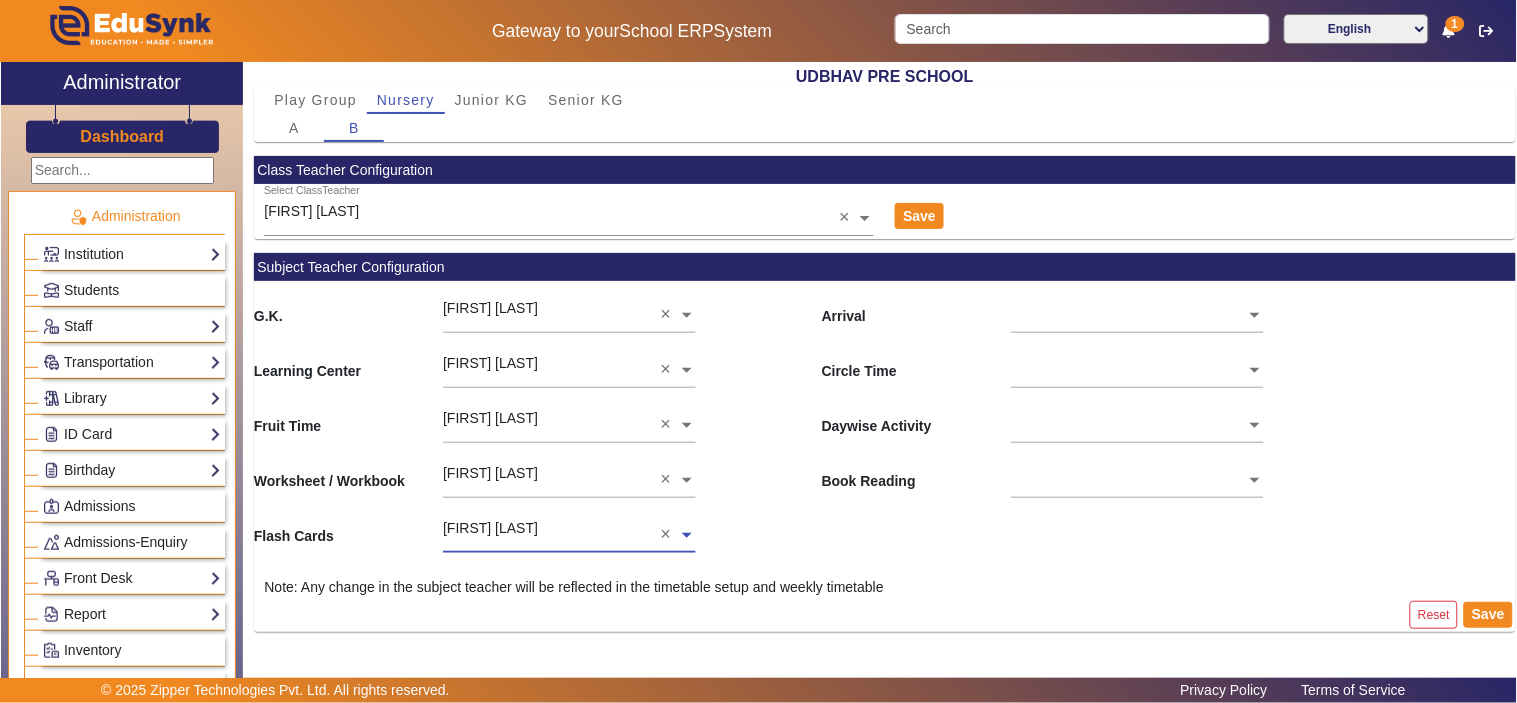 click 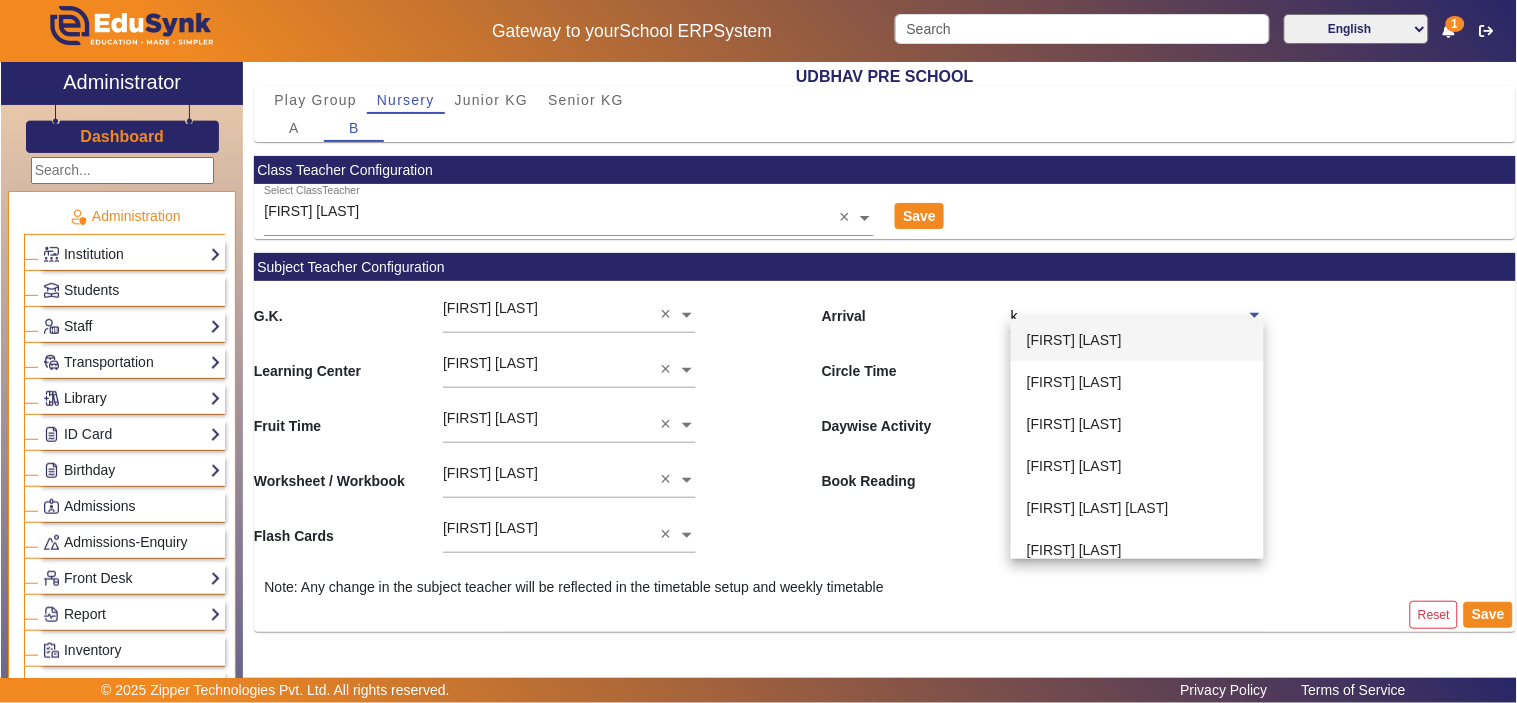 type on "ku" 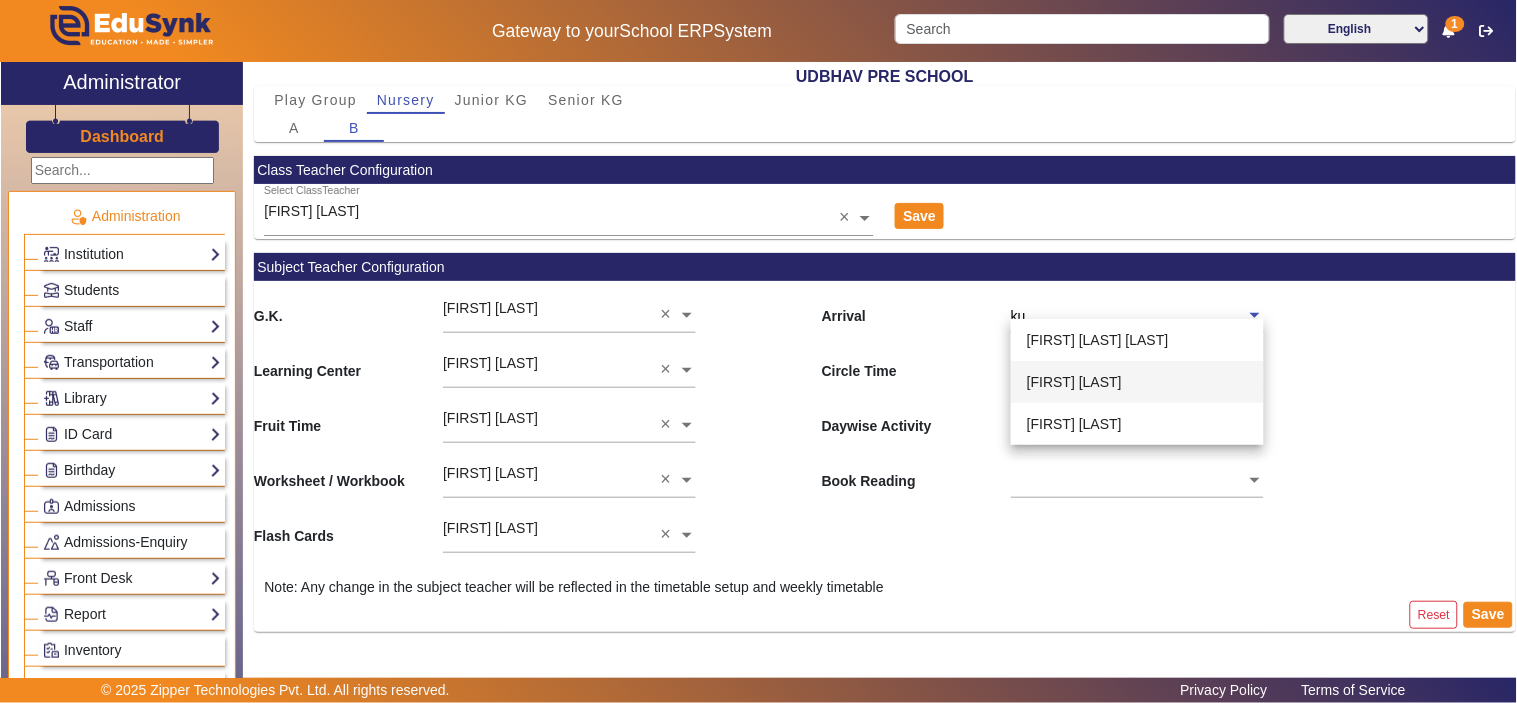 click on "[FIRST] [LAST]" at bounding box center (1074, 382) 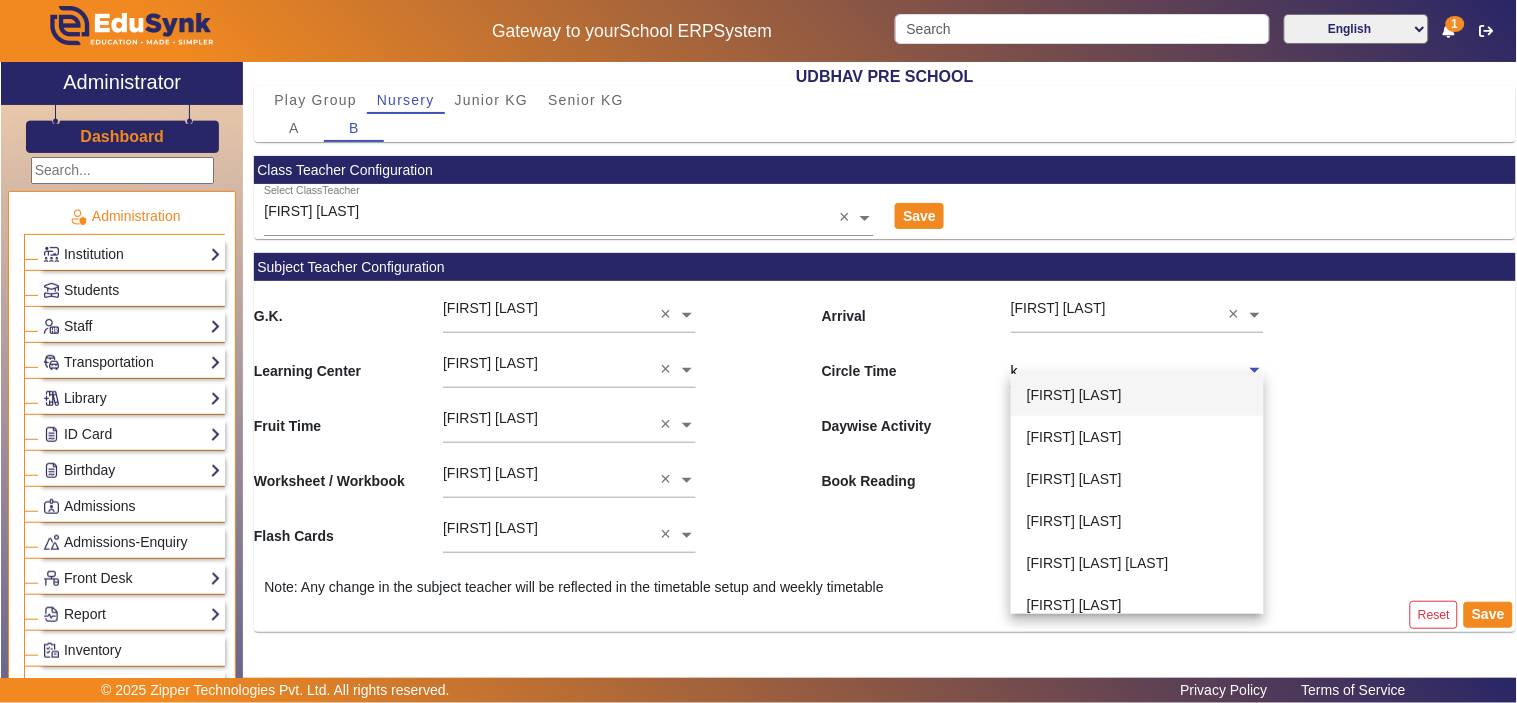 click on "k" 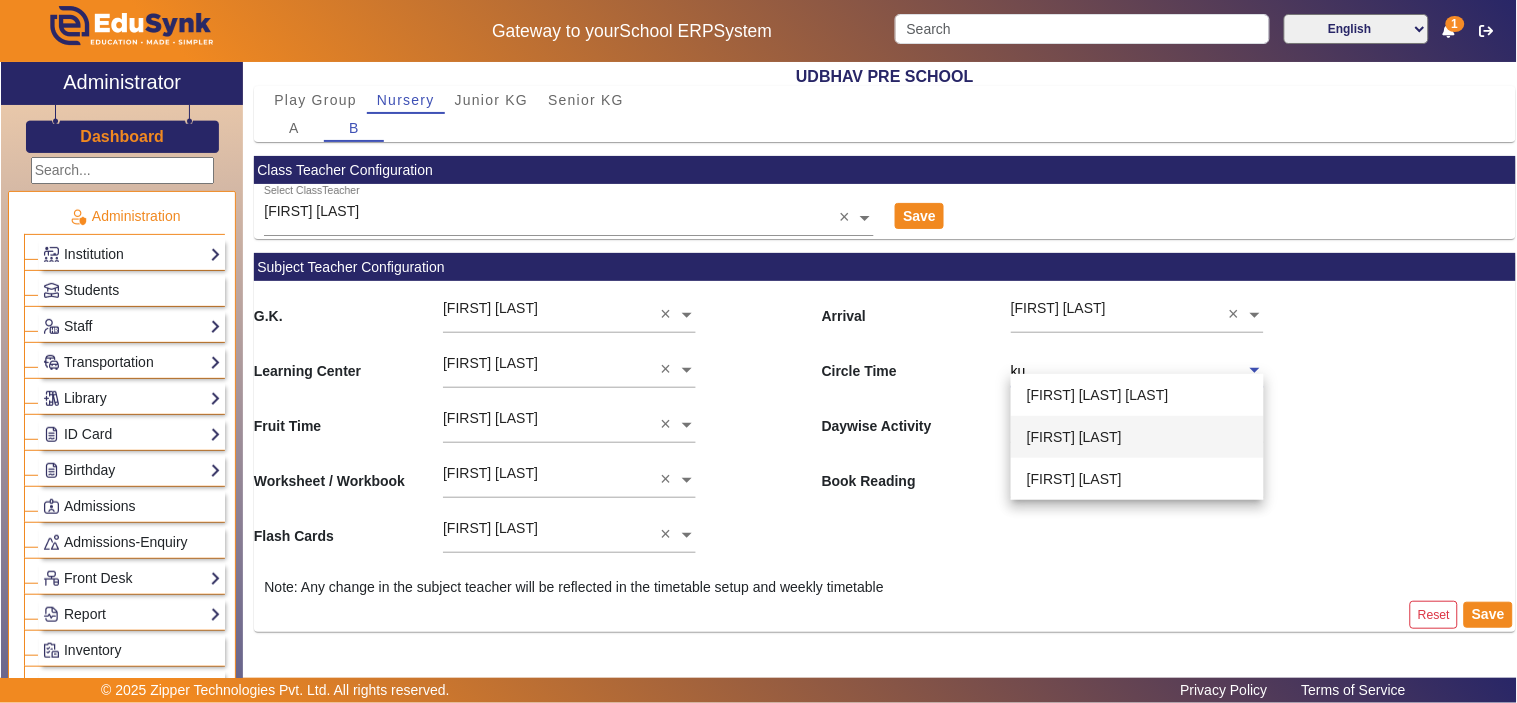 click on "[FIRST] [LAST]" at bounding box center [1074, 437] 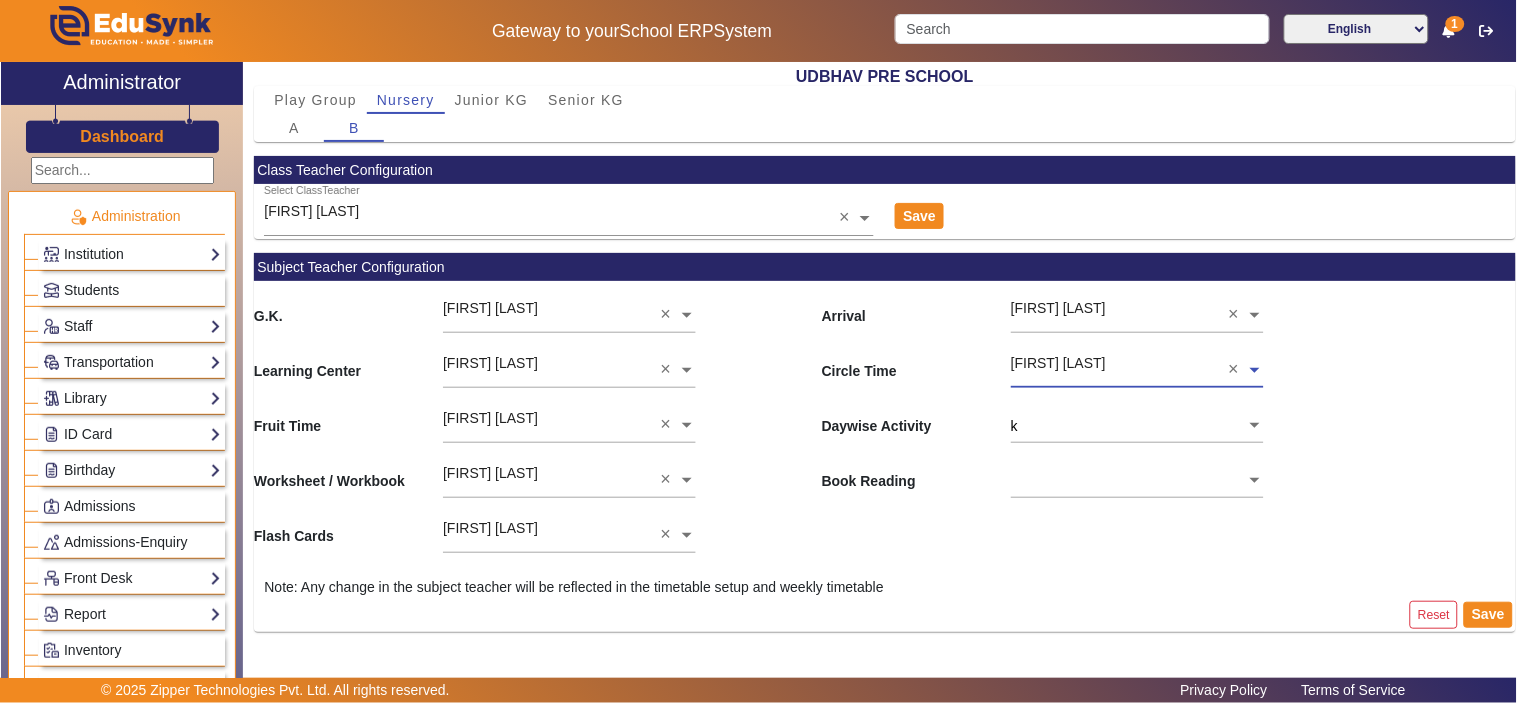 click on "k" 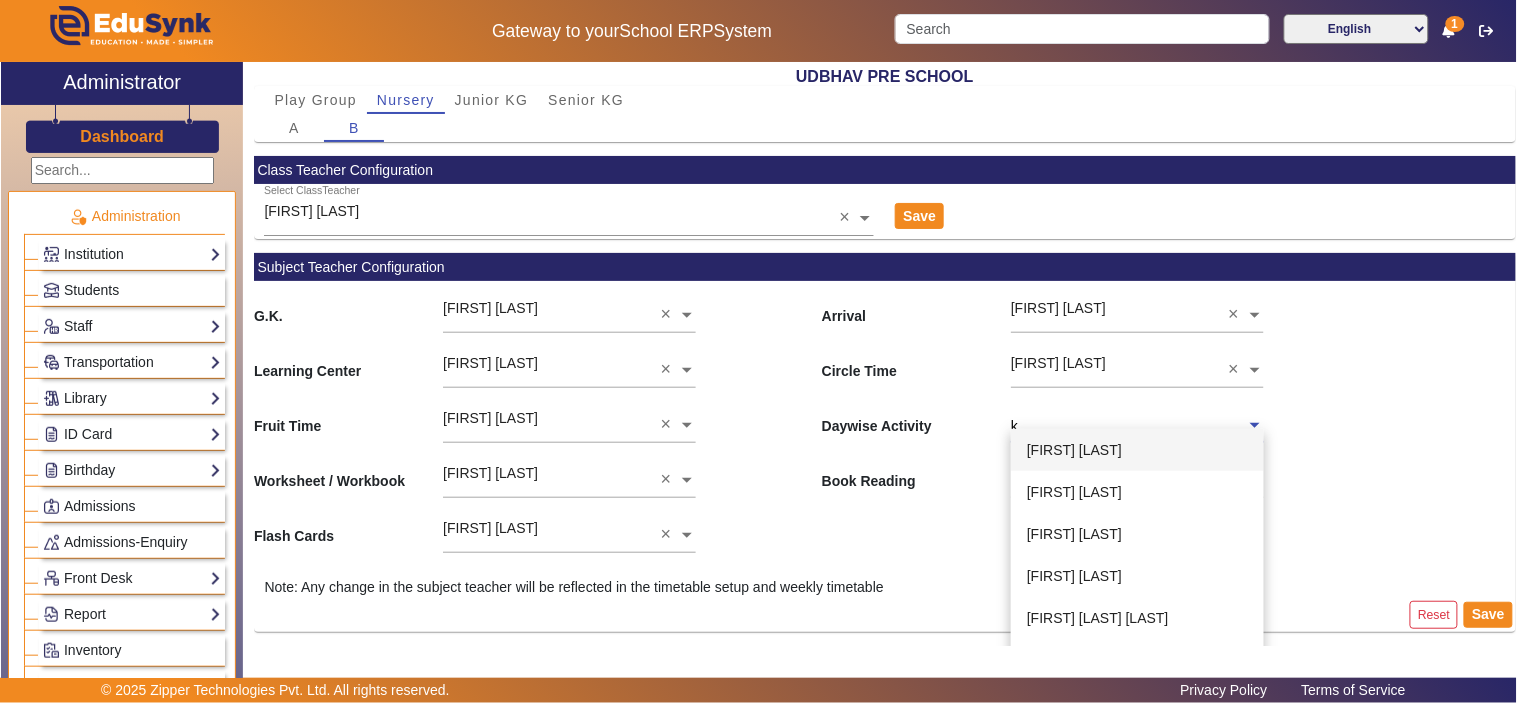 type on "ku" 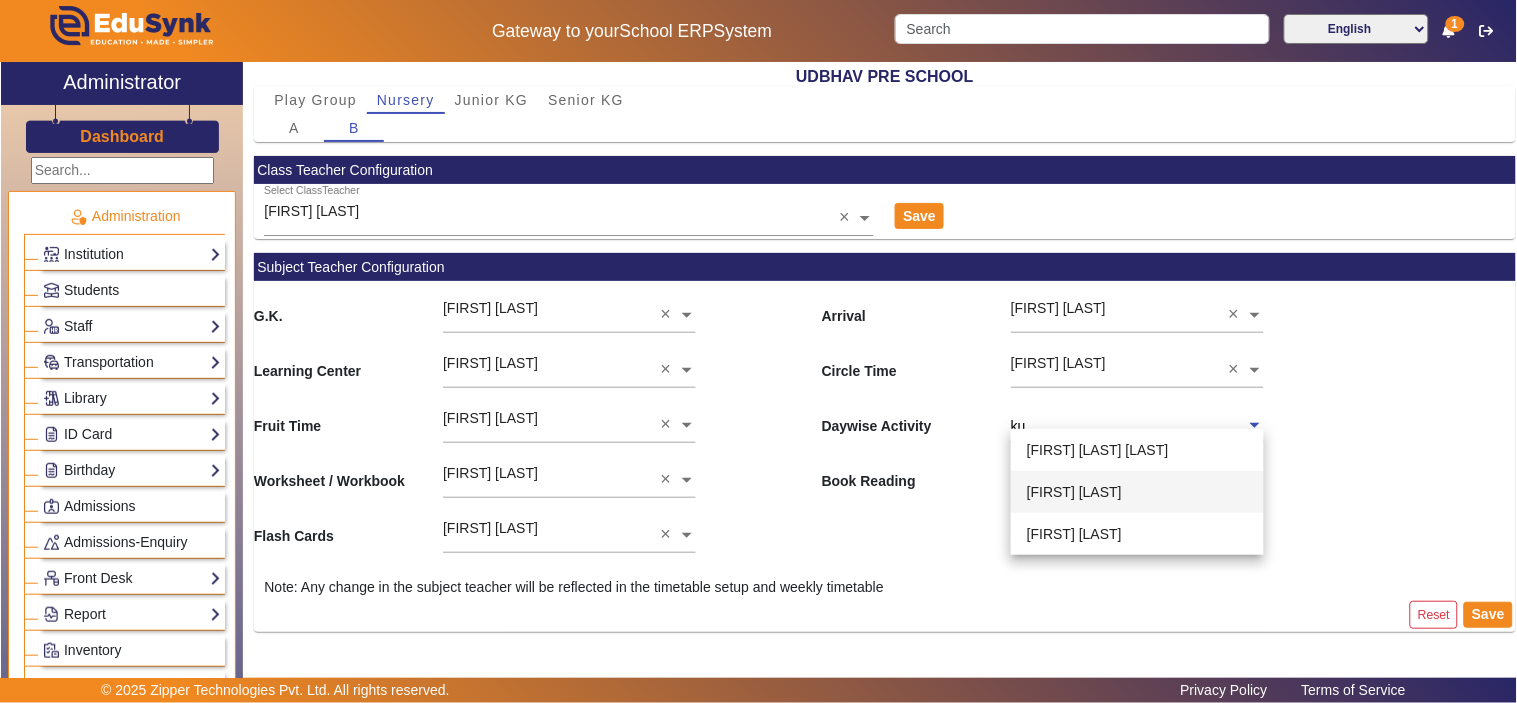click on "[FIRST] [LAST]" at bounding box center (1074, 492) 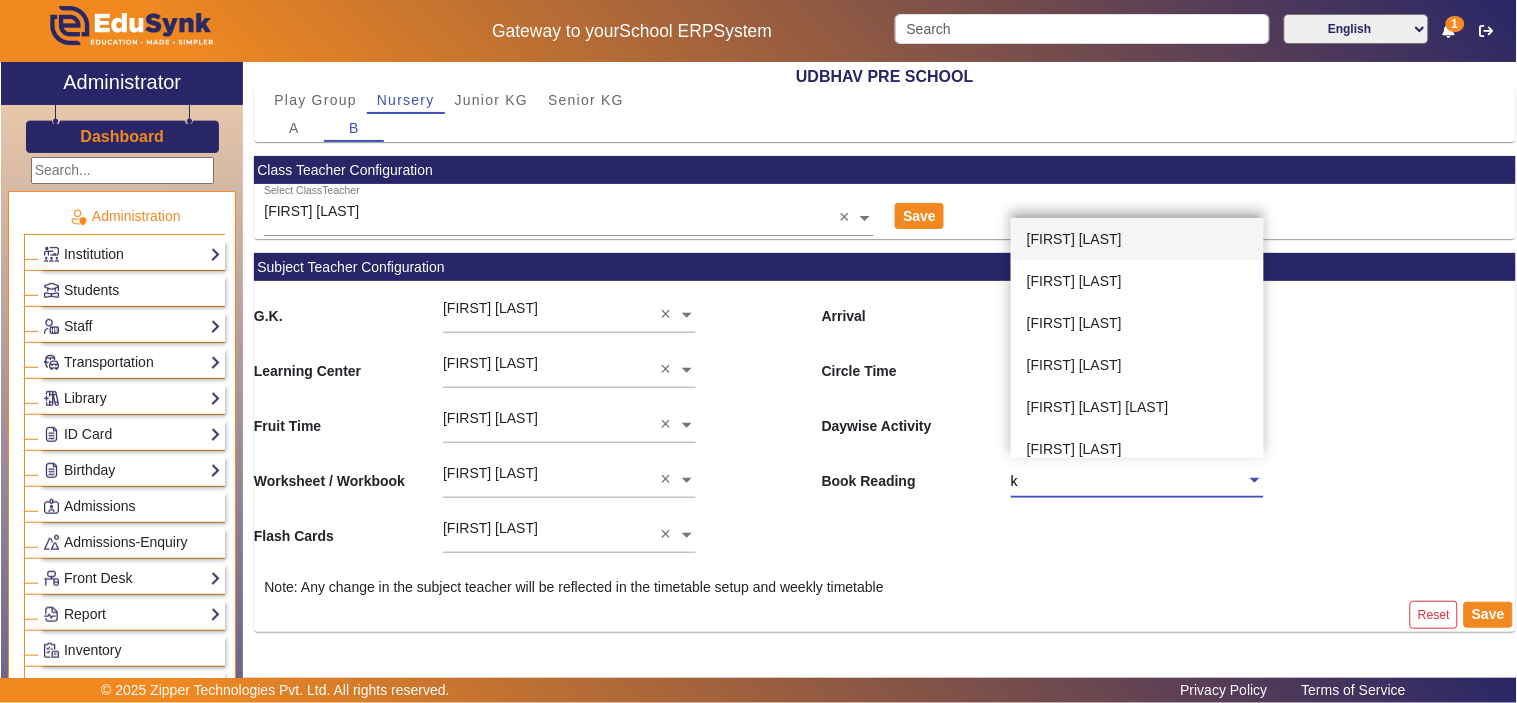 click on "k" 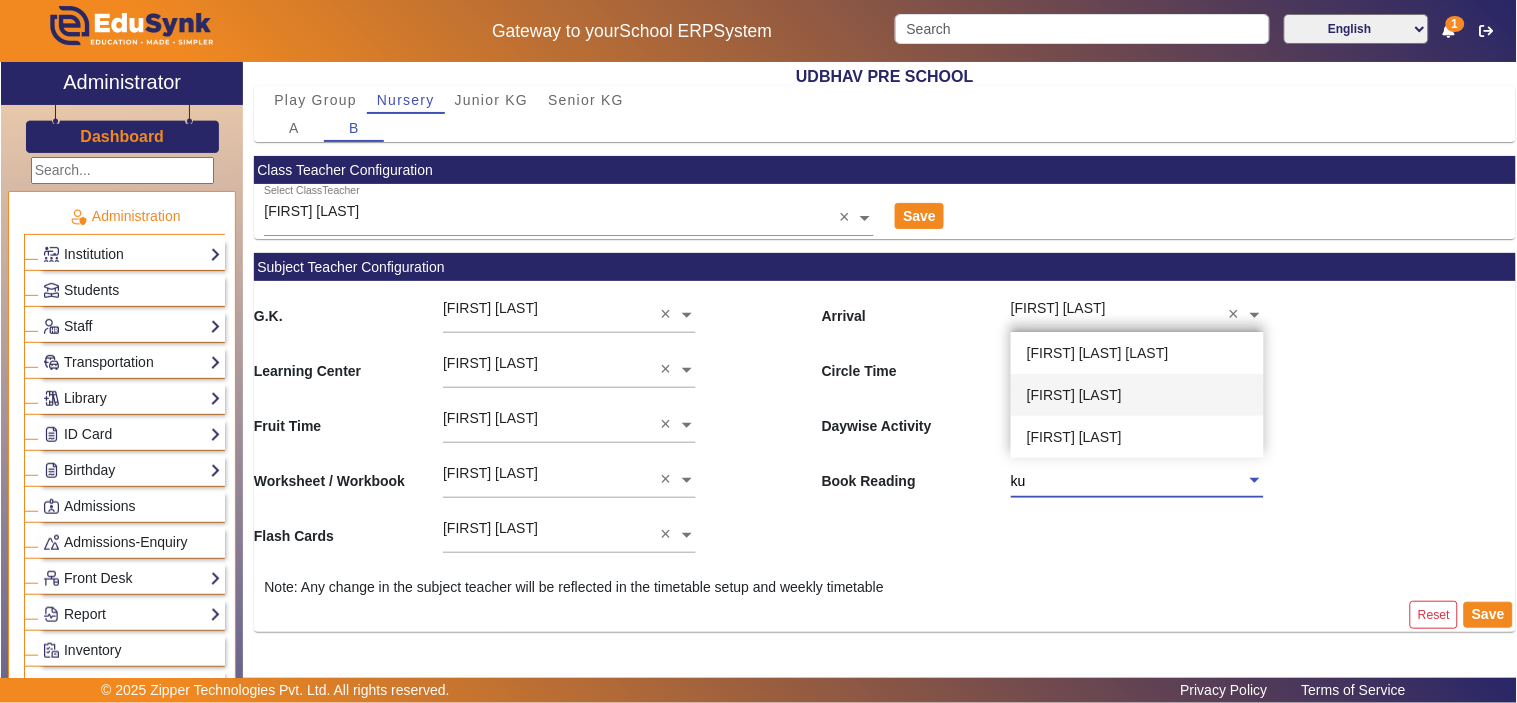 click on "[FIRST] [LAST]" at bounding box center (1074, 395) 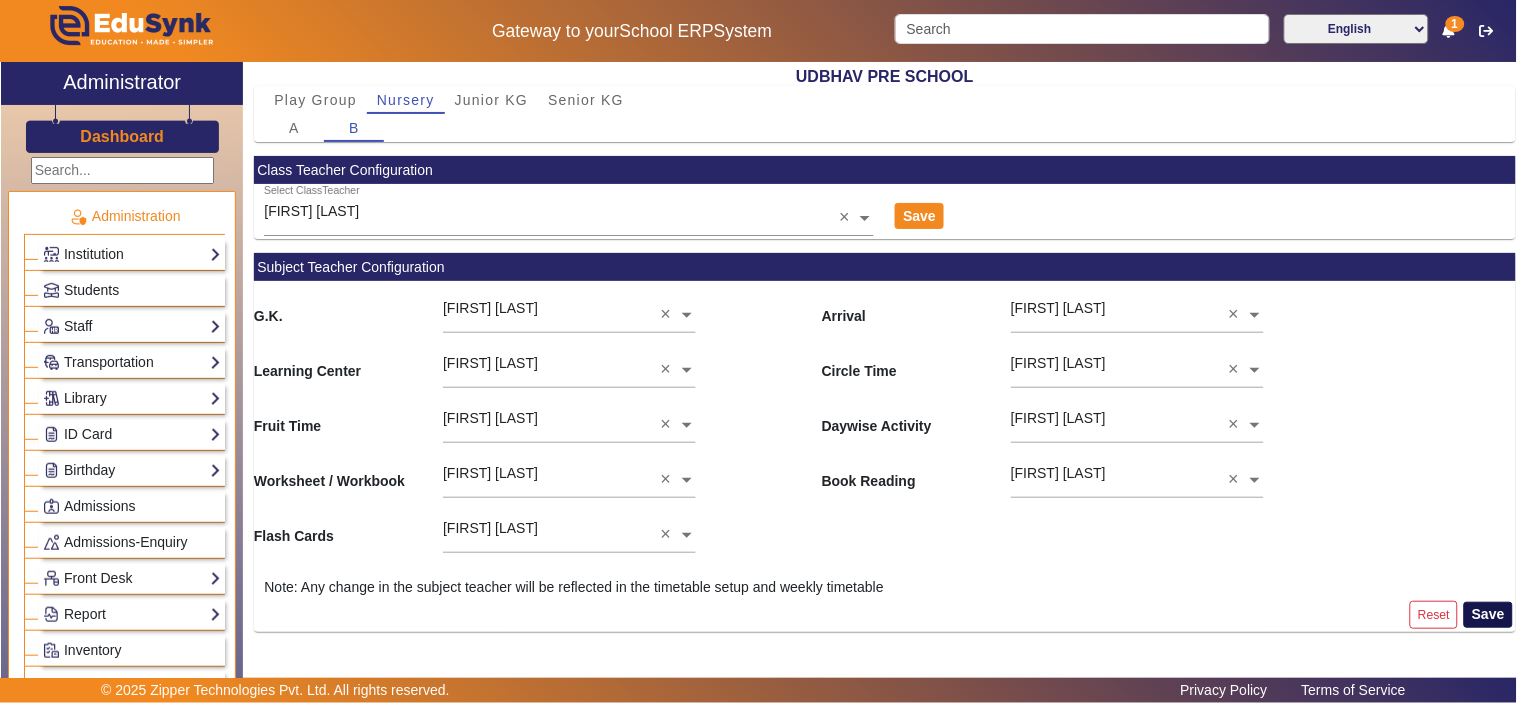 click on "Save" 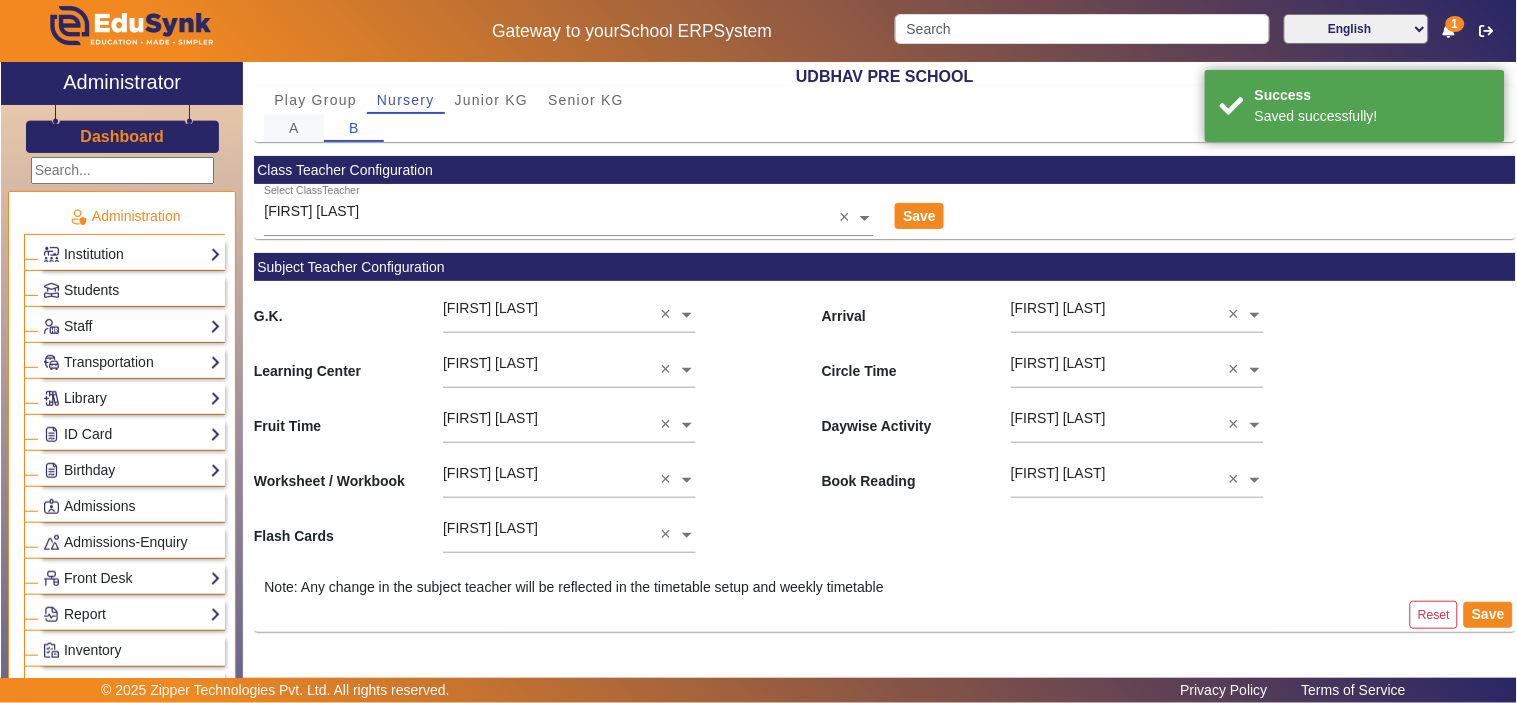 click on "A" at bounding box center (294, 128) 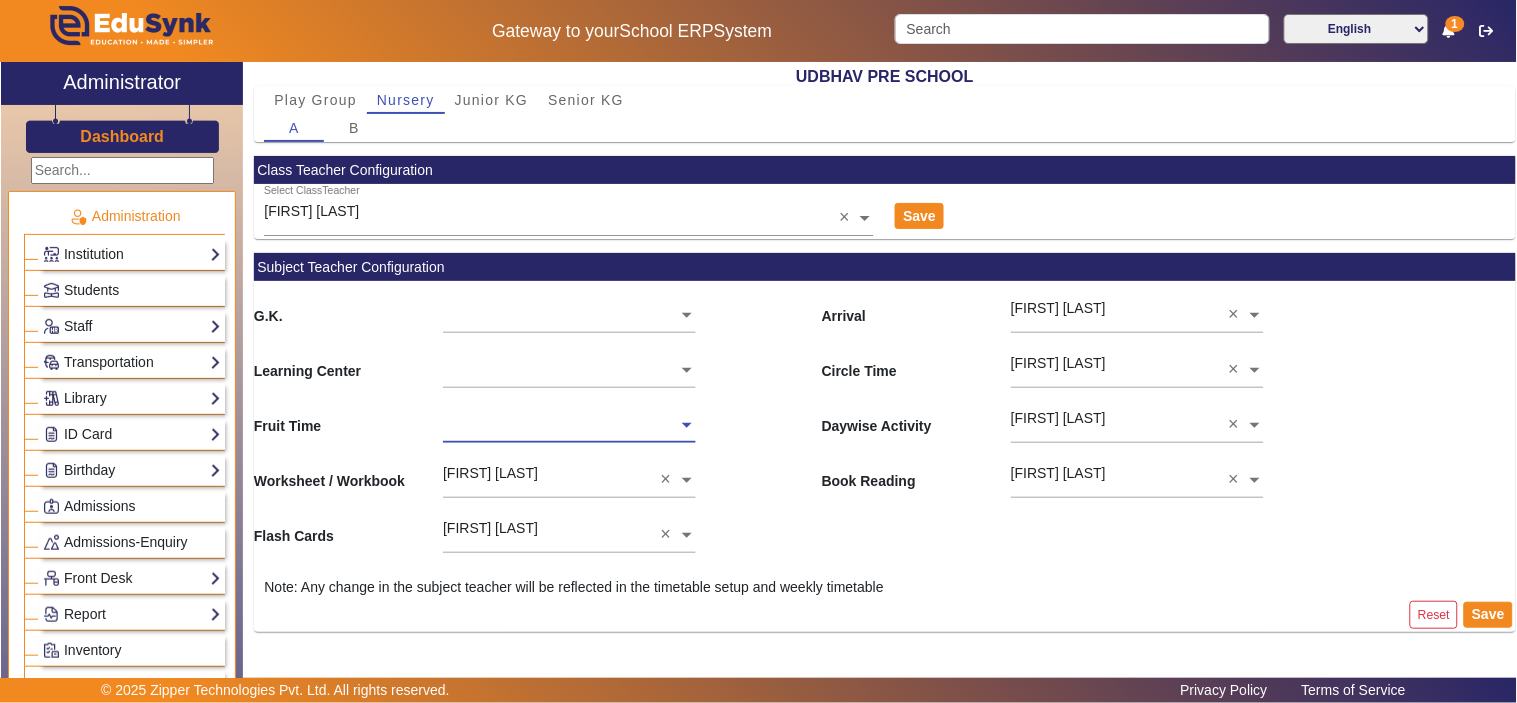 click 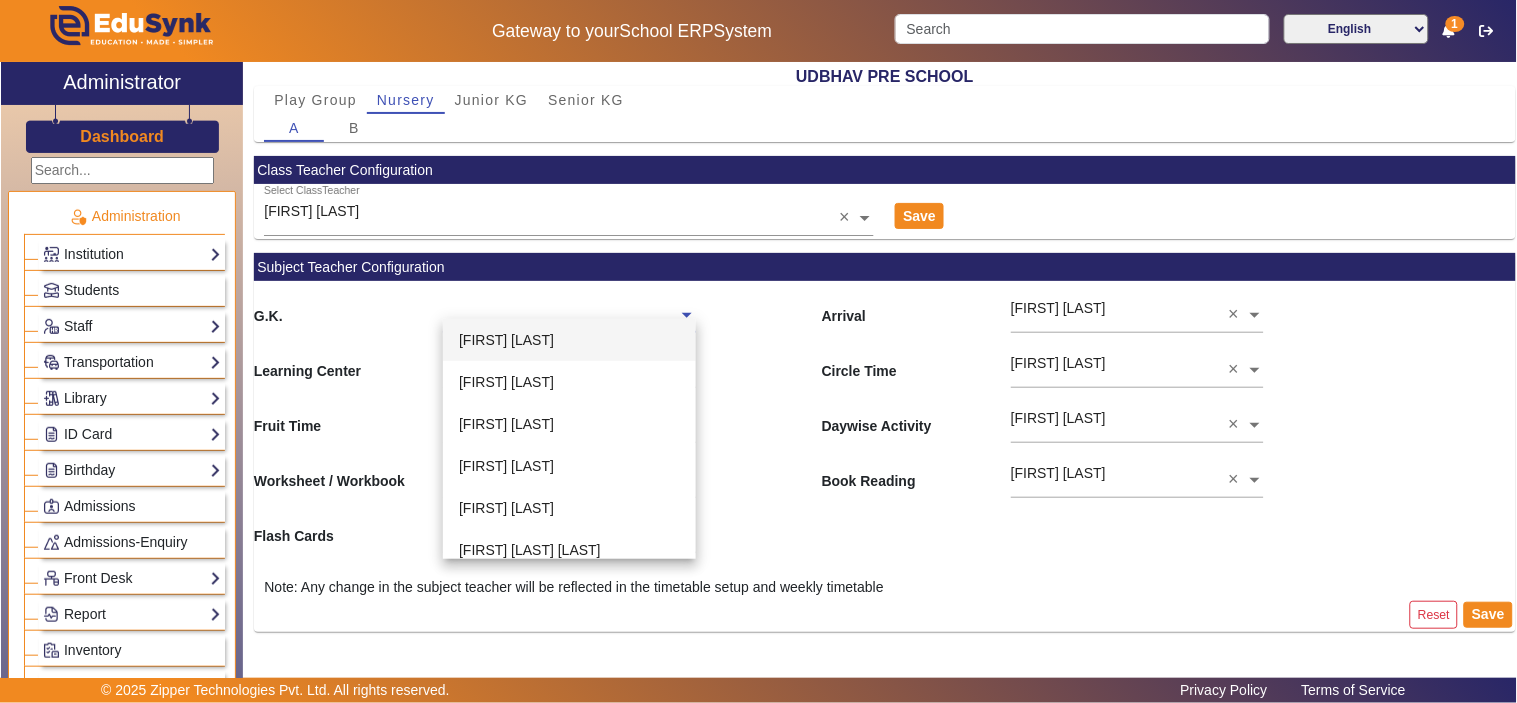 type on "g" 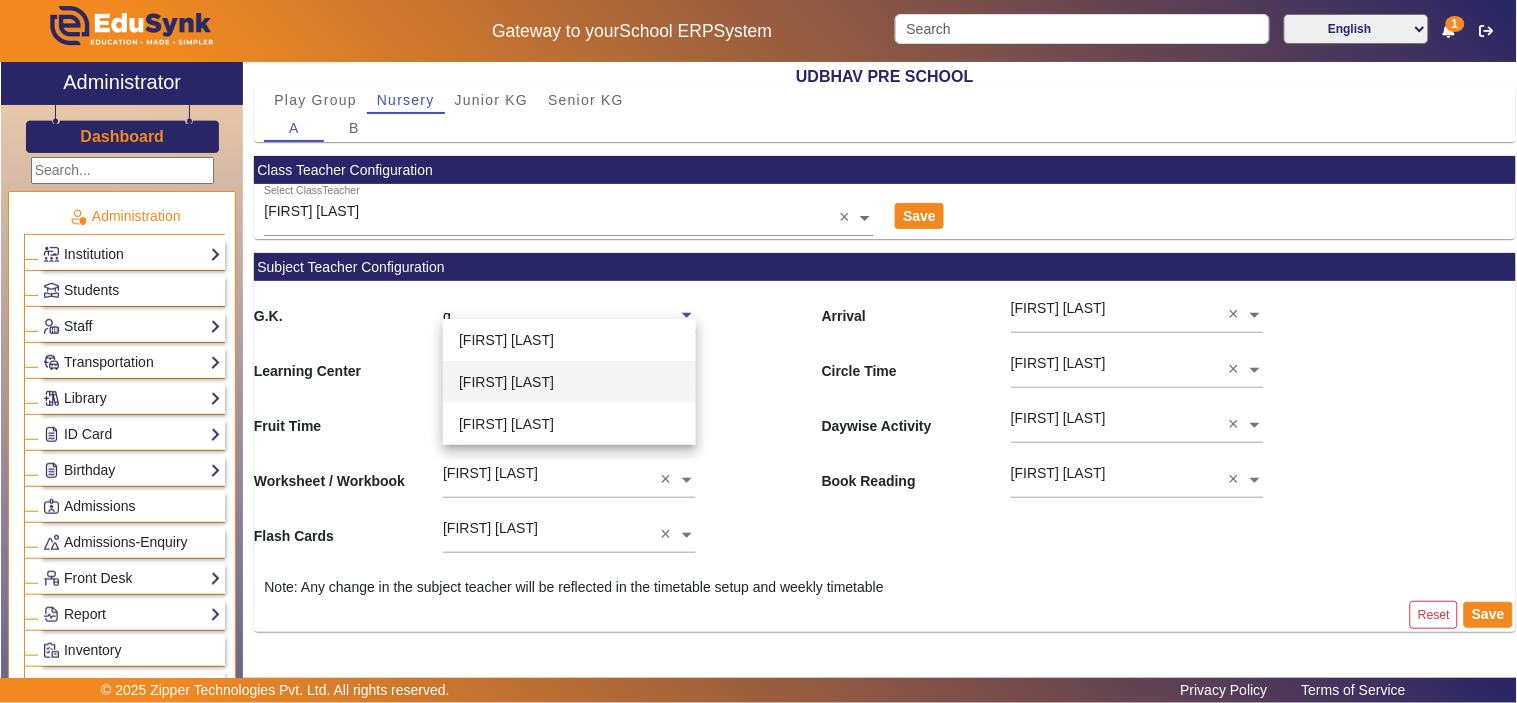 click on "[FIRST] [LAST]" at bounding box center (506, 382) 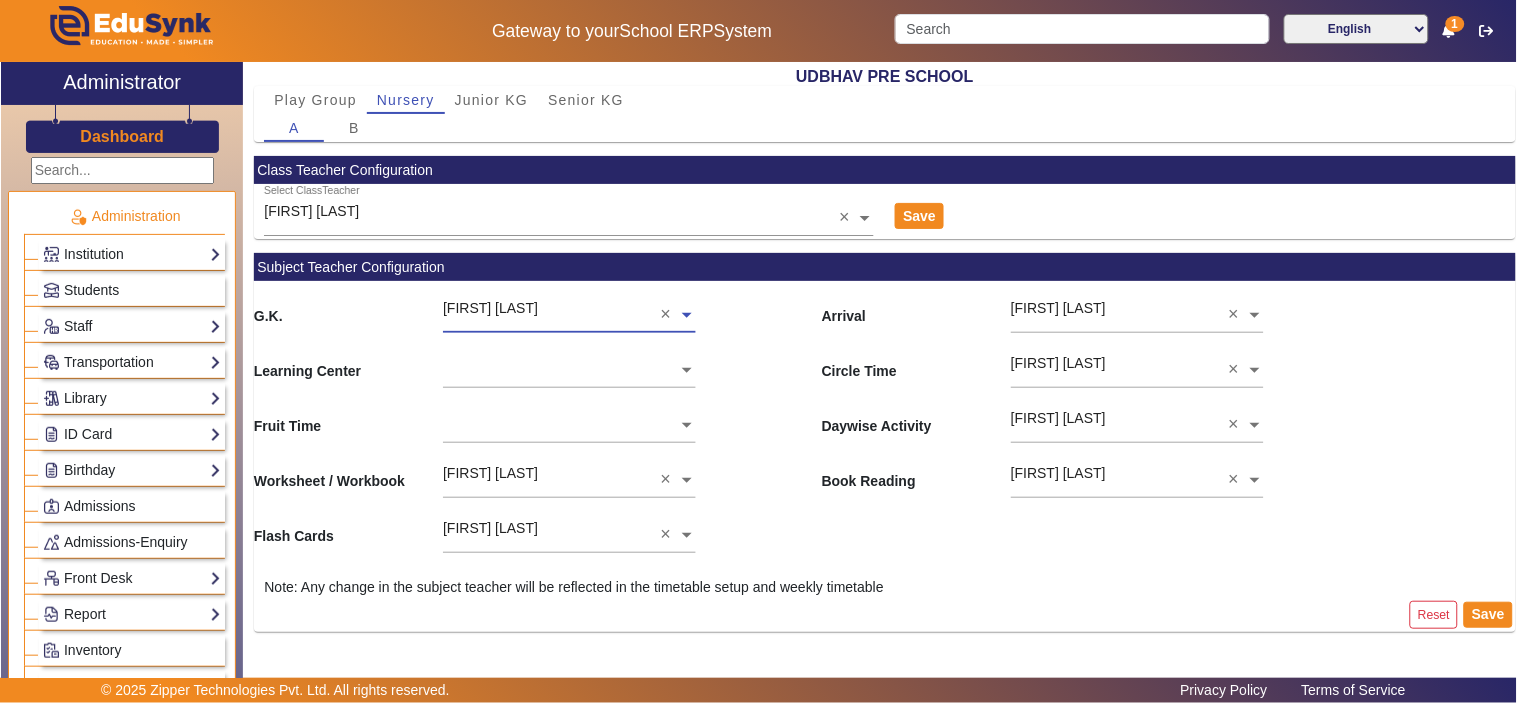 click 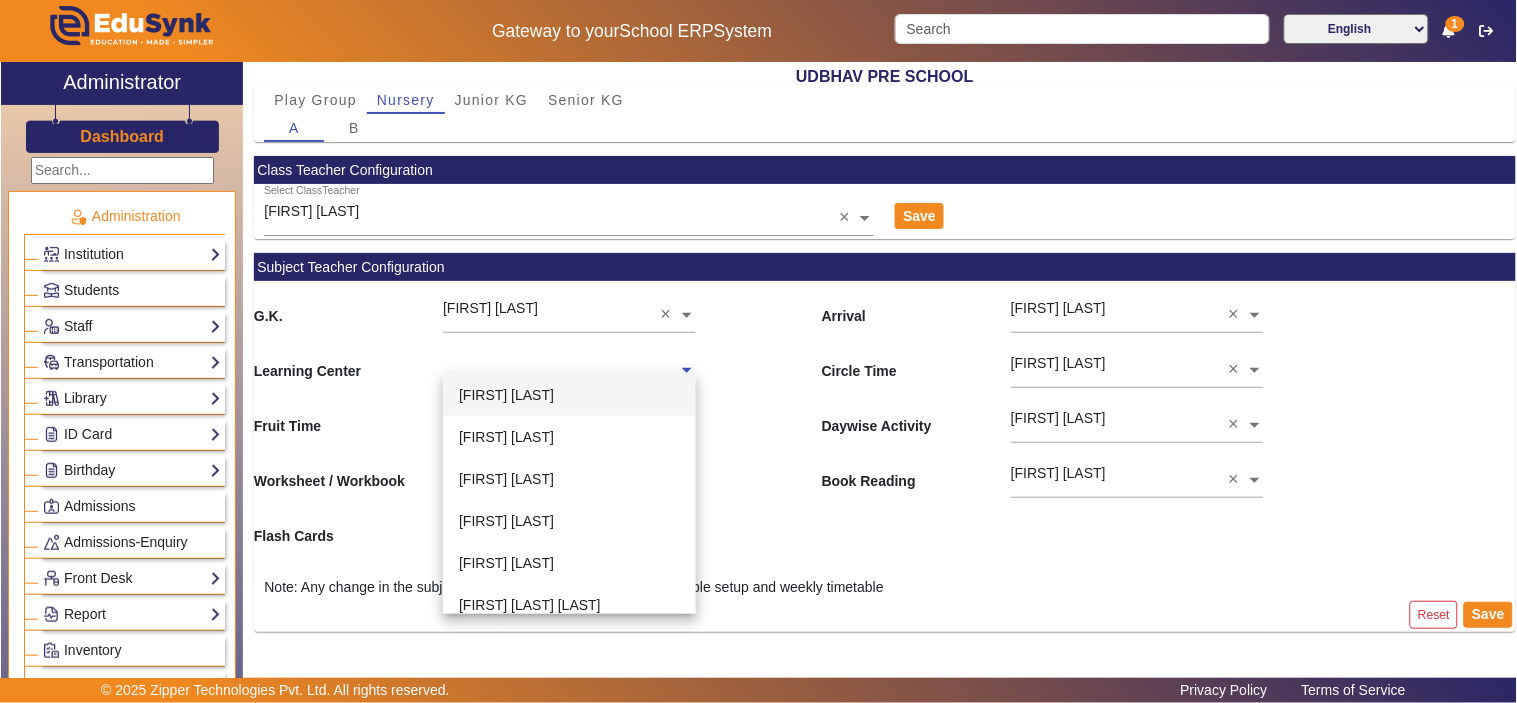 type on "g" 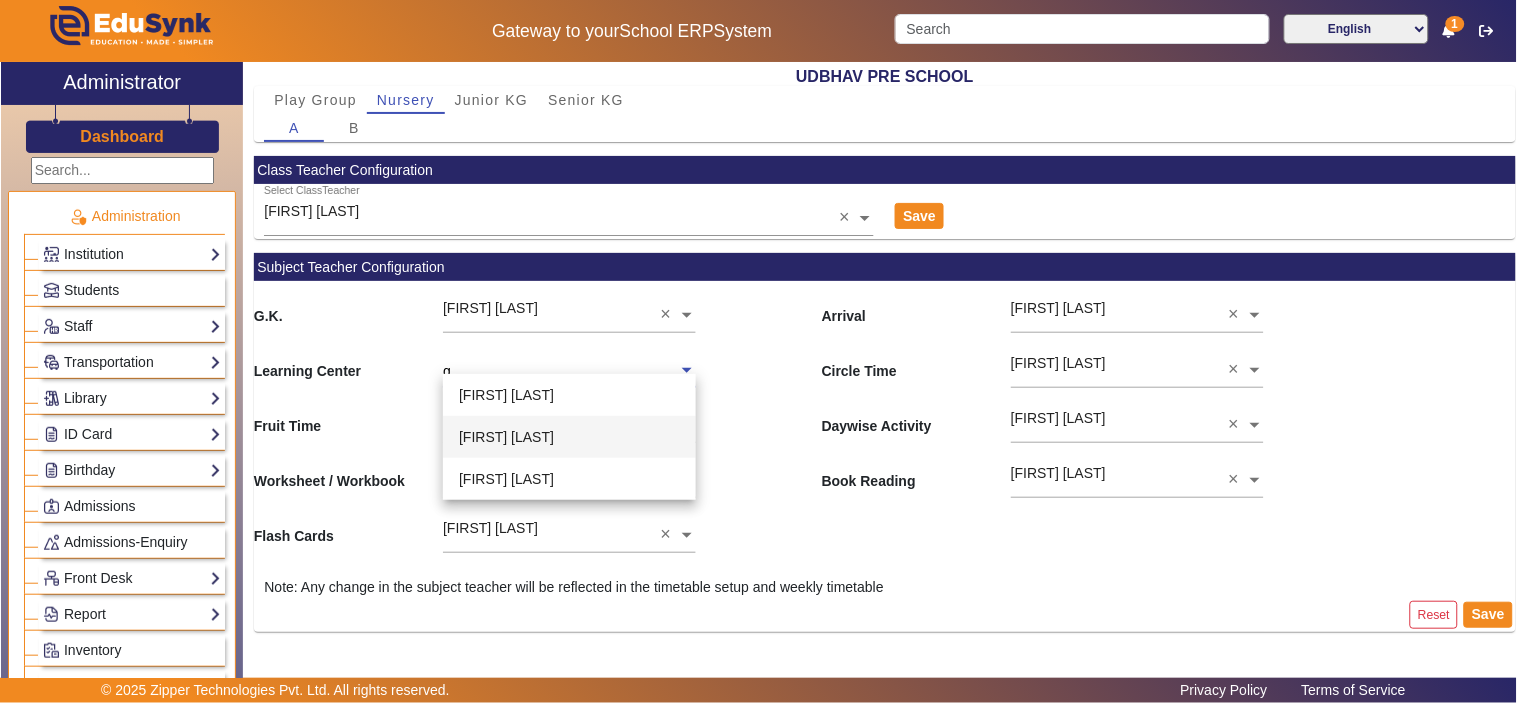 click on "[FIRST] [LAST]" at bounding box center [506, 437] 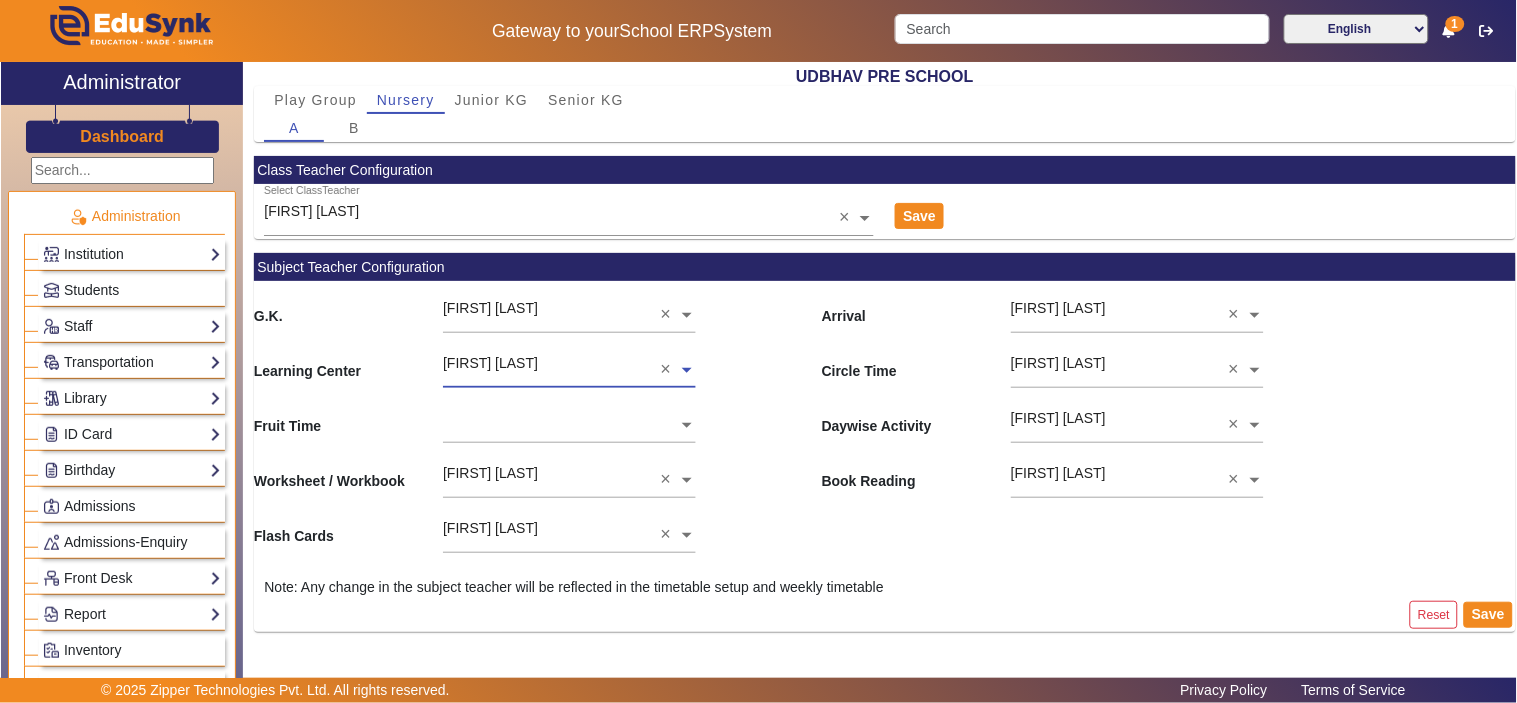 click 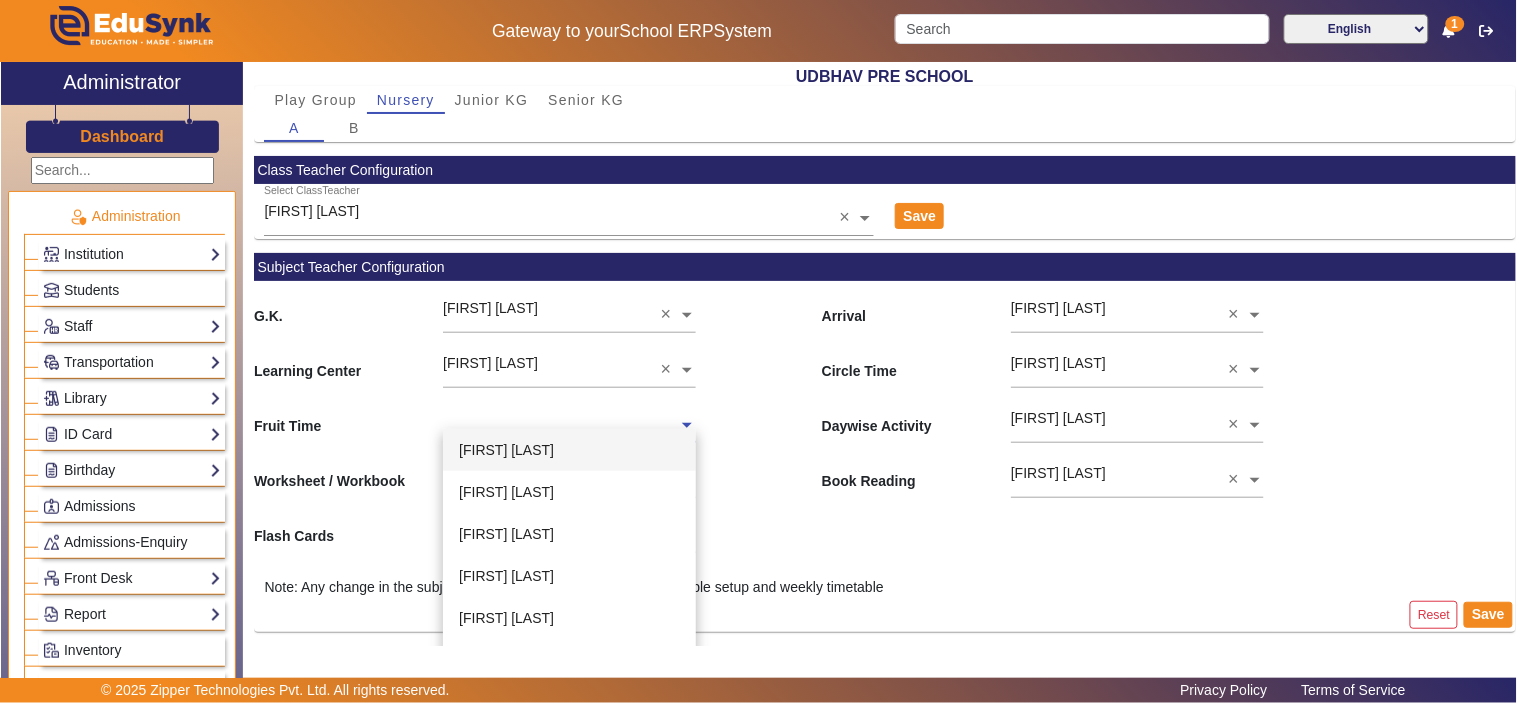 type on "g" 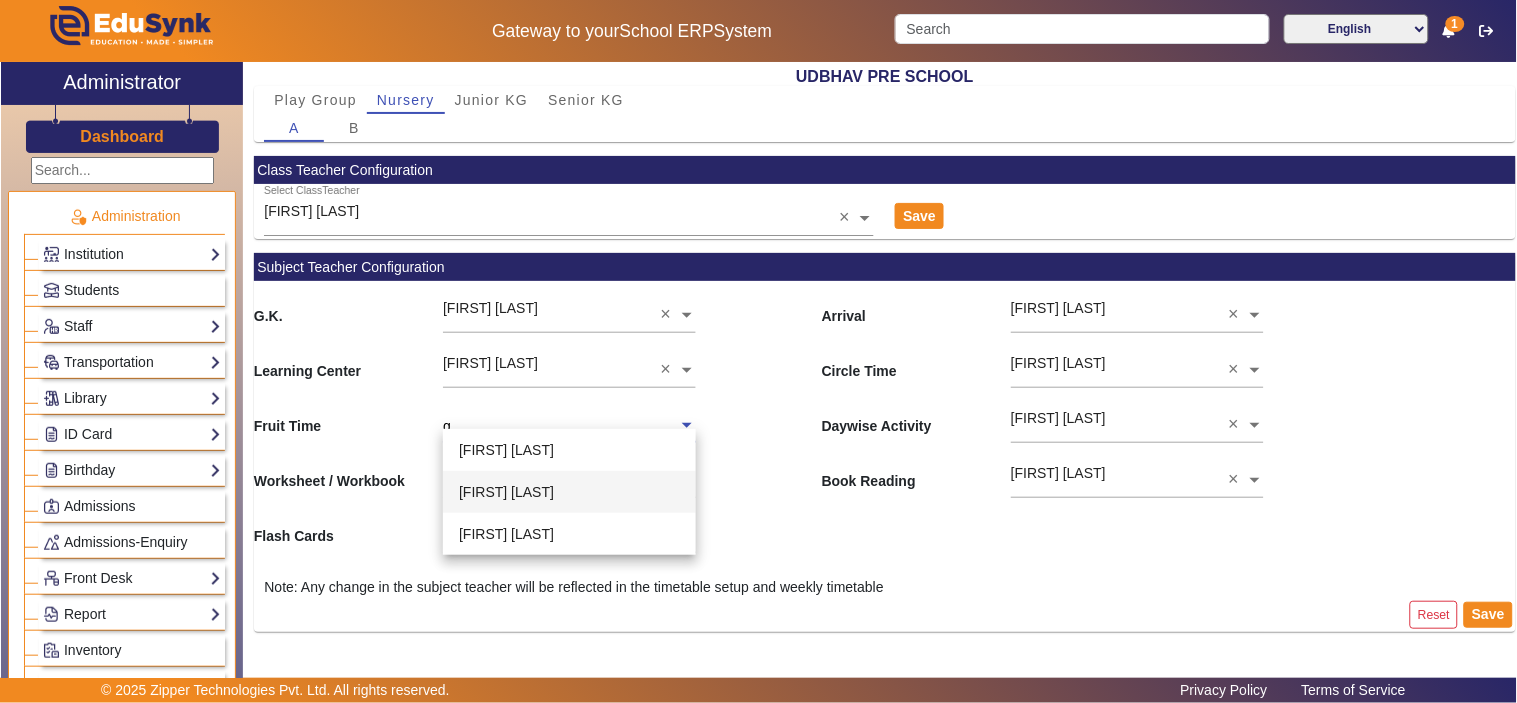 click on "[FIRST] [LAST]" at bounding box center [506, 492] 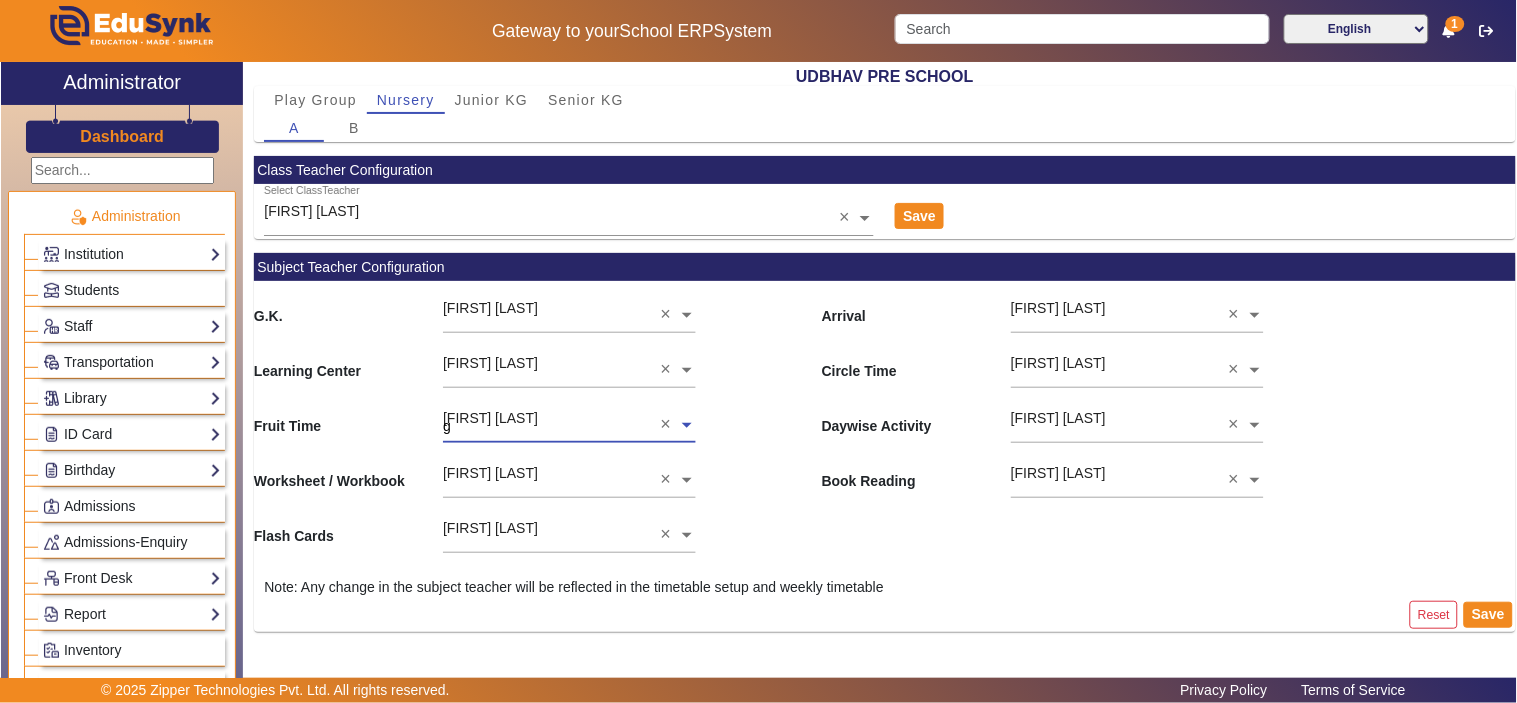 type 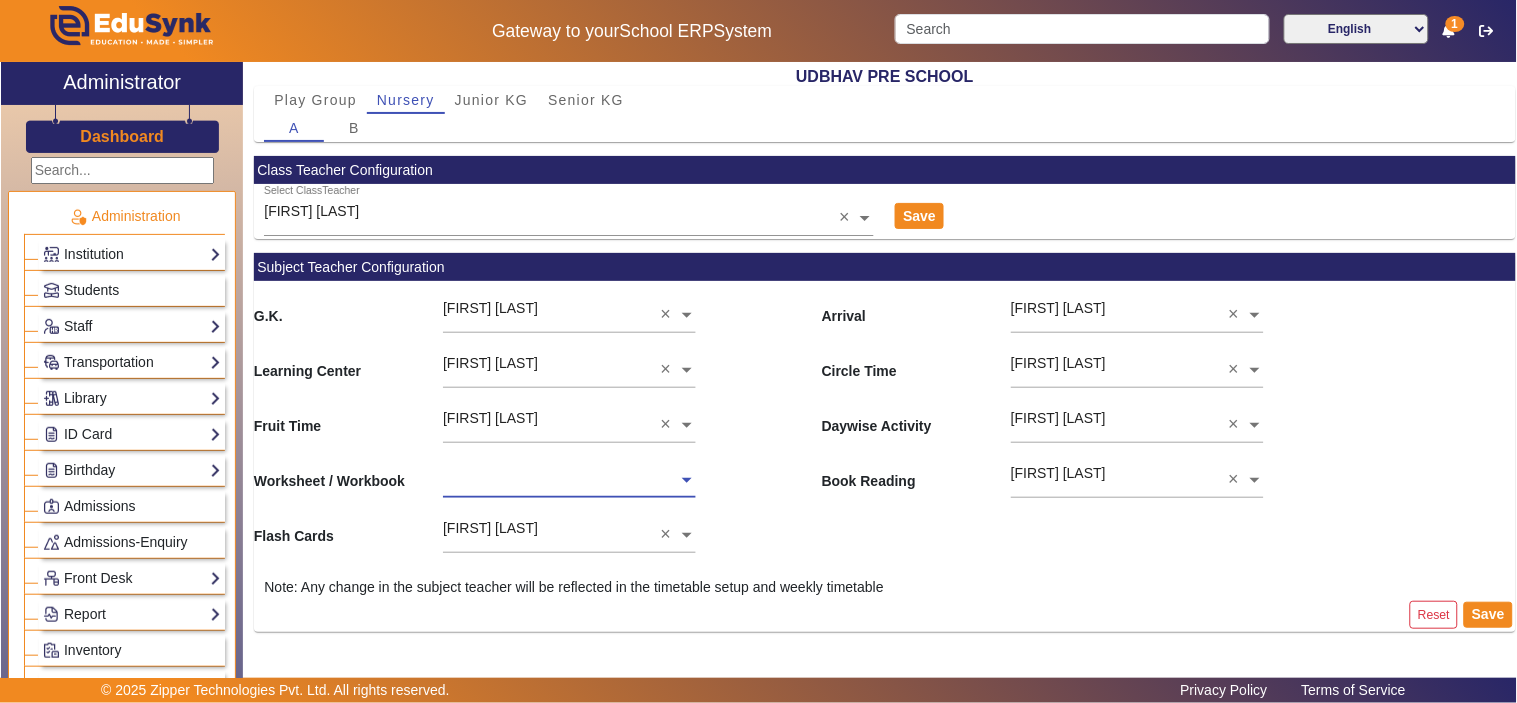 click 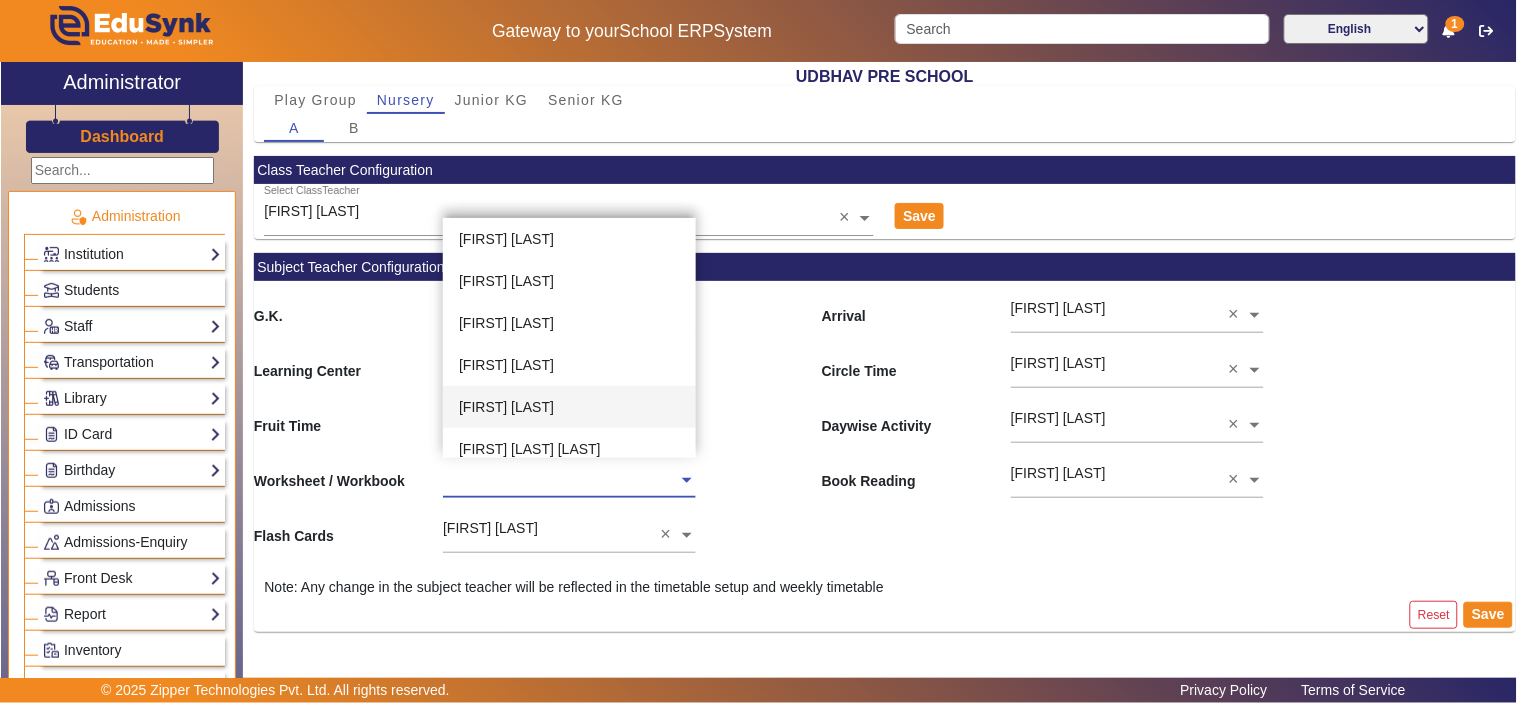 type on "g" 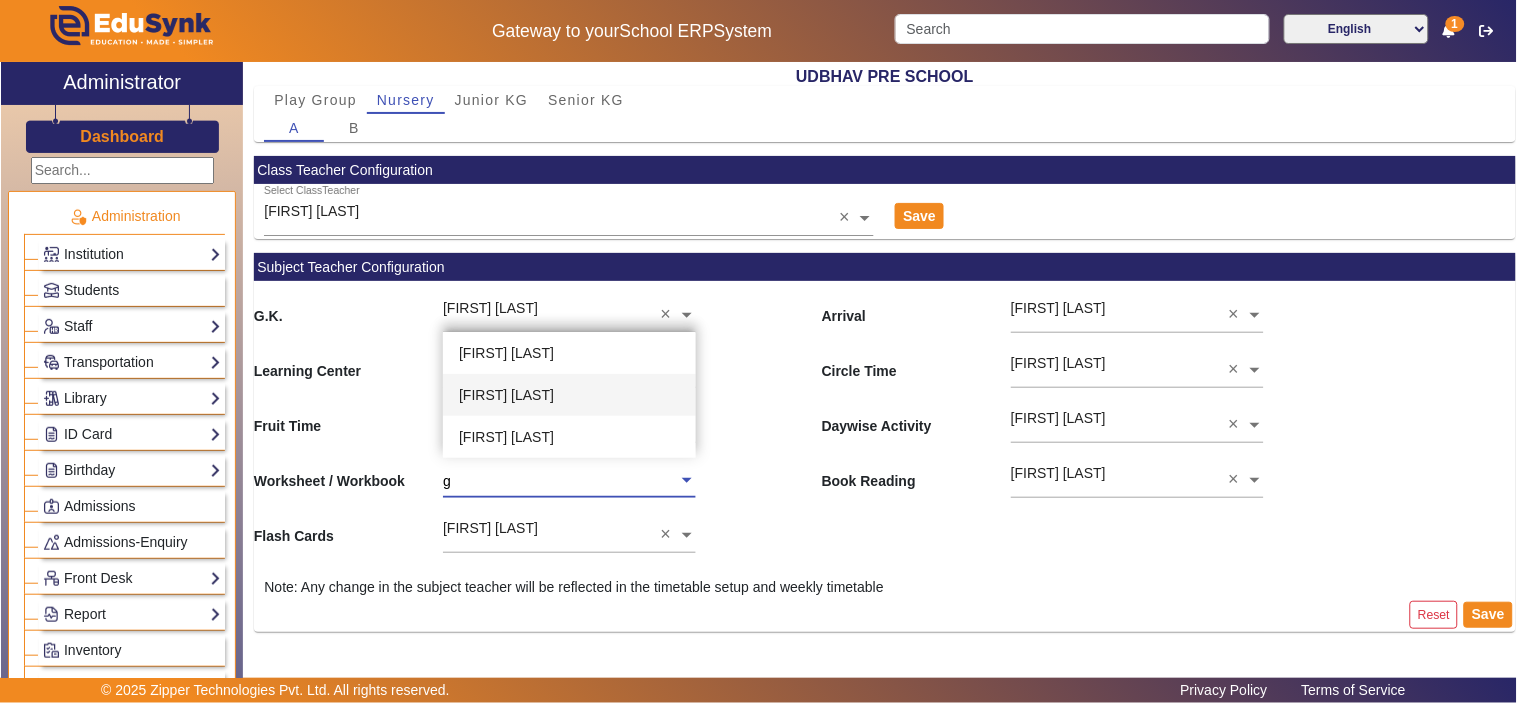 click on "[FIRST] [LAST]" at bounding box center [569, 395] 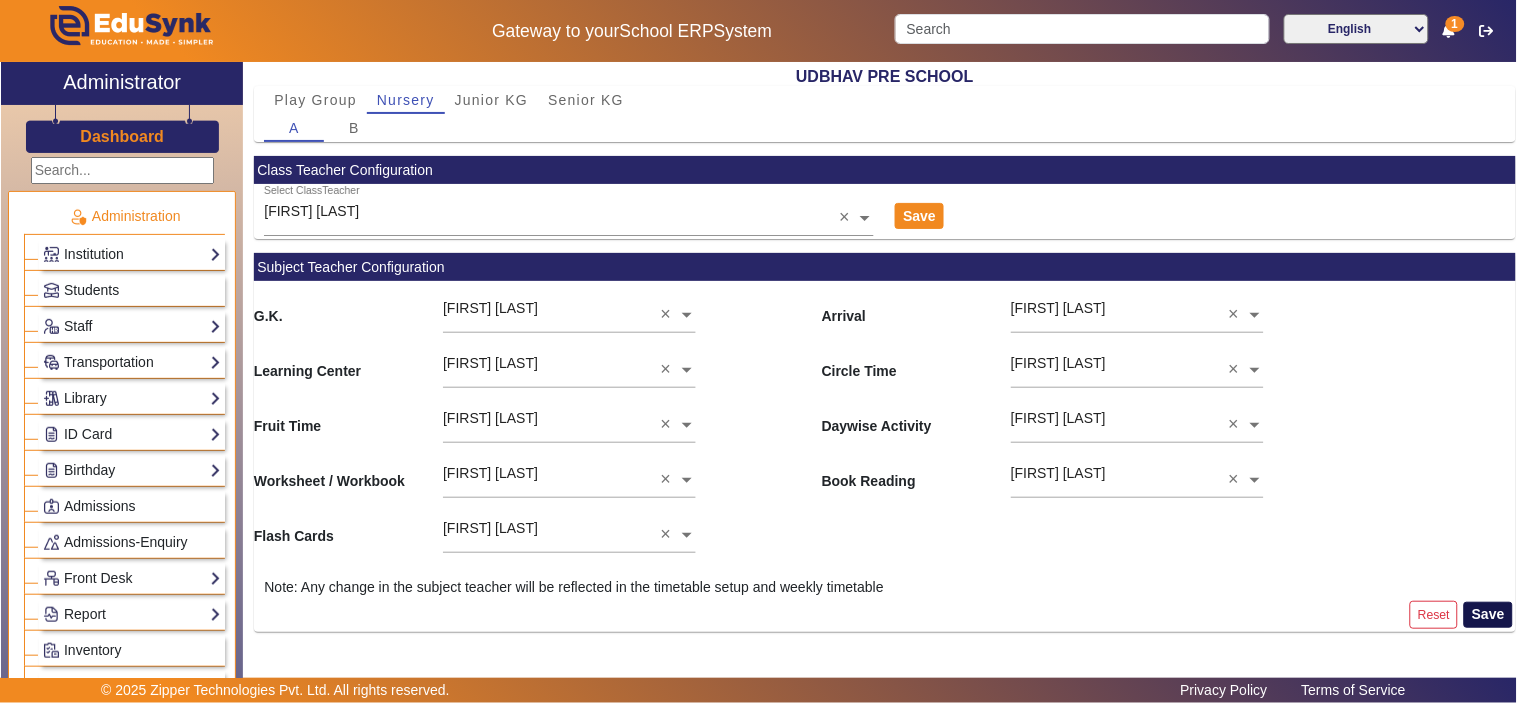 click on "Save" 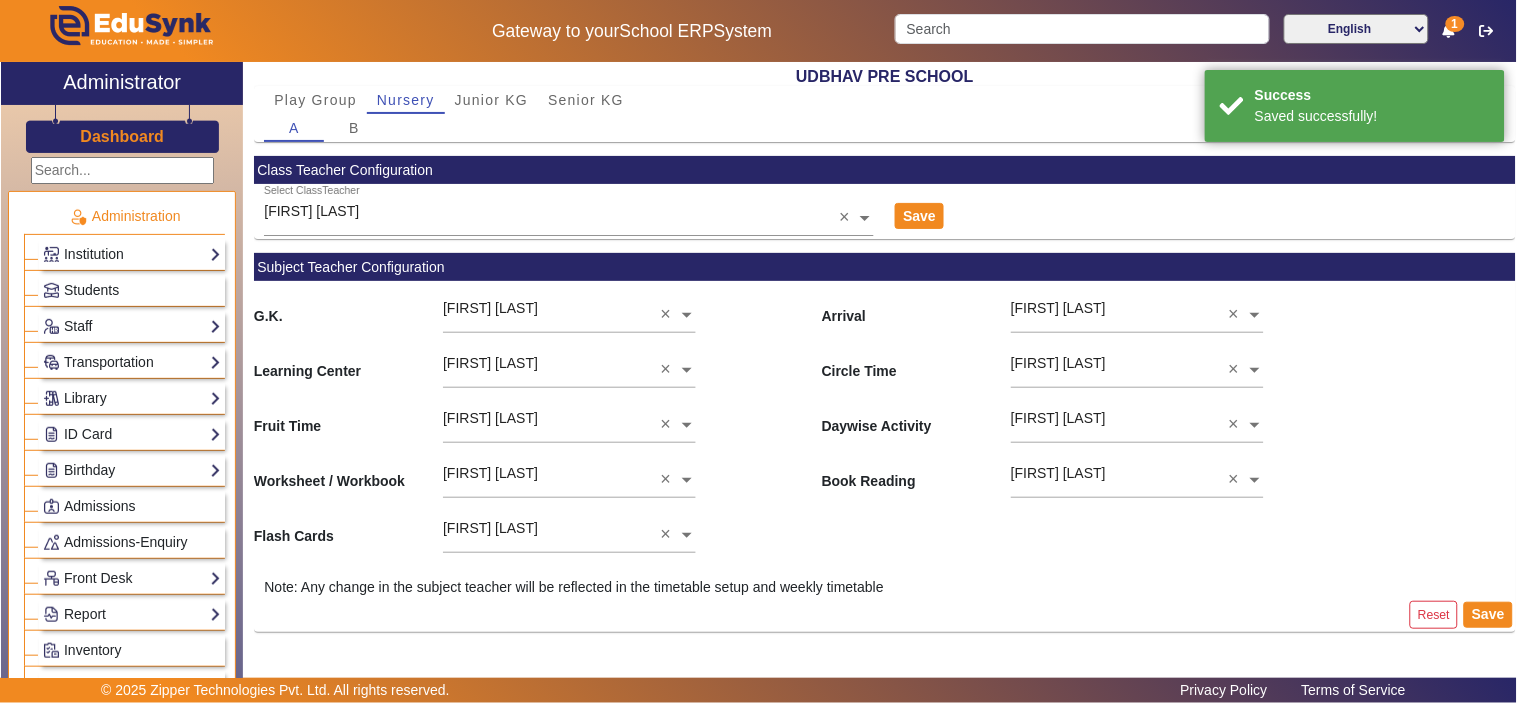 type 